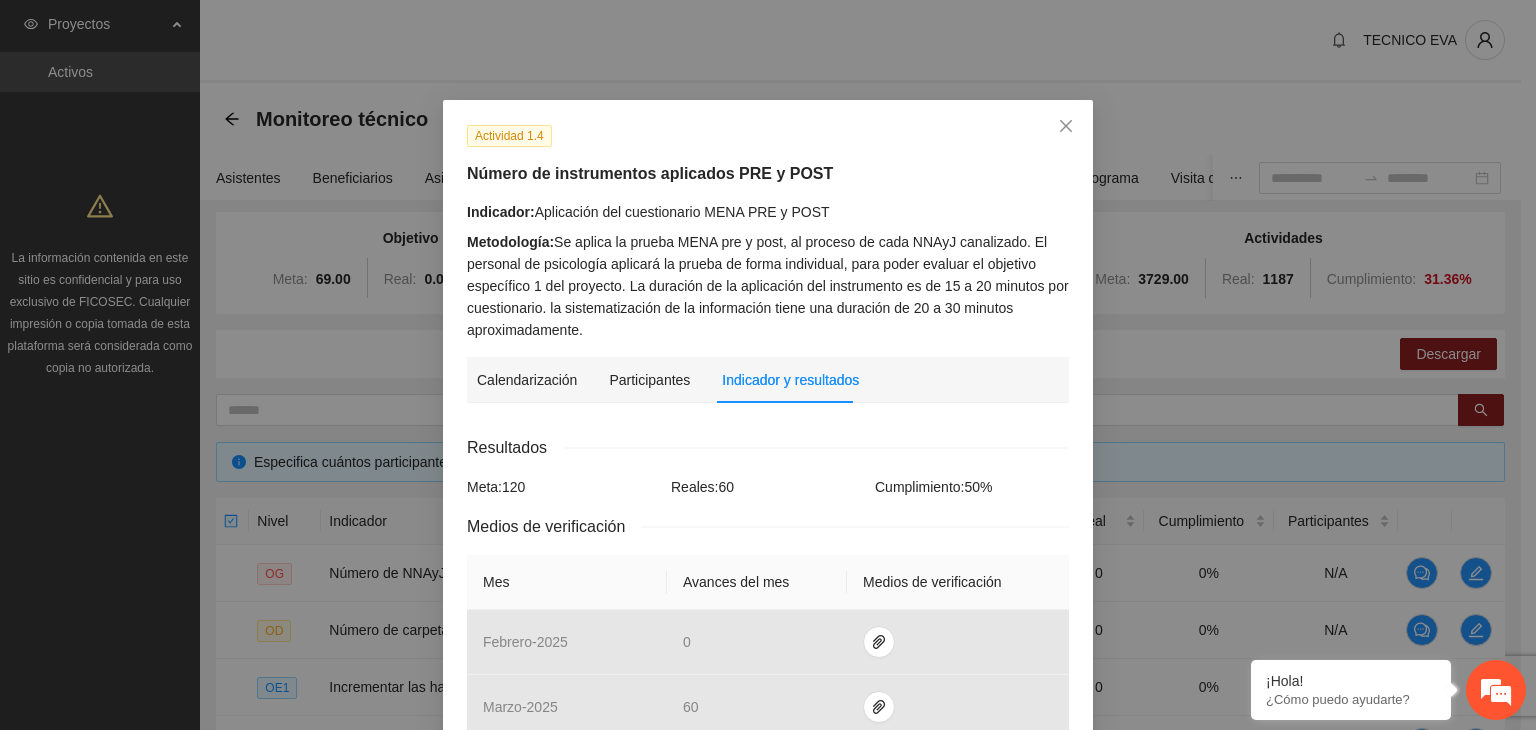 scroll, scrollTop: 545, scrollLeft: 0, axis: vertical 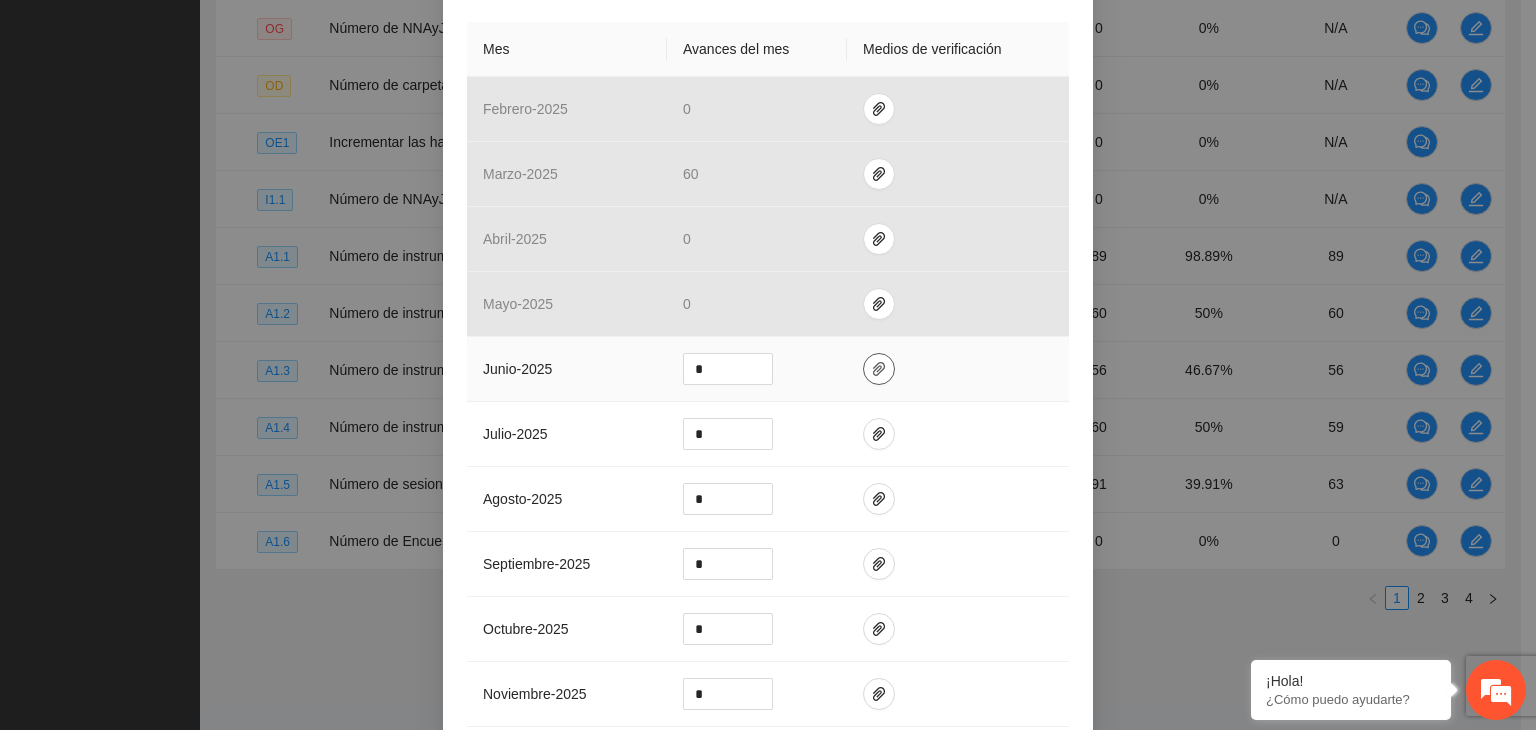 click at bounding box center (879, 369) 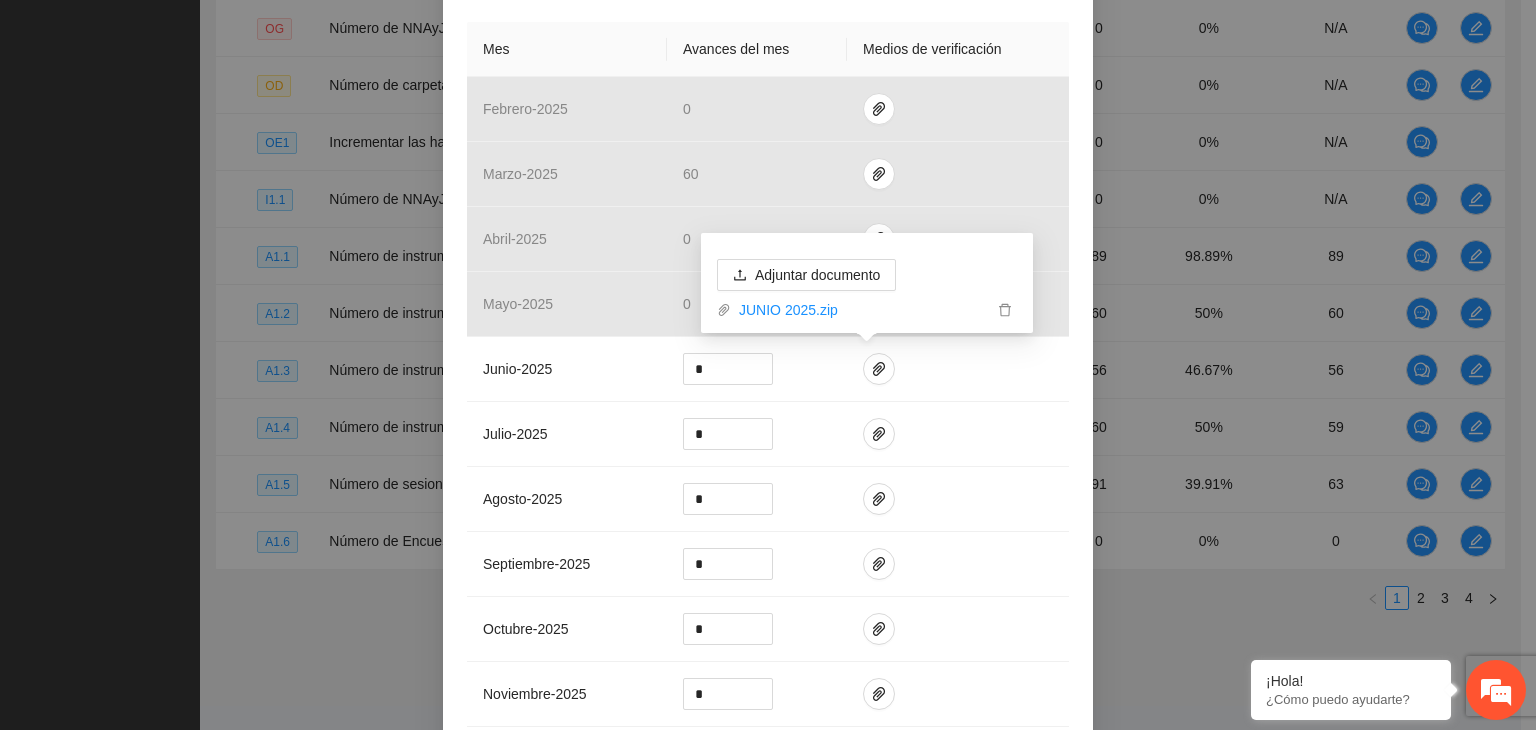 click on "Actividad 1.4 Número de instrumentos aplicados PRE y POST Indicador:  Aplicación del cuestionario MENA PRE y POST Metodología:  Se aplica la prueba MENA pre y post, al proceso de cada NNAyJ canalizado.
El personal de psicología aplicará la prueba de forma individual, para poder evaluar el objetivo específico 1 del proyecto. La duración de la aplicación del instrumento es de 15 a 20 minutos por cuestionario. la sistematización de la información tiene una duración de 20 a 30 minutos aproximadamente. Calendarización Participantes Indicador y resultados Calendarización 2025 Aug Month Year Su Mo Tu We Th Fr Sa 27 28 29 30 31 01 02 03 04 05 06 07 08 09 10 11 12 13 14 15 16 17 18 19 20 21 22 23 24 25 26 27 28 29 30 31 01 02 03 04 05 06 Resultados Meta:  120 Reales:  60 Cumplimiento:  50 % Medios de verificación Mes Avances del mes Medios de verificación febrero  -  2025 0 marzo  -  2025 60 abril  -  2025 0 mayo  -  2025 0 junio  -  2025 * julio  -  2025 * agosto  -  2025 * septiembre  -  2025 *  -  *" at bounding box center [768, 365] 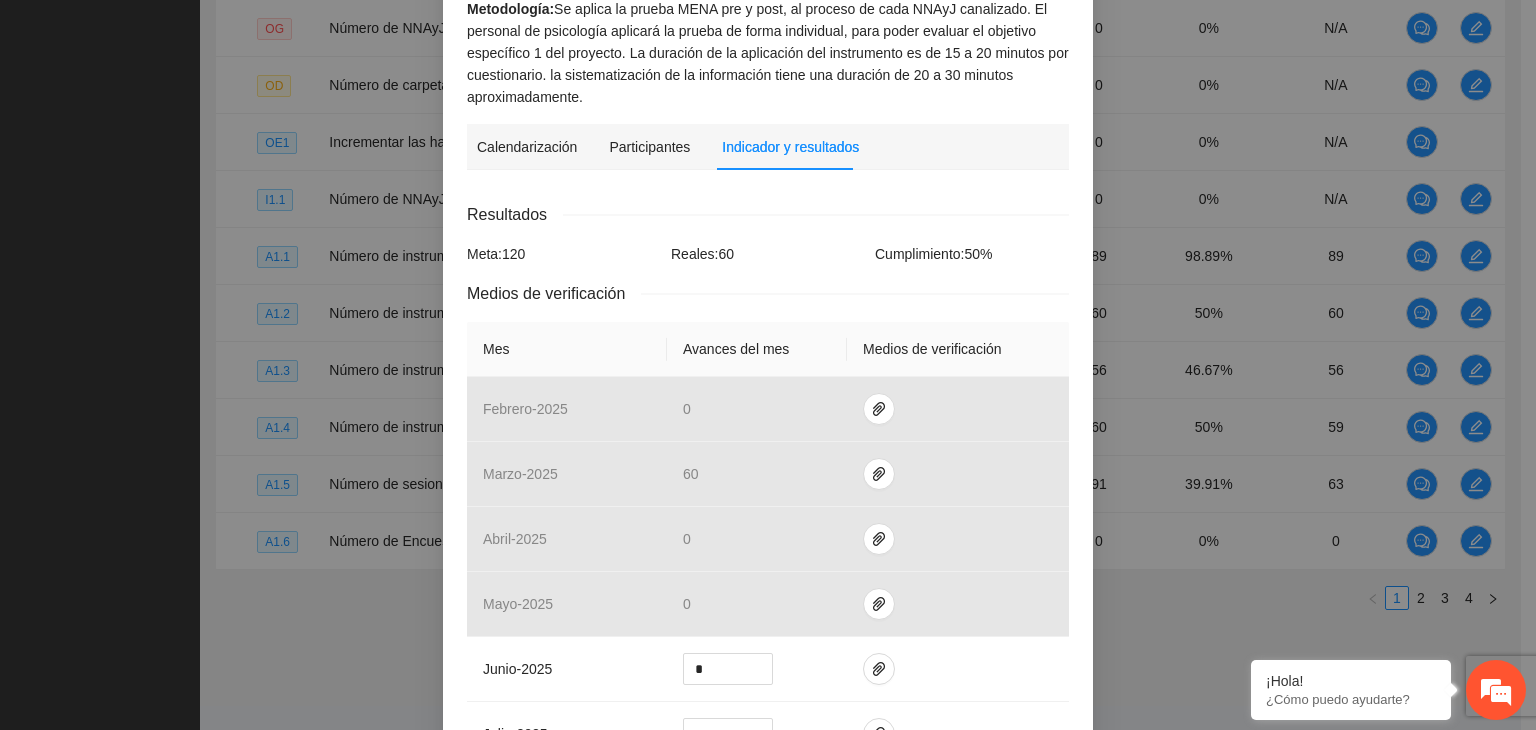 scroll, scrollTop: 33, scrollLeft: 0, axis: vertical 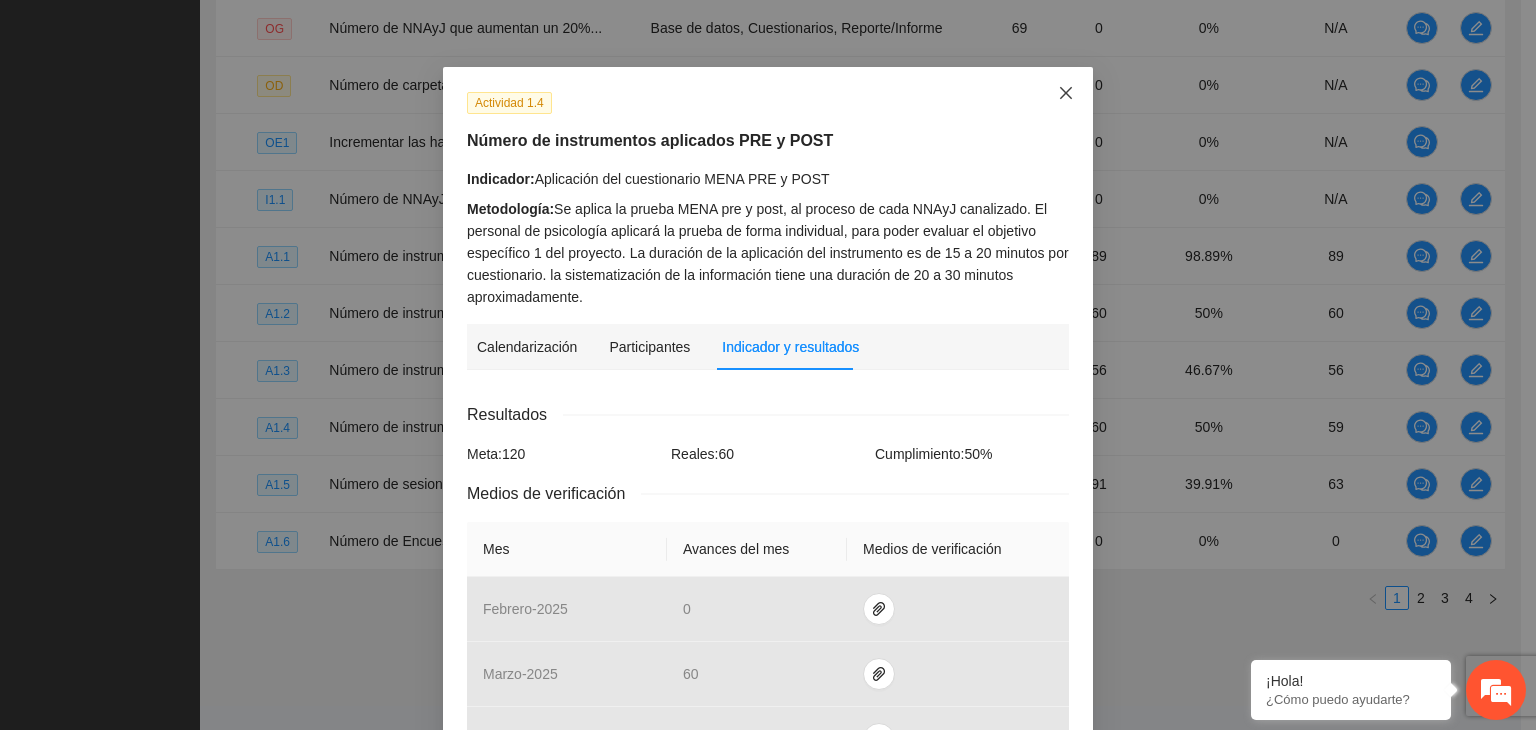 click 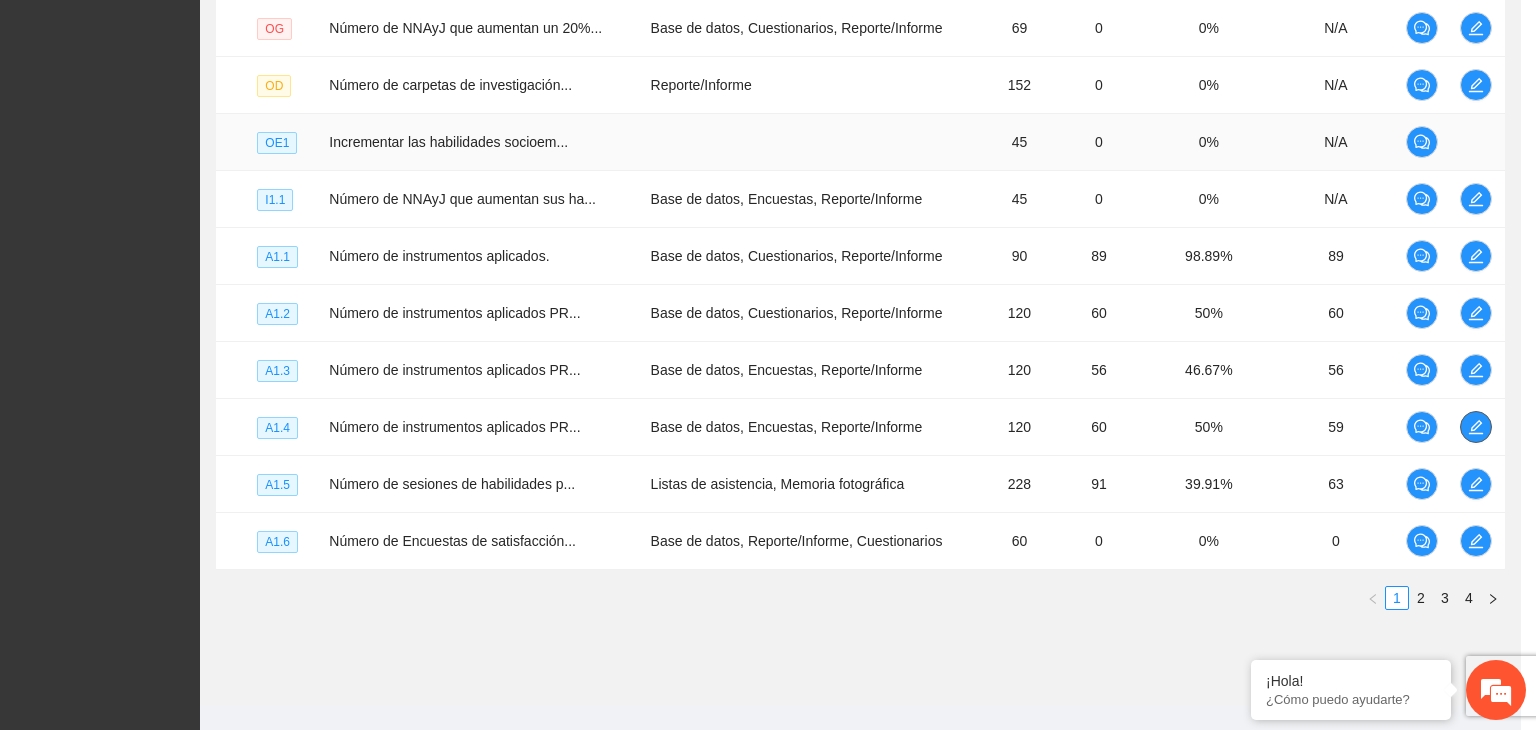 scroll, scrollTop: 0, scrollLeft: 0, axis: both 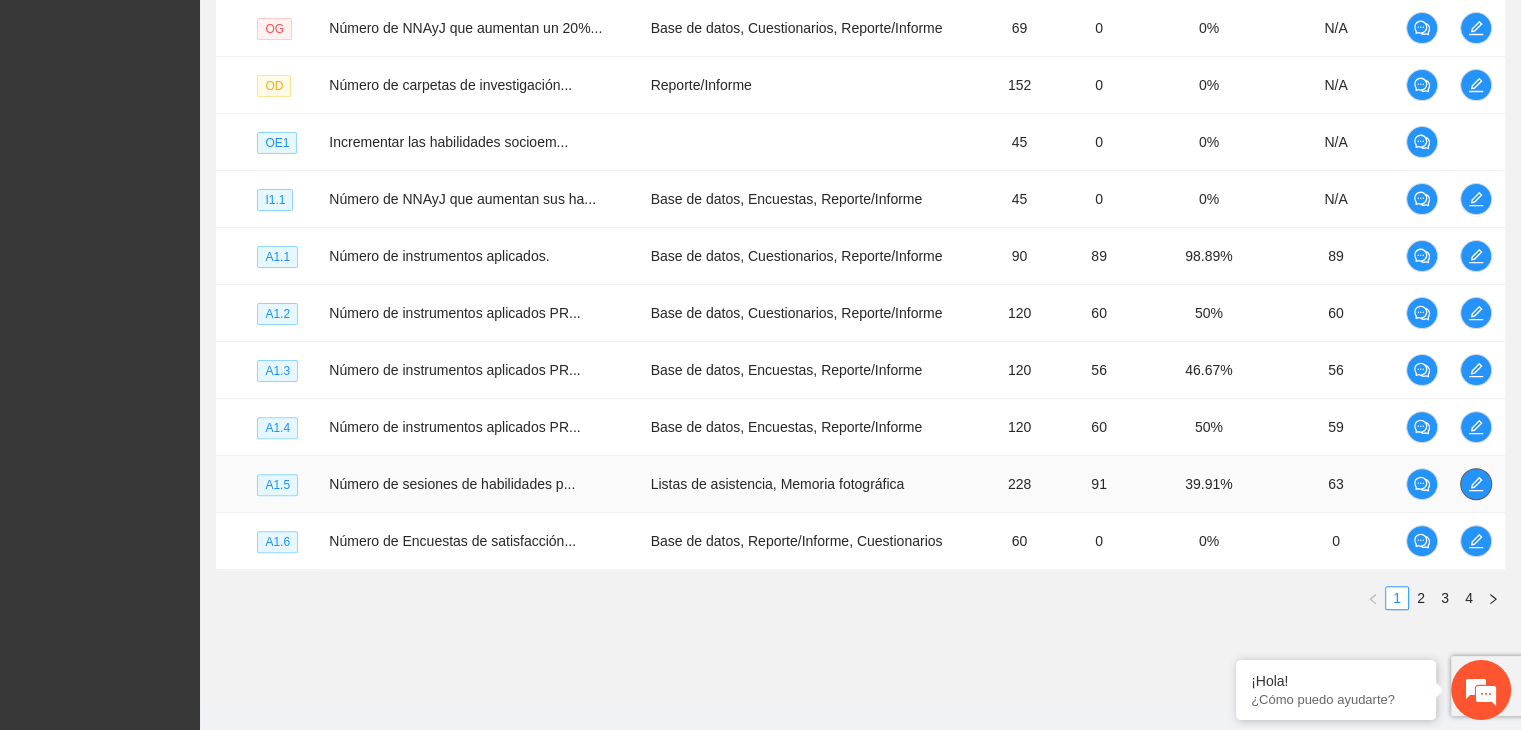 click at bounding box center [1476, 484] 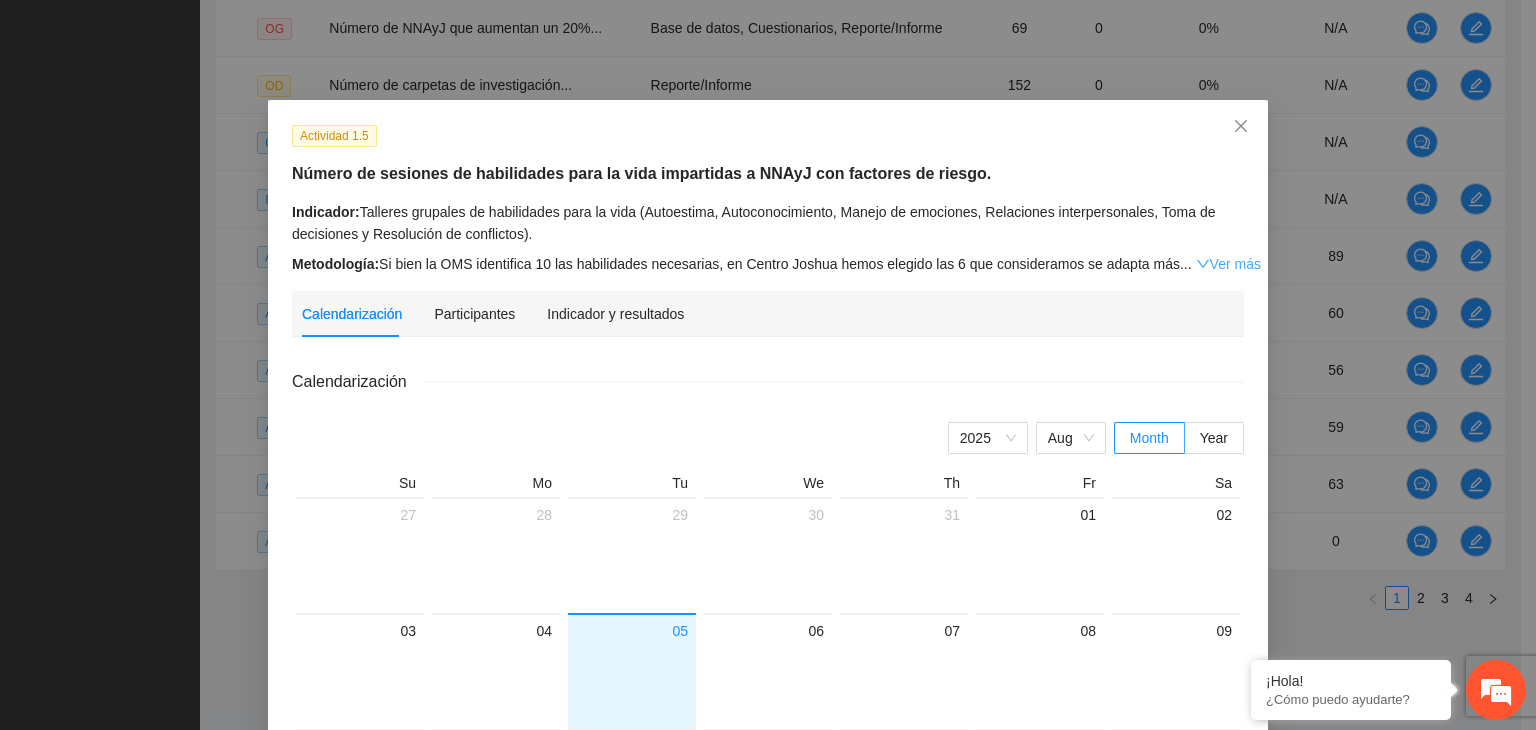 click on "Ver más" at bounding box center [1228, 264] 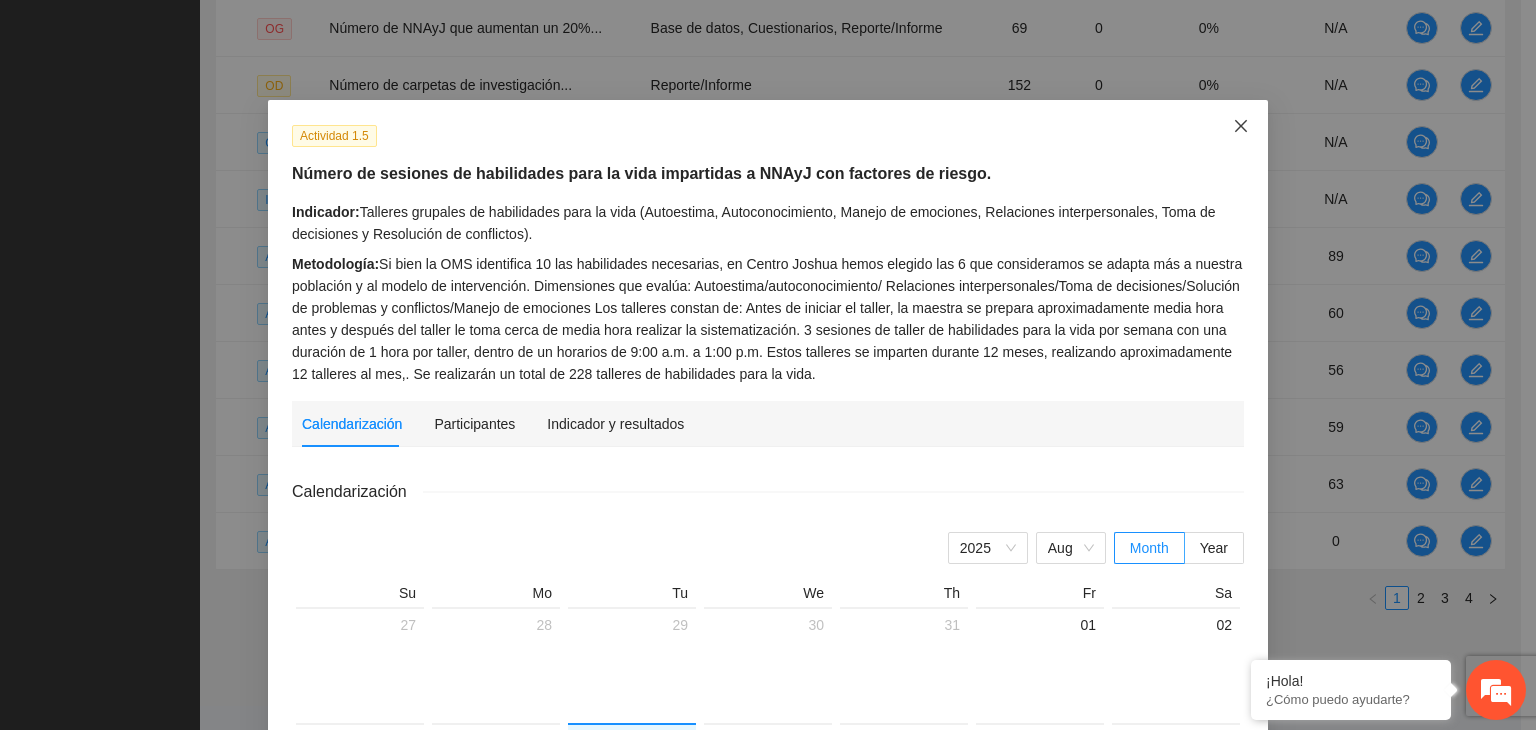click 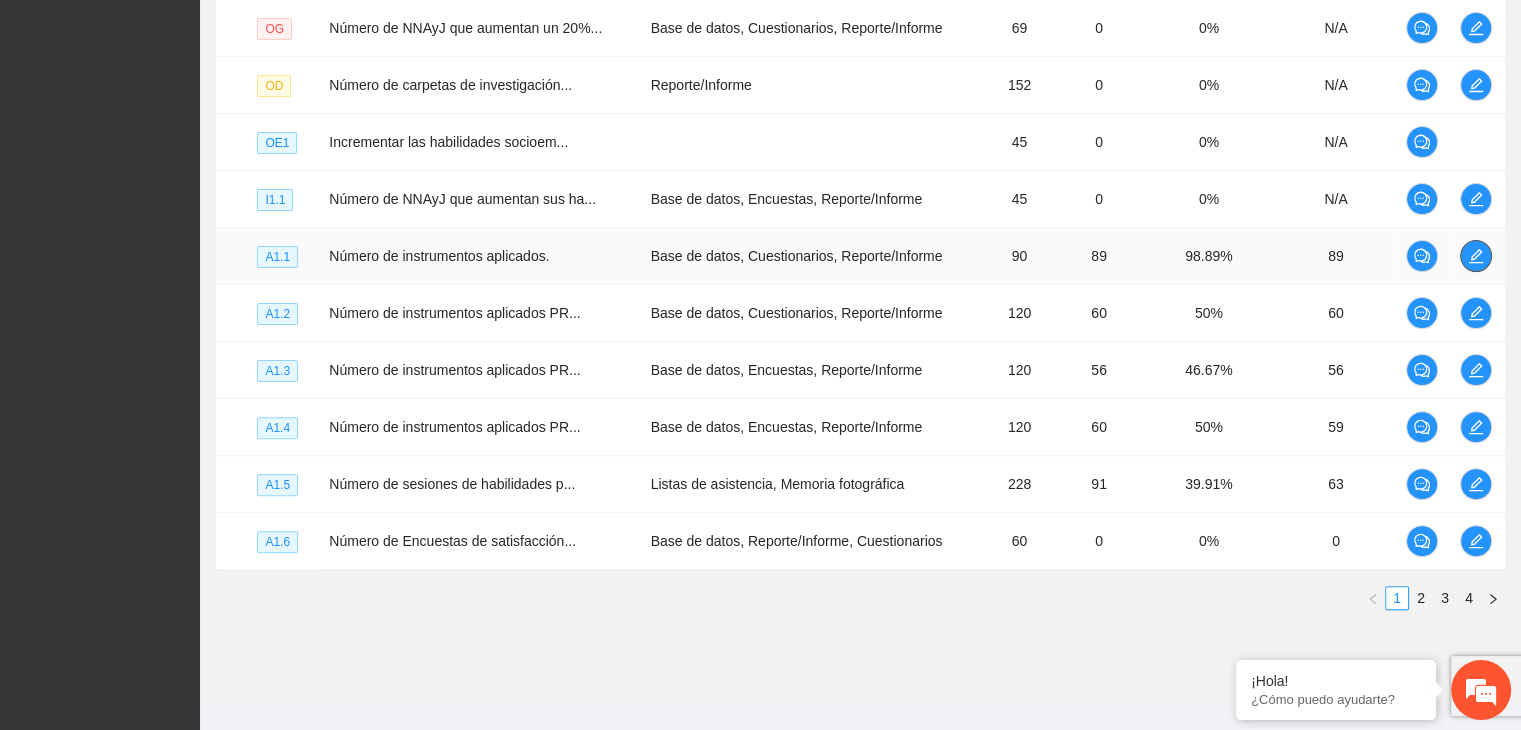 click 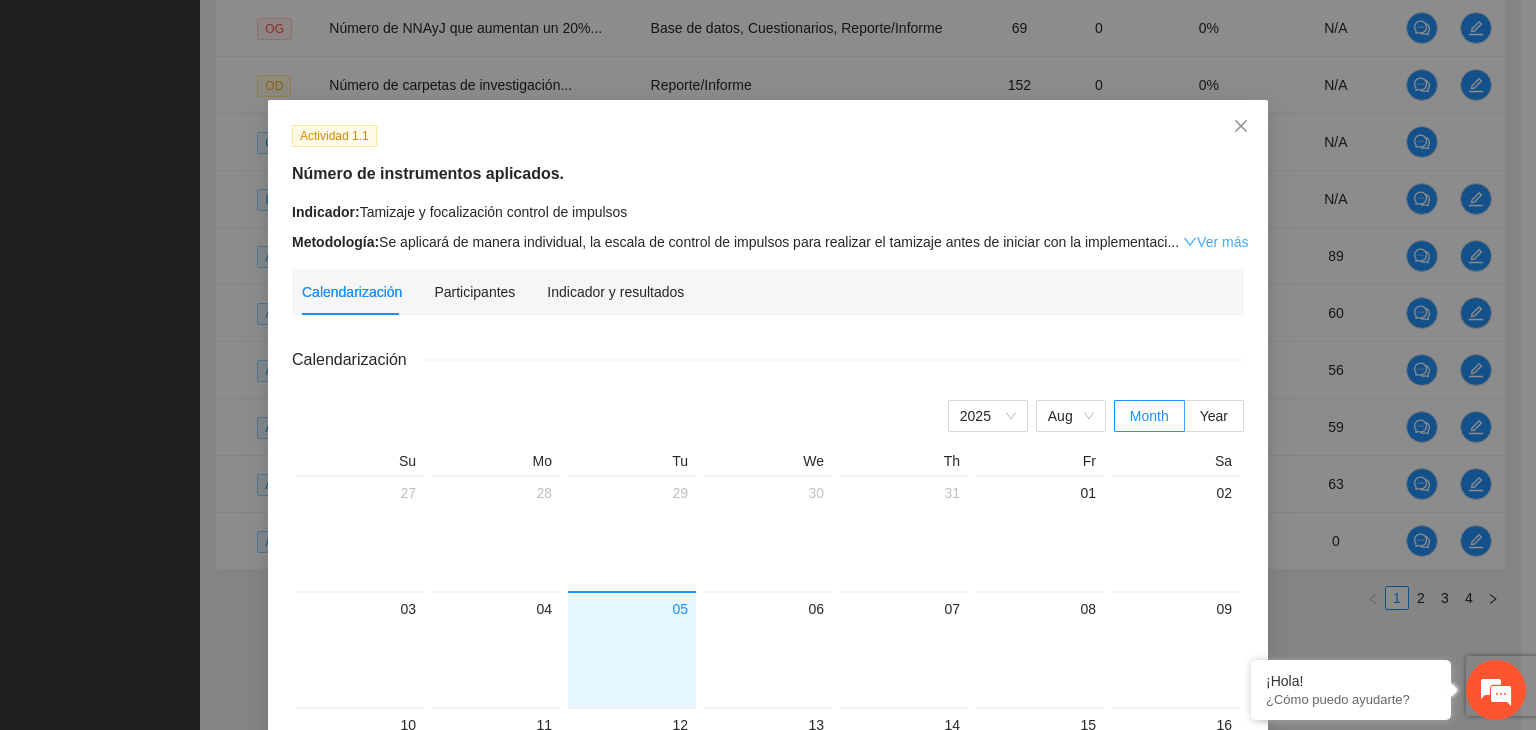 click on "Ver más" at bounding box center [1215, 242] 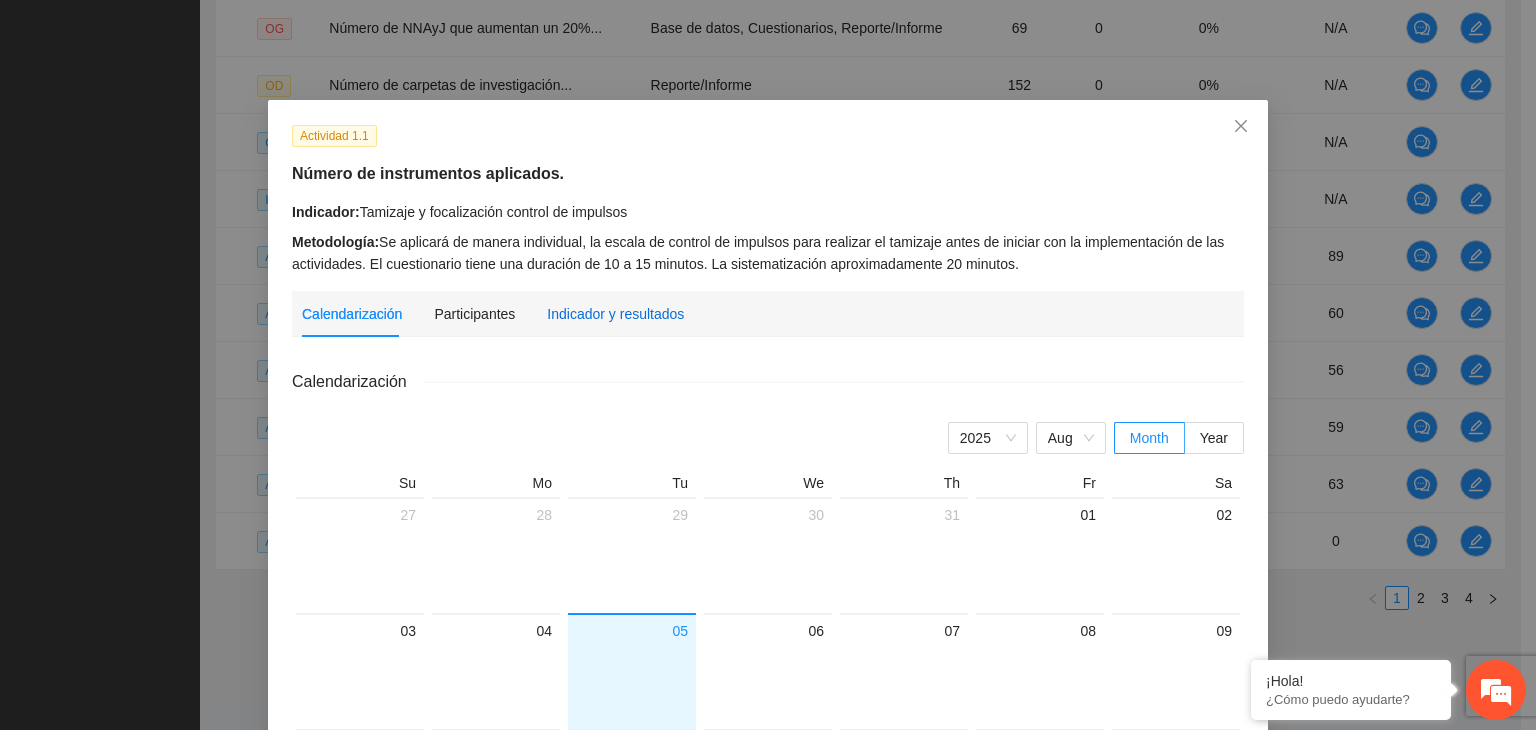 click on "Indicador y resultados" at bounding box center (615, 314) 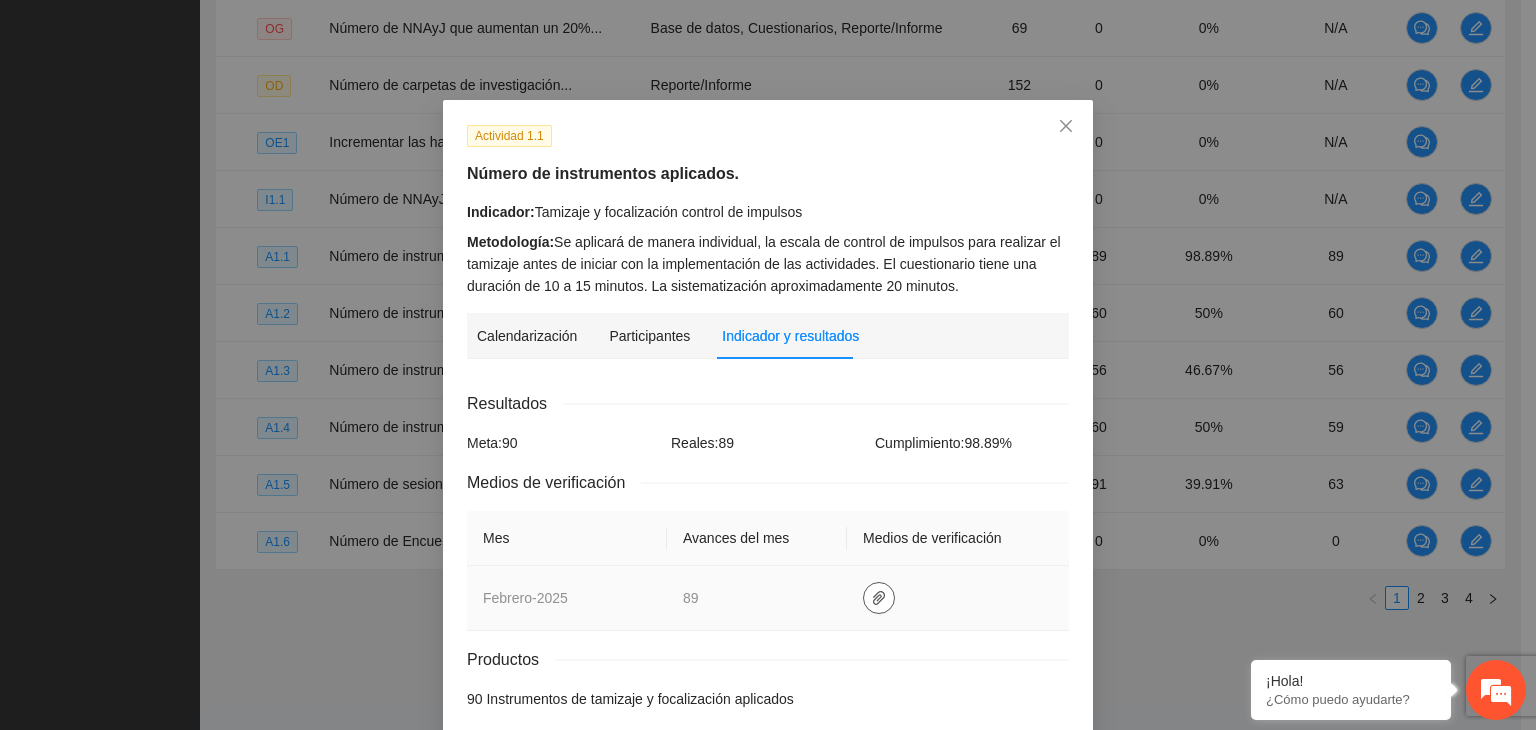 click at bounding box center [879, 598] 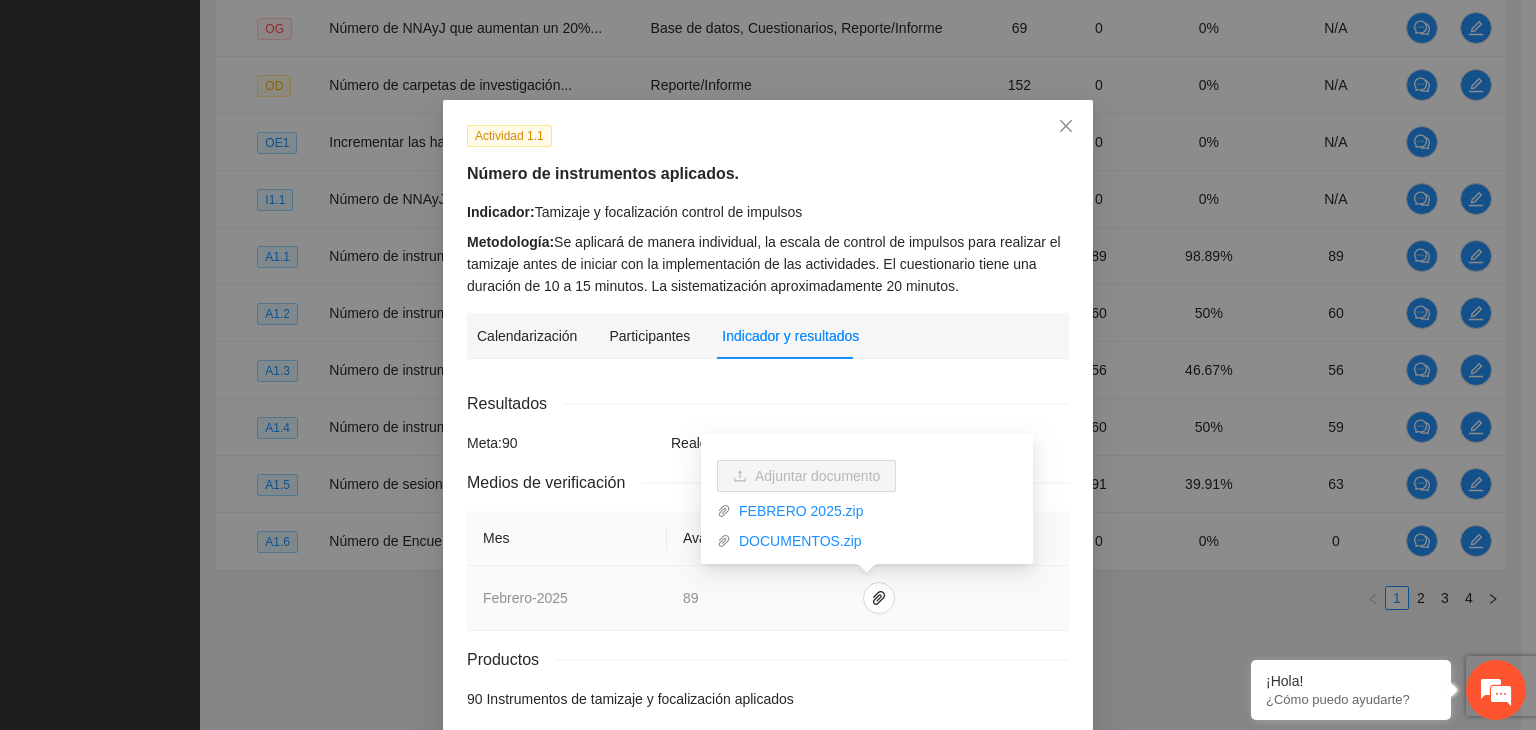 click on "Adjuntar documento FEBRERO 2025.zip DOCUMENTOS.zip" at bounding box center (867, 499) 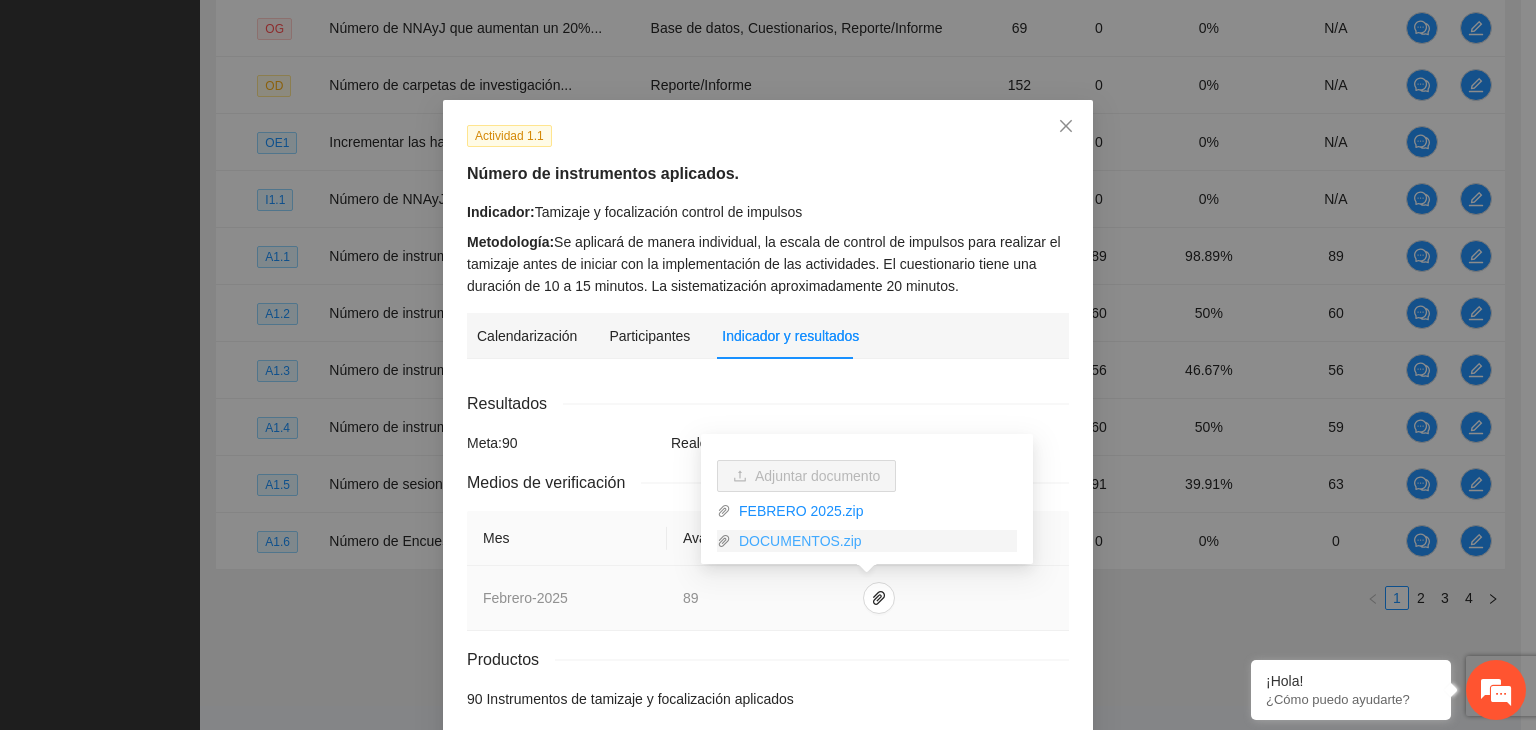 click on "DOCUMENTOS.zip" at bounding box center (874, 541) 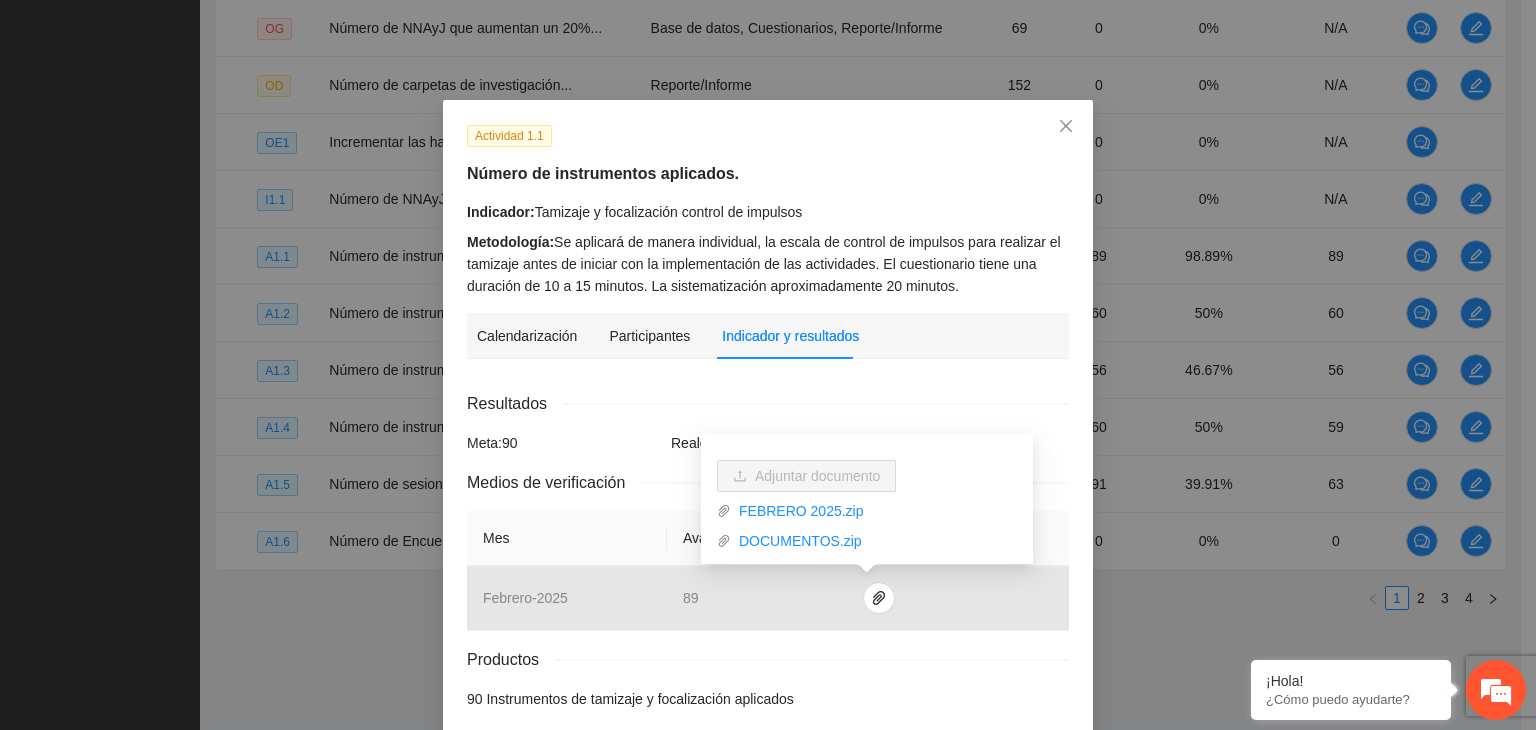click on "Actividad 1.1 Número de instrumentos aplicados. Indicador:  Tamizaje y focalización control de impulsos Metodología:  Se aplicará de manera individual, la escala de control de impulsos para realizar el tamizaje antes de iniciar con la implementación de las actividades. El cuestionario tiene una duración de 10 a 15 minutos. La sistematización aproximadamente 20 minutos. Calendarización Participantes Indicador y resultados Calendarización 2025 Aug Month Year Su Mo Tu We Th Fr Sa 27 28 29 30 31 01 02 03 04 05 06 07 08 09 10 11 12 13 14 15 16 17 18 19 20 21 22 23 24 25 26 27 28 29 30 31 01 02 03 04 05 06 Resultados Meta:  90 Reales:  89 Cumplimiento:  98.89 % Medios de verificación Mes Avances del mes Medios de verificación febrero  -  2025 89 Productos 90 Instrumentos de tamizaje y focalización aplicados Cancelar Guardar" at bounding box center [768, 365] 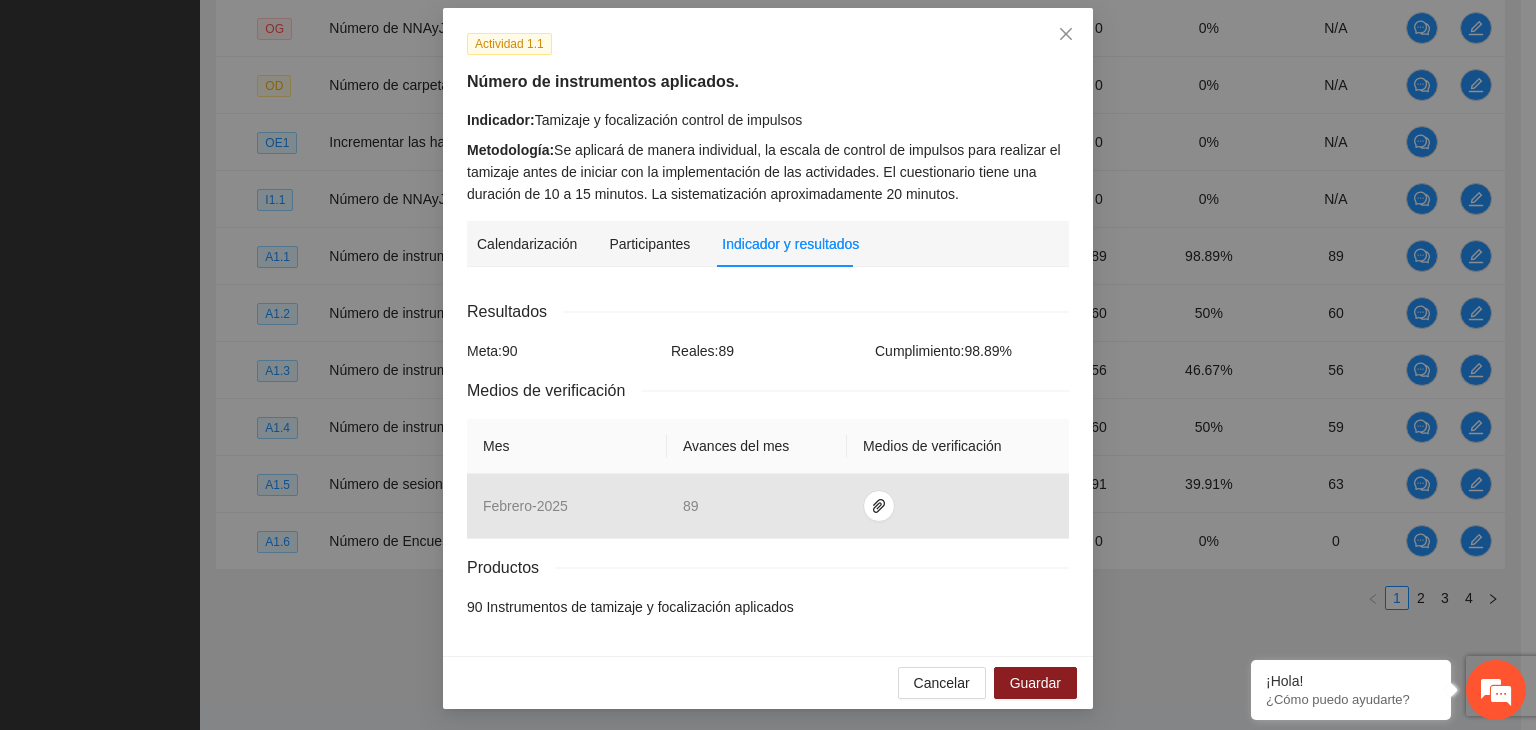 scroll, scrollTop: 95, scrollLeft: 0, axis: vertical 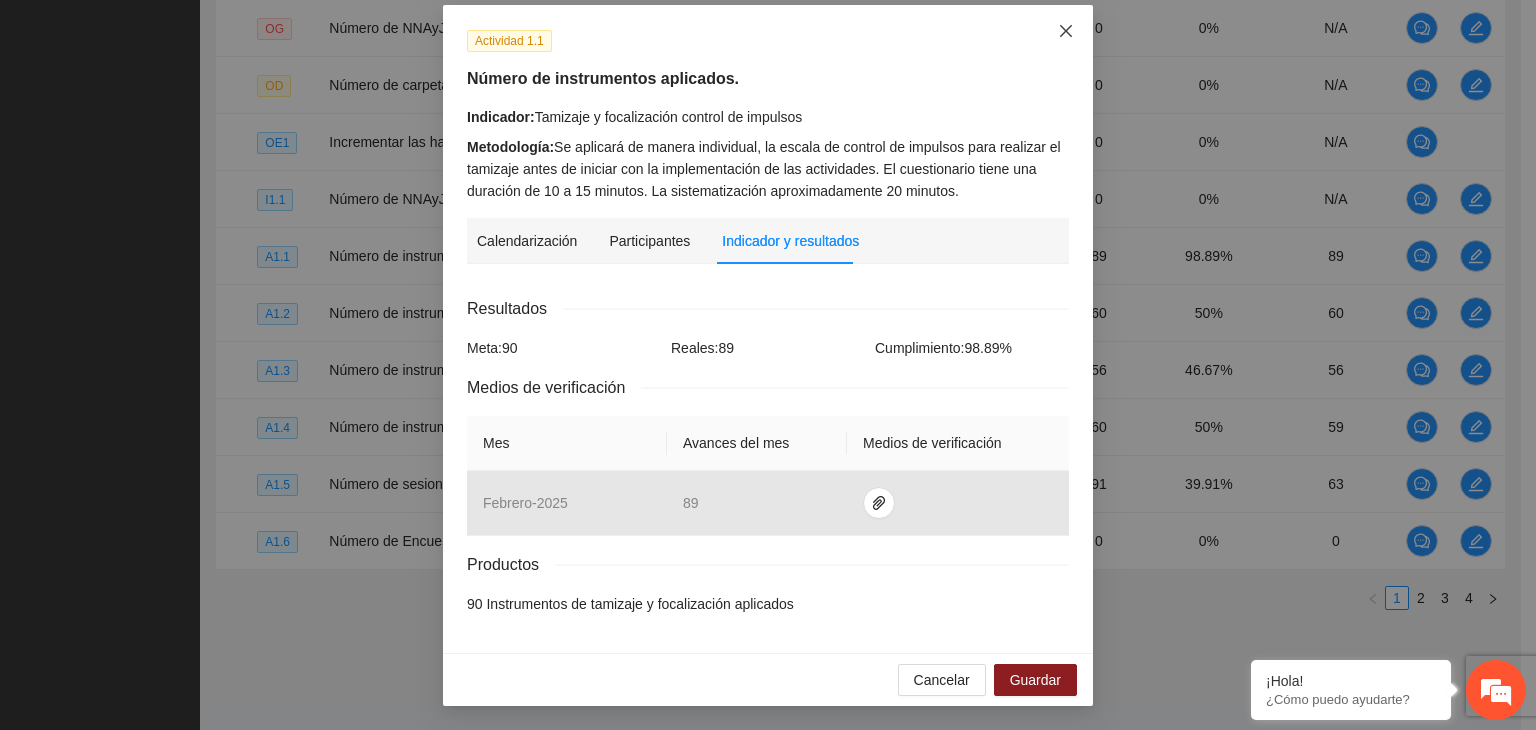 click 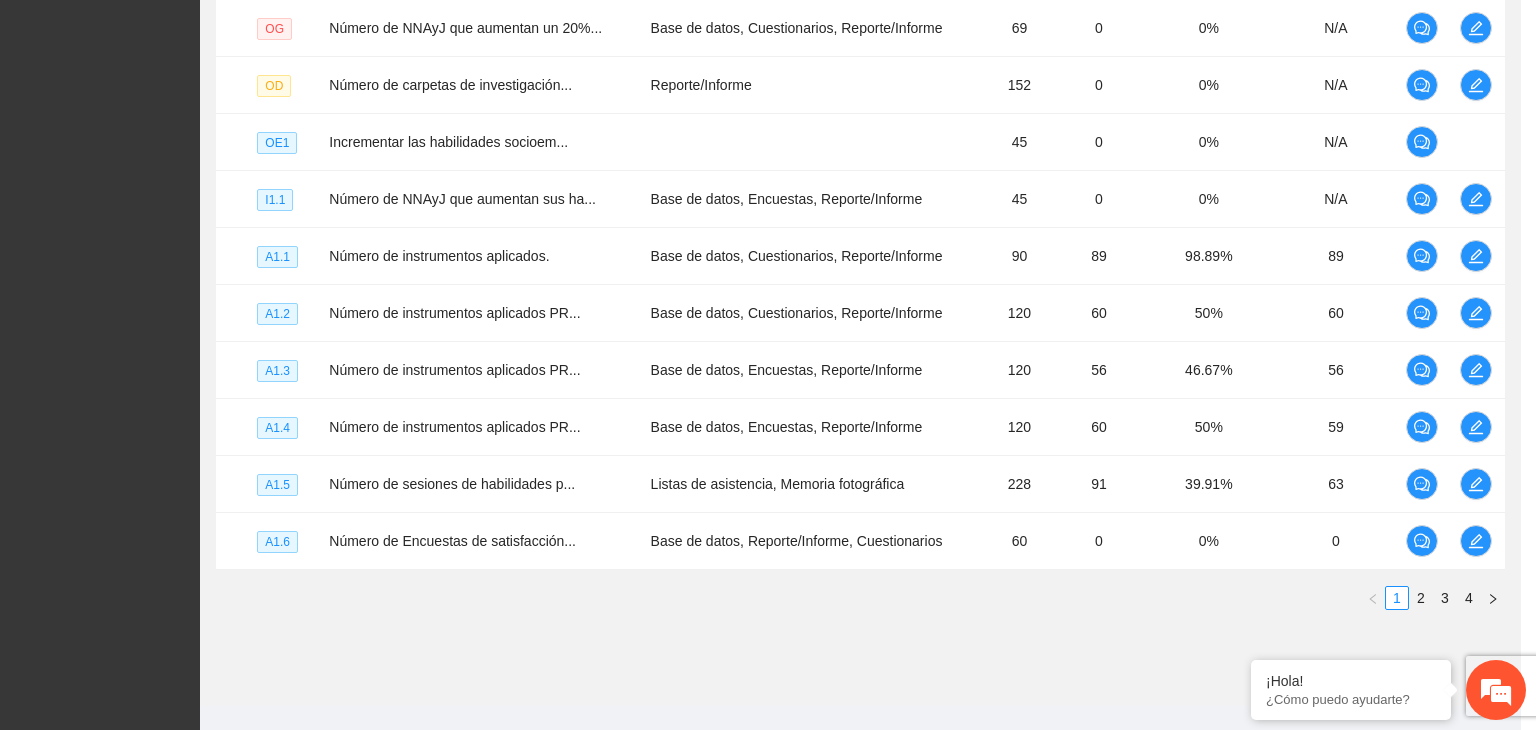 scroll, scrollTop: 0, scrollLeft: 0, axis: both 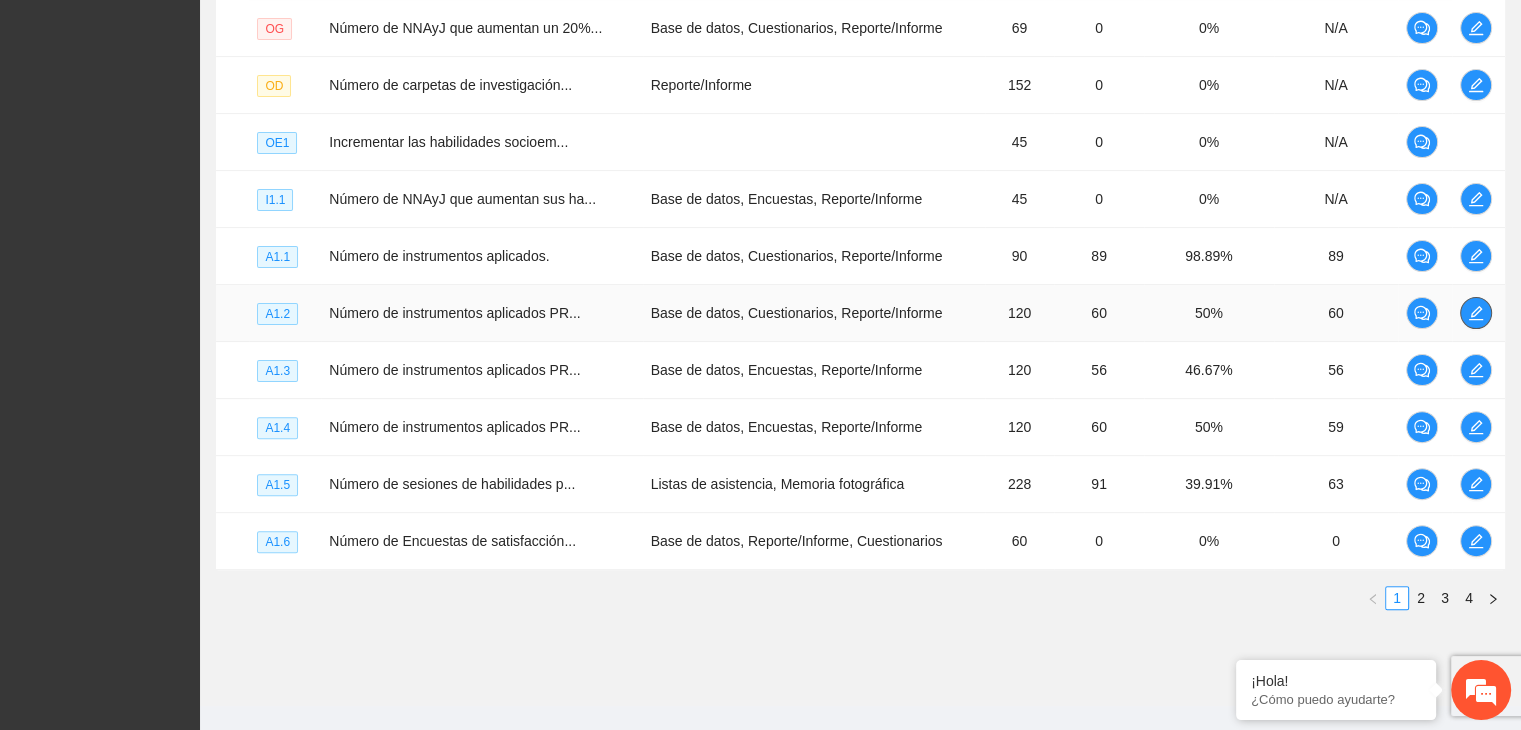 click at bounding box center (1476, 313) 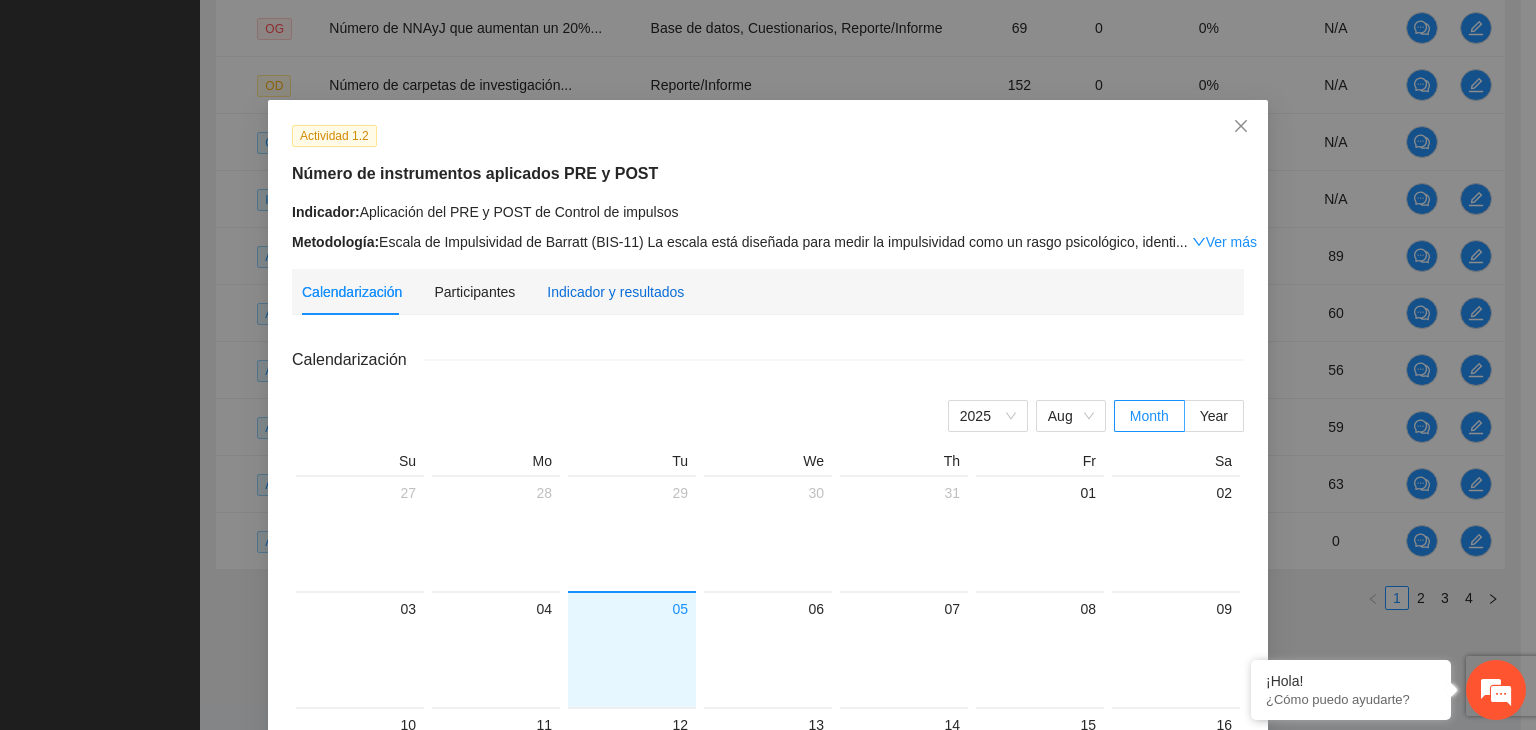 click on "Indicador y resultados" at bounding box center (615, 292) 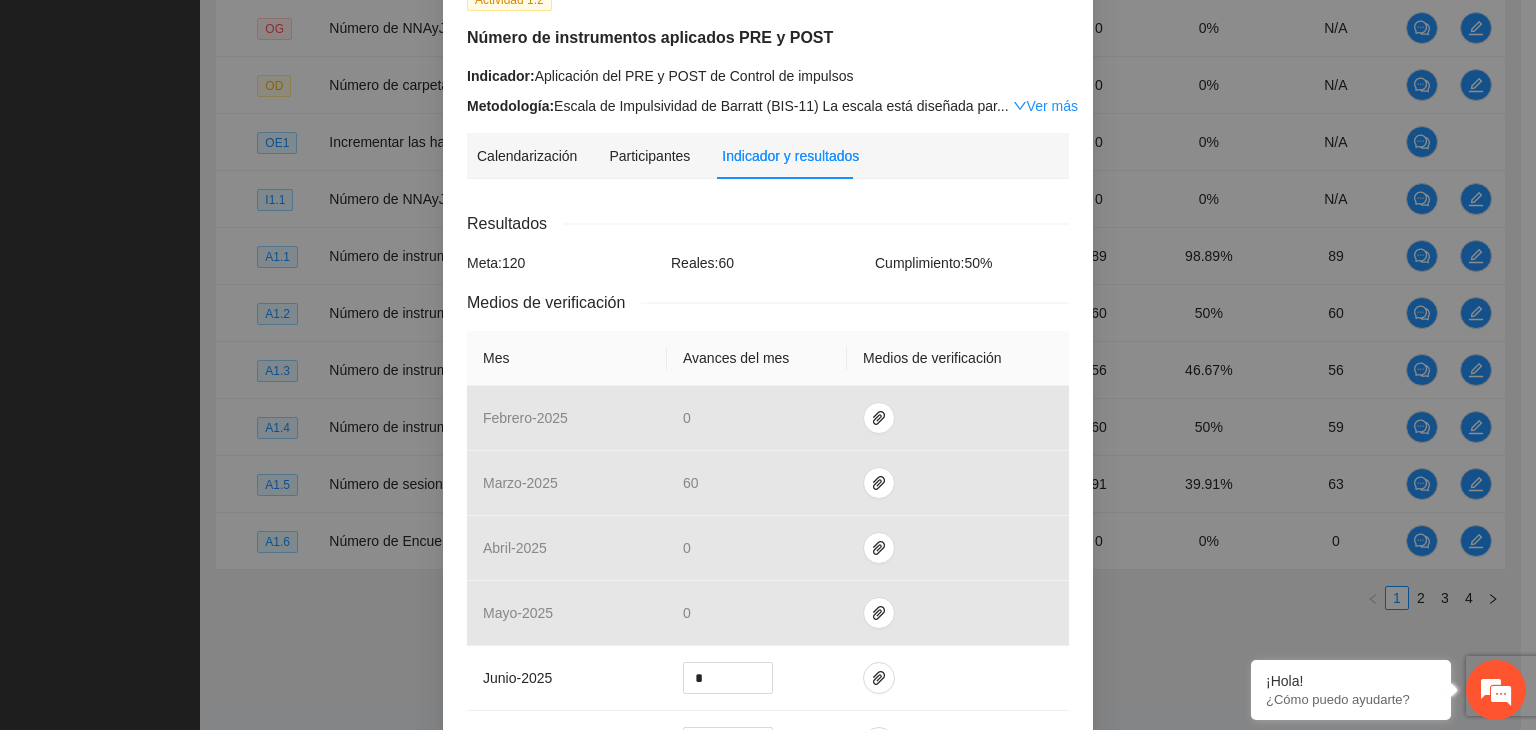 scroll, scrollTop: 140, scrollLeft: 0, axis: vertical 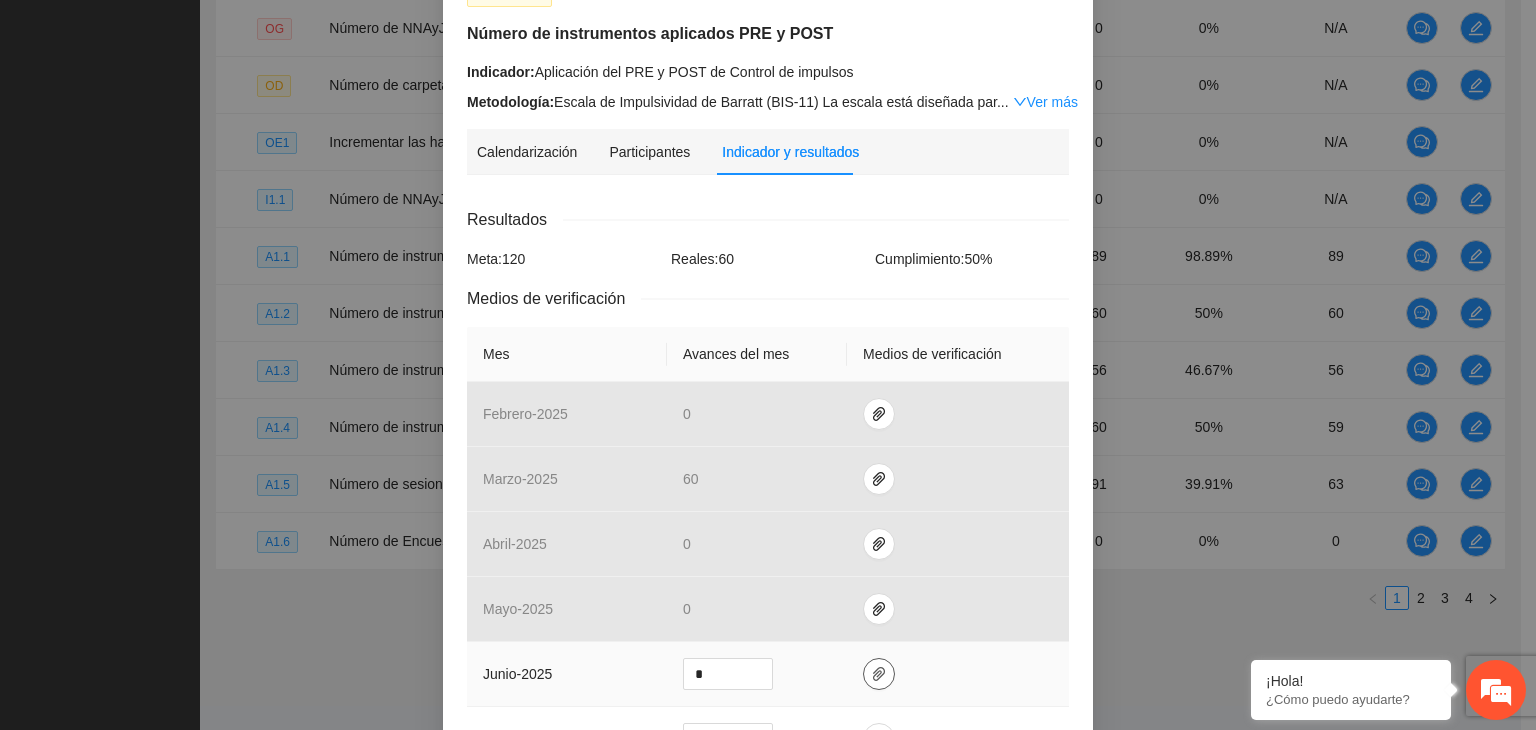 click 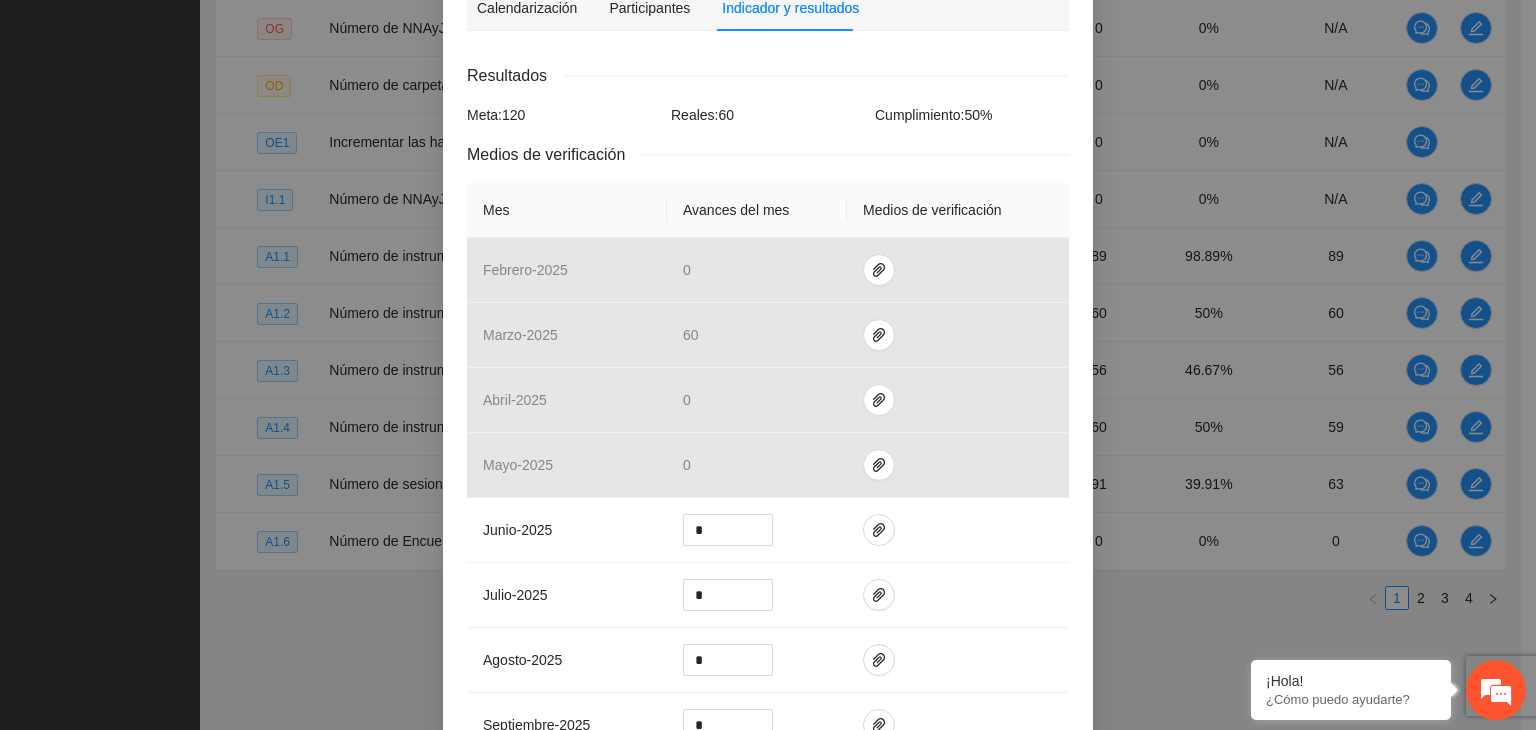 scroll, scrollTop: 272, scrollLeft: 0, axis: vertical 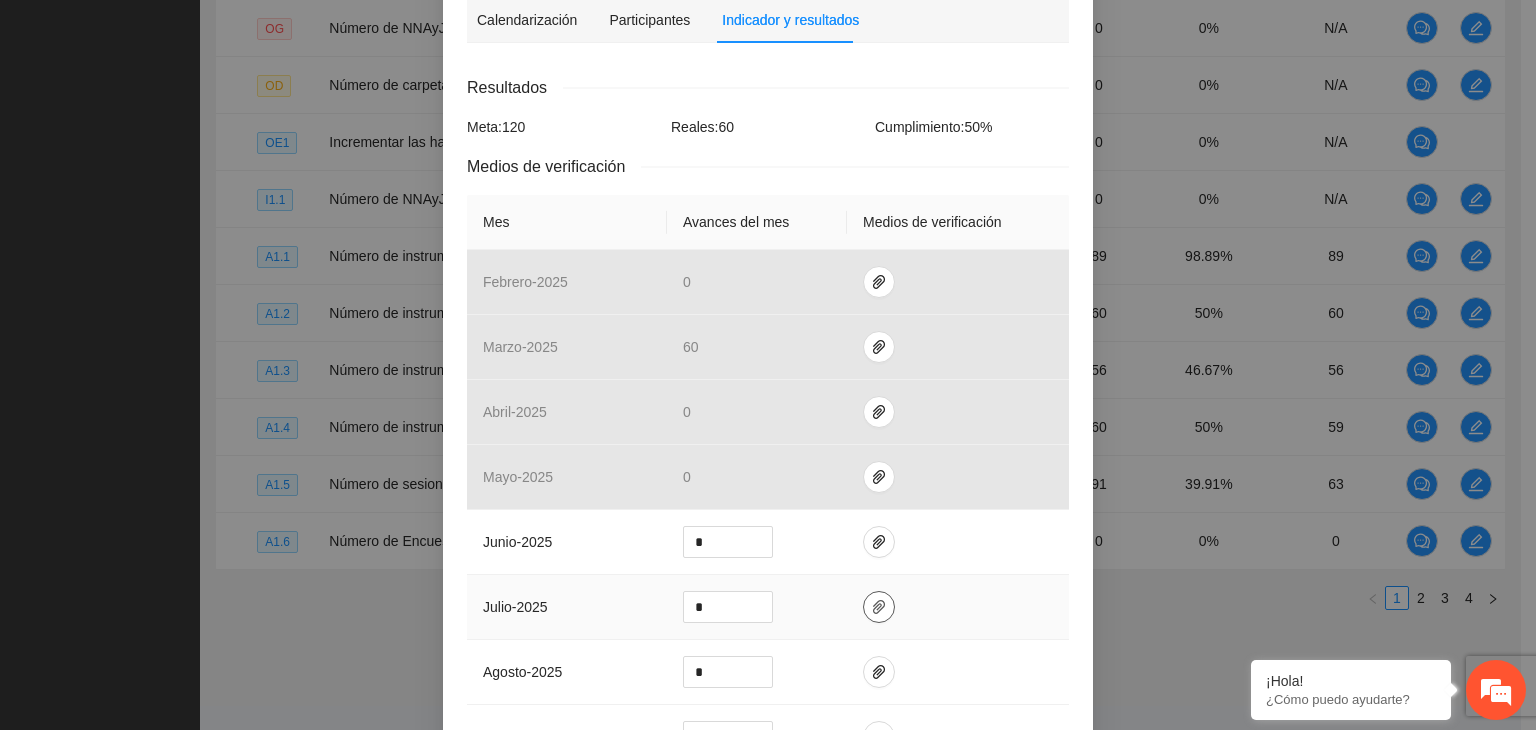 click 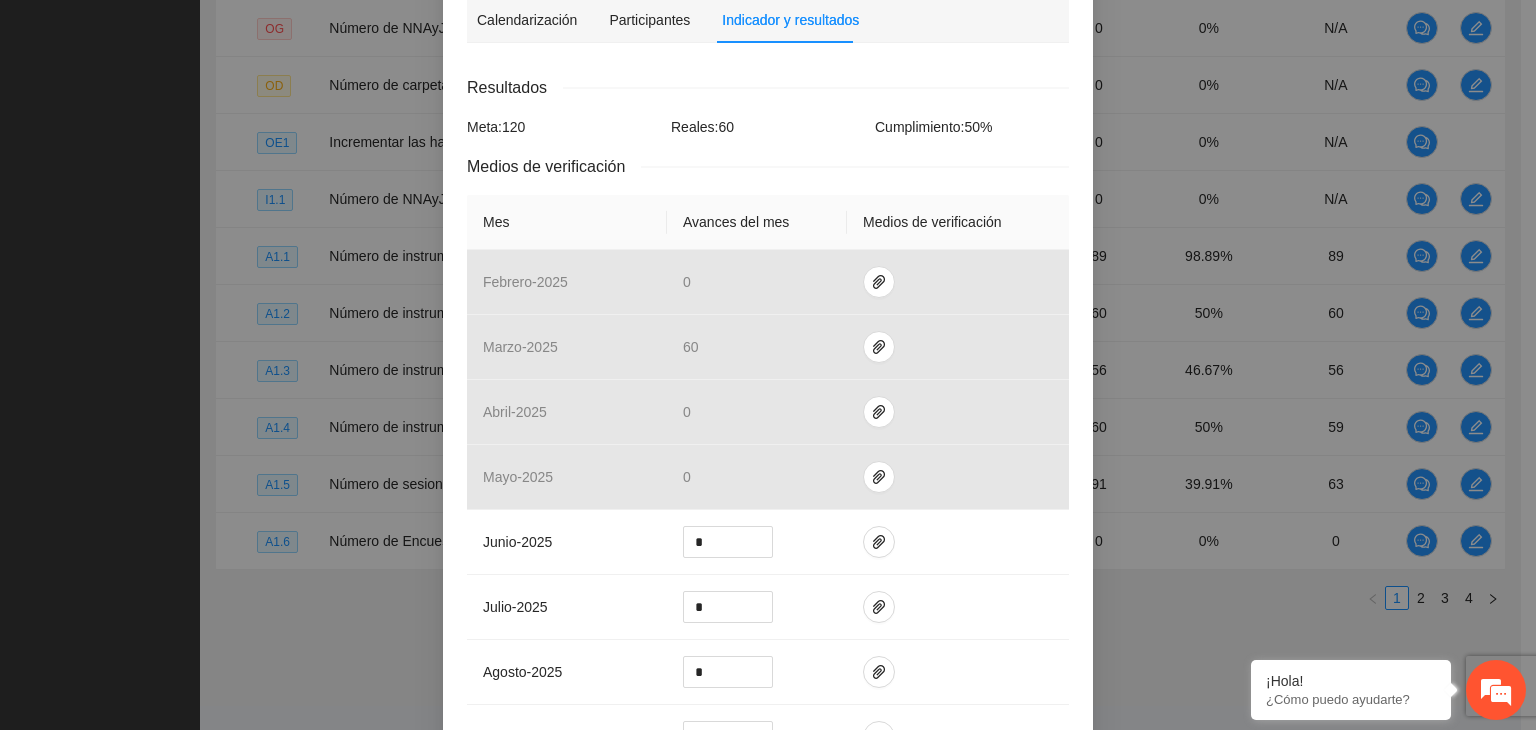 scroll, scrollTop: 20, scrollLeft: 0, axis: vertical 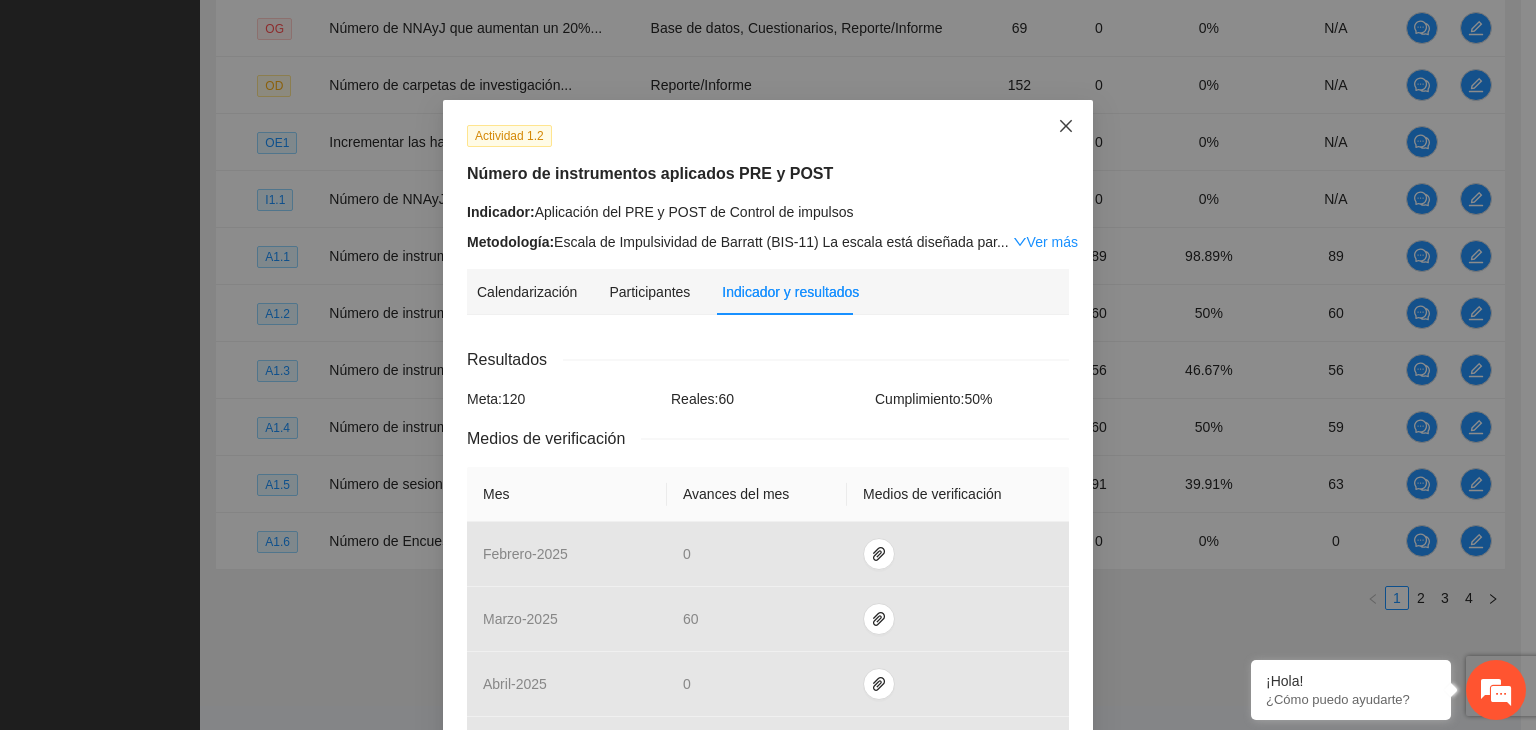 click 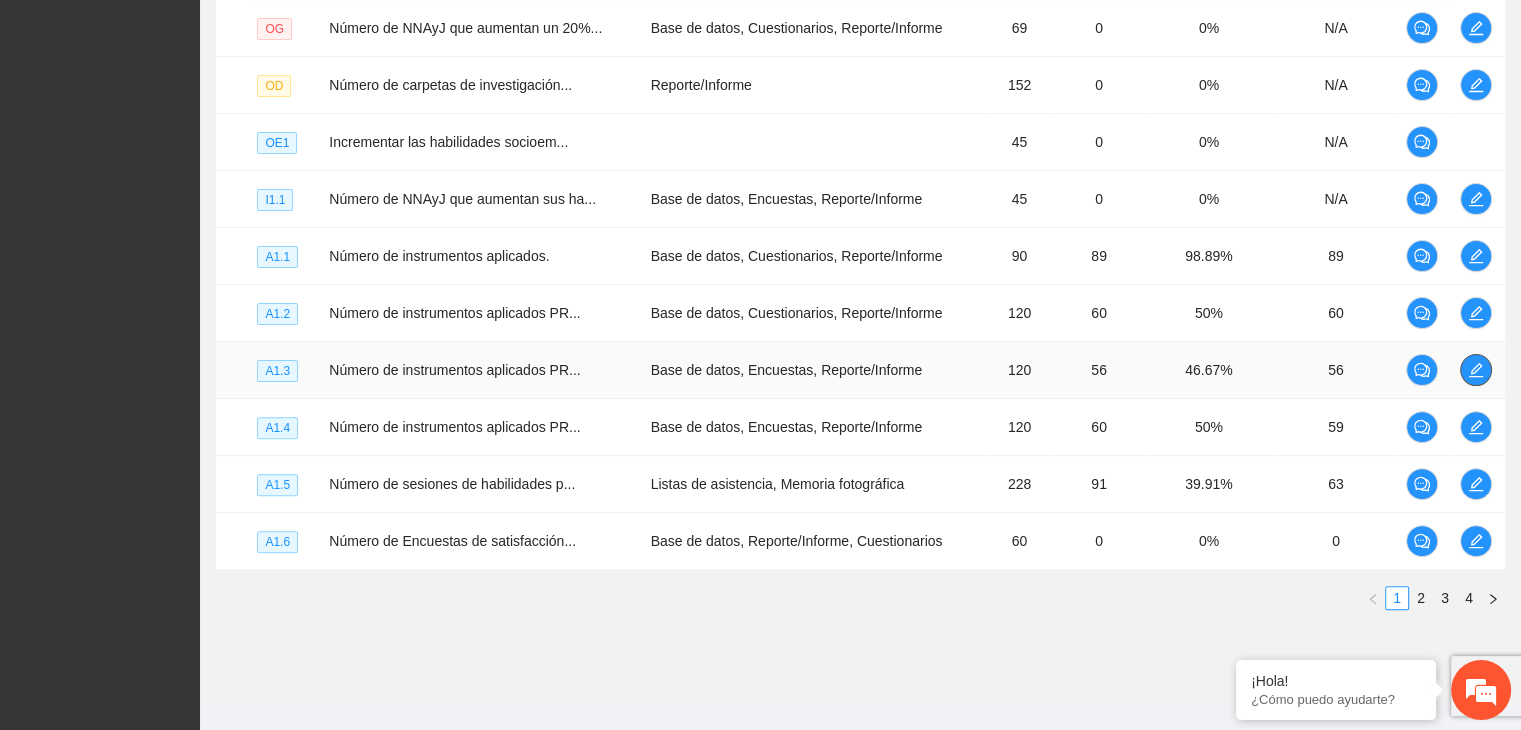 click at bounding box center (1476, 370) 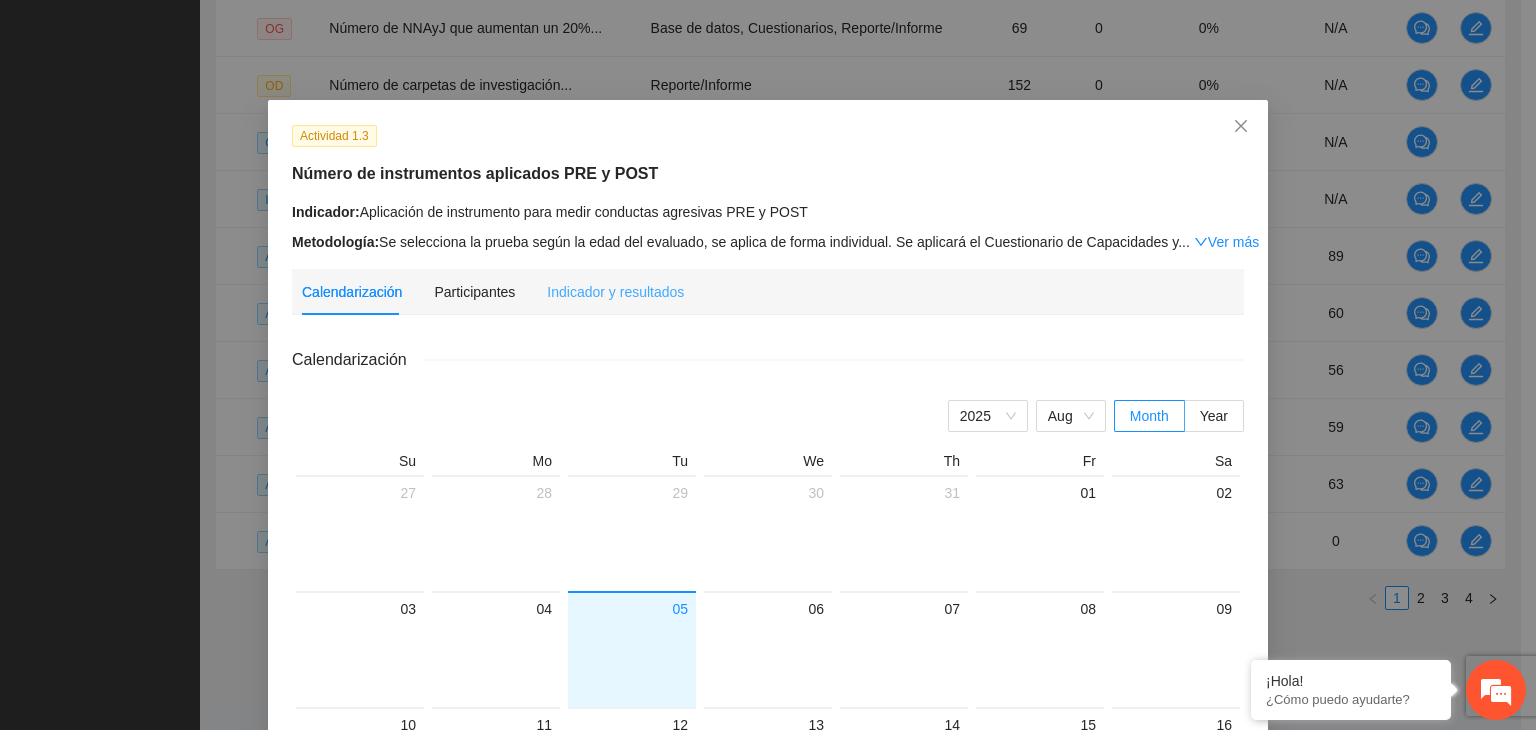 click on "Indicador y resultados" at bounding box center (615, 292) 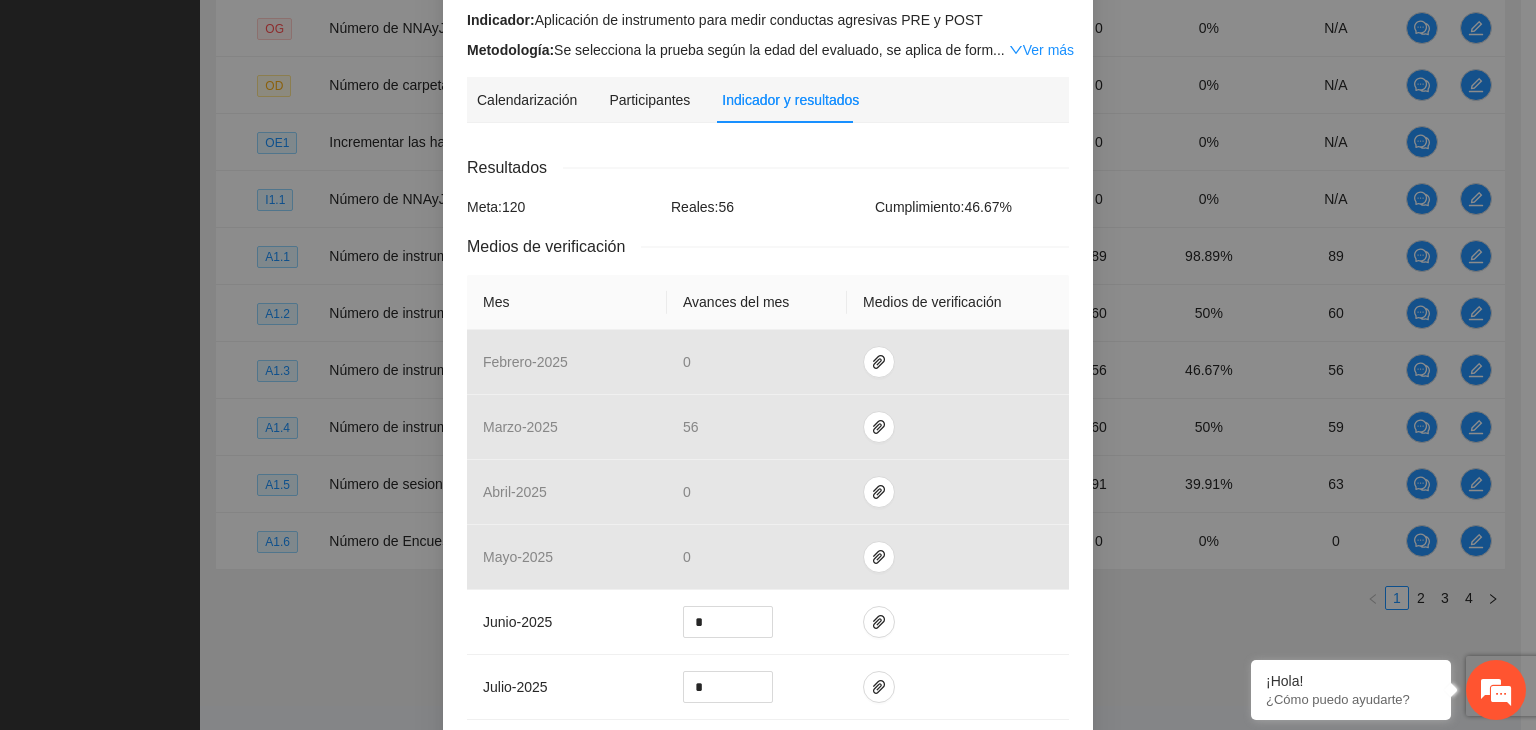 scroll, scrollTop: 277, scrollLeft: 0, axis: vertical 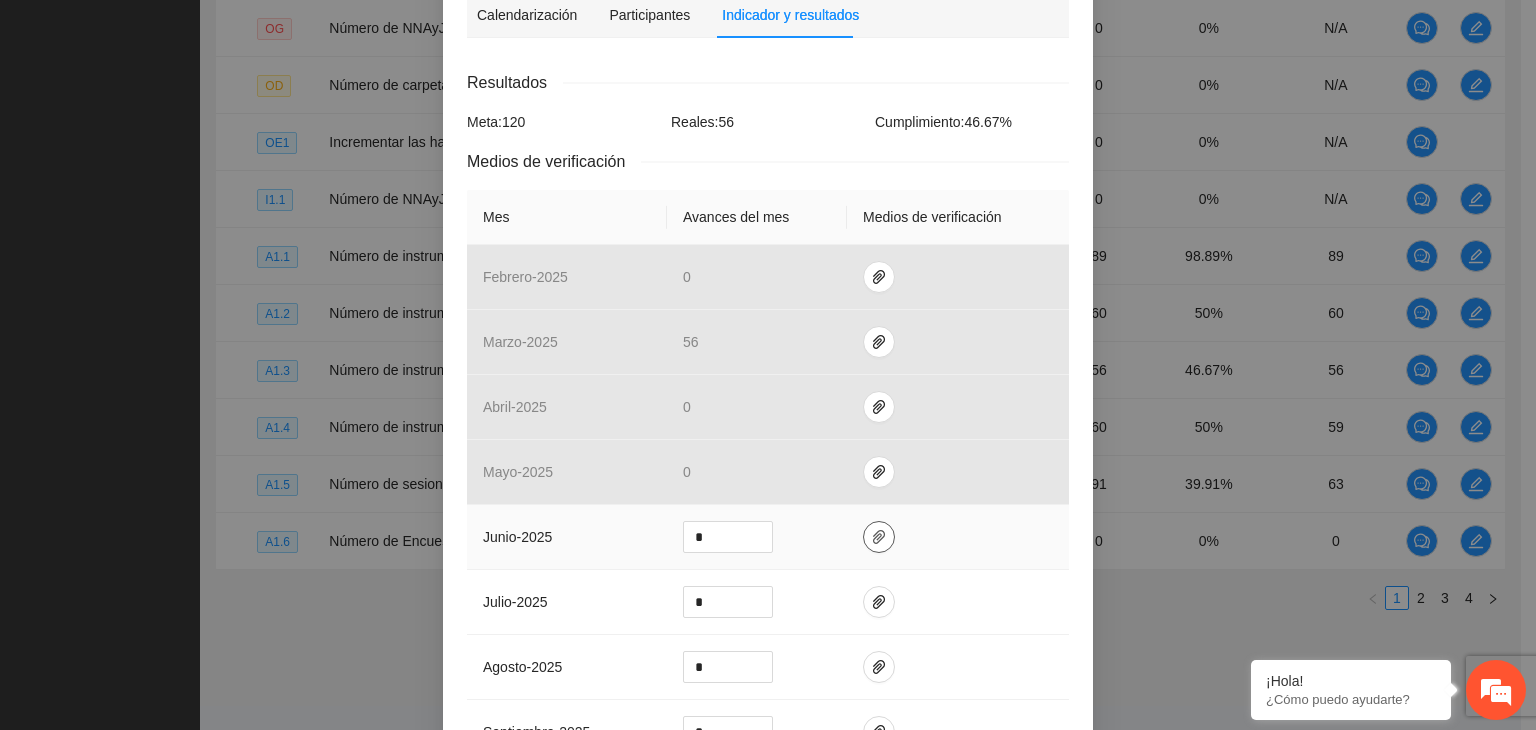 click 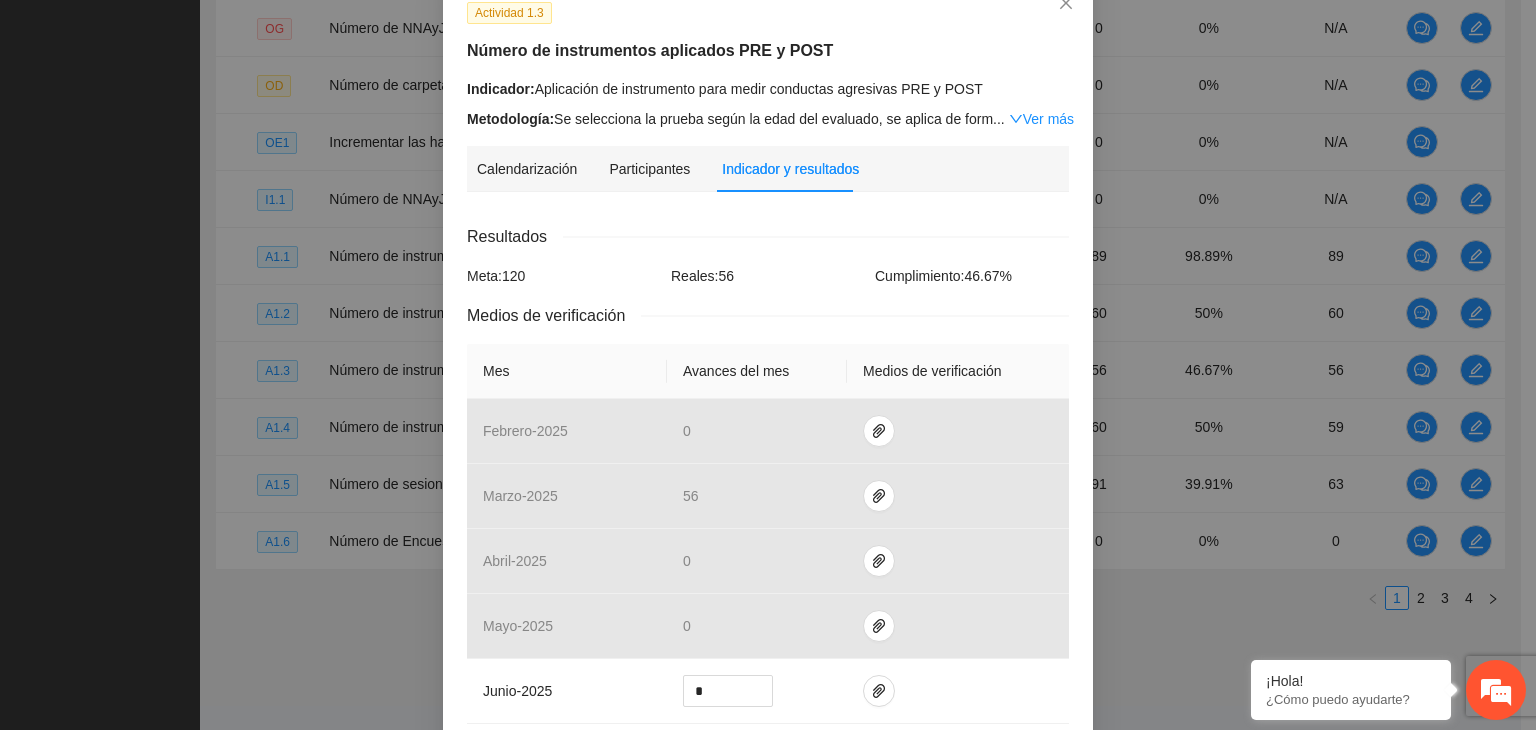 scroll, scrollTop: 116, scrollLeft: 0, axis: vertical 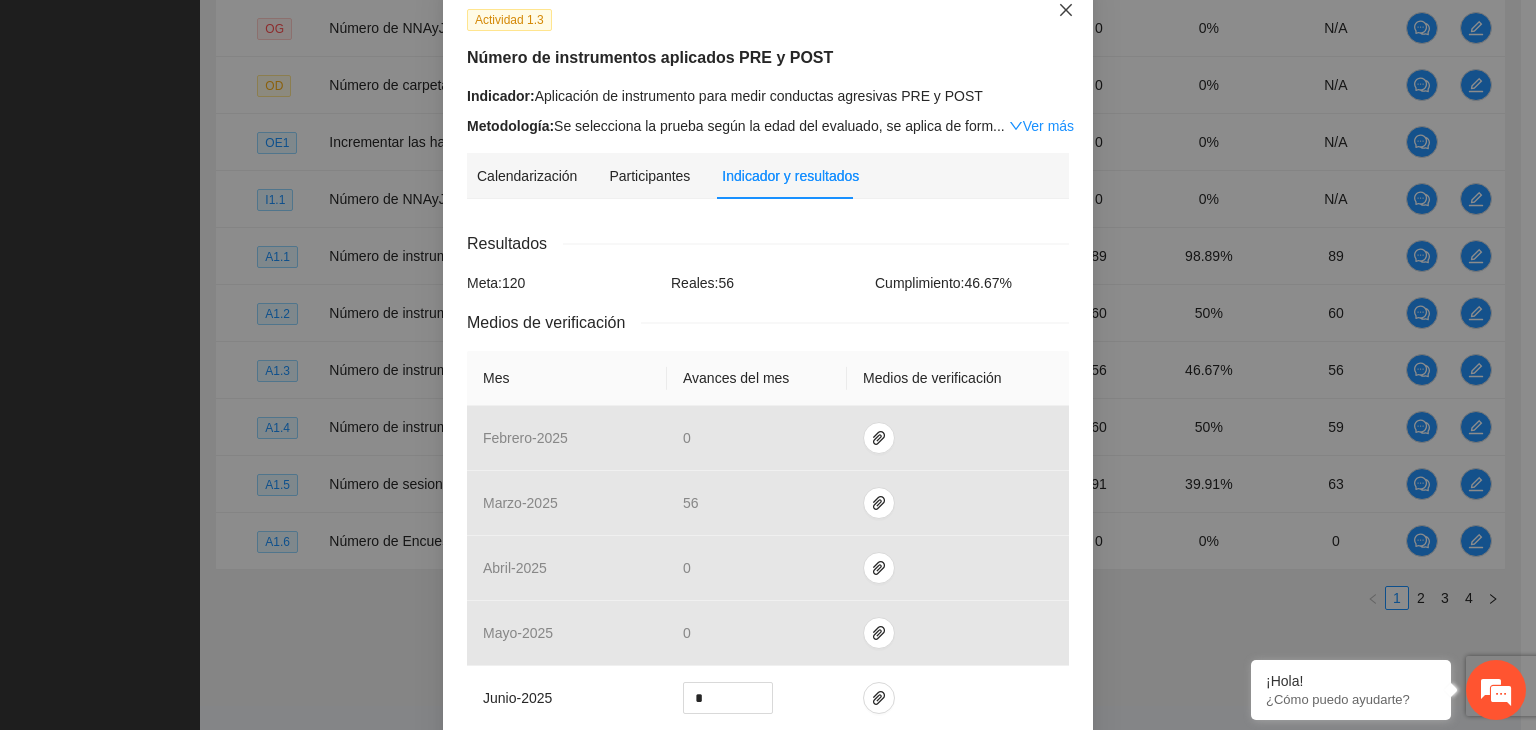 click 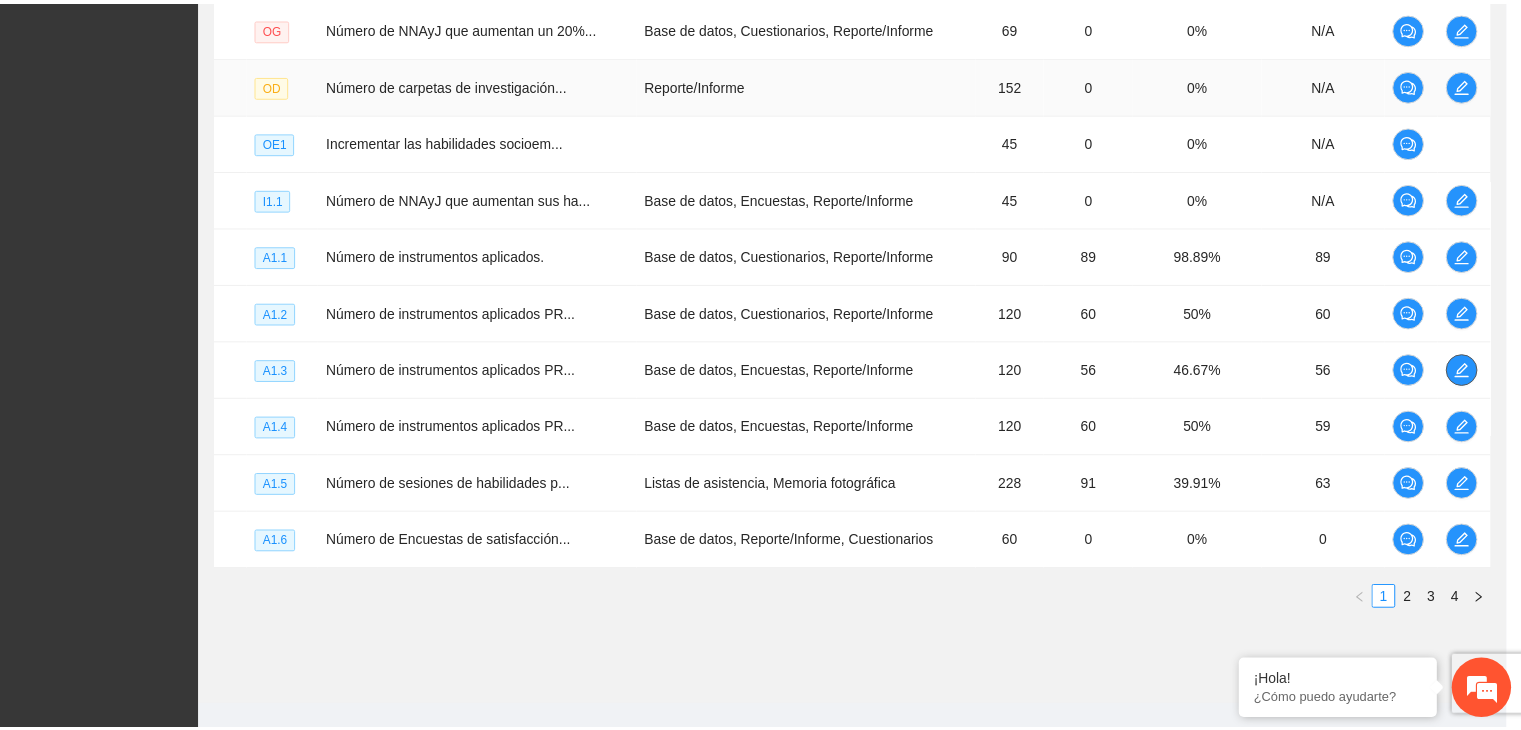 scroll, scrollTop: 0, scrollLeft: 0, axis: both 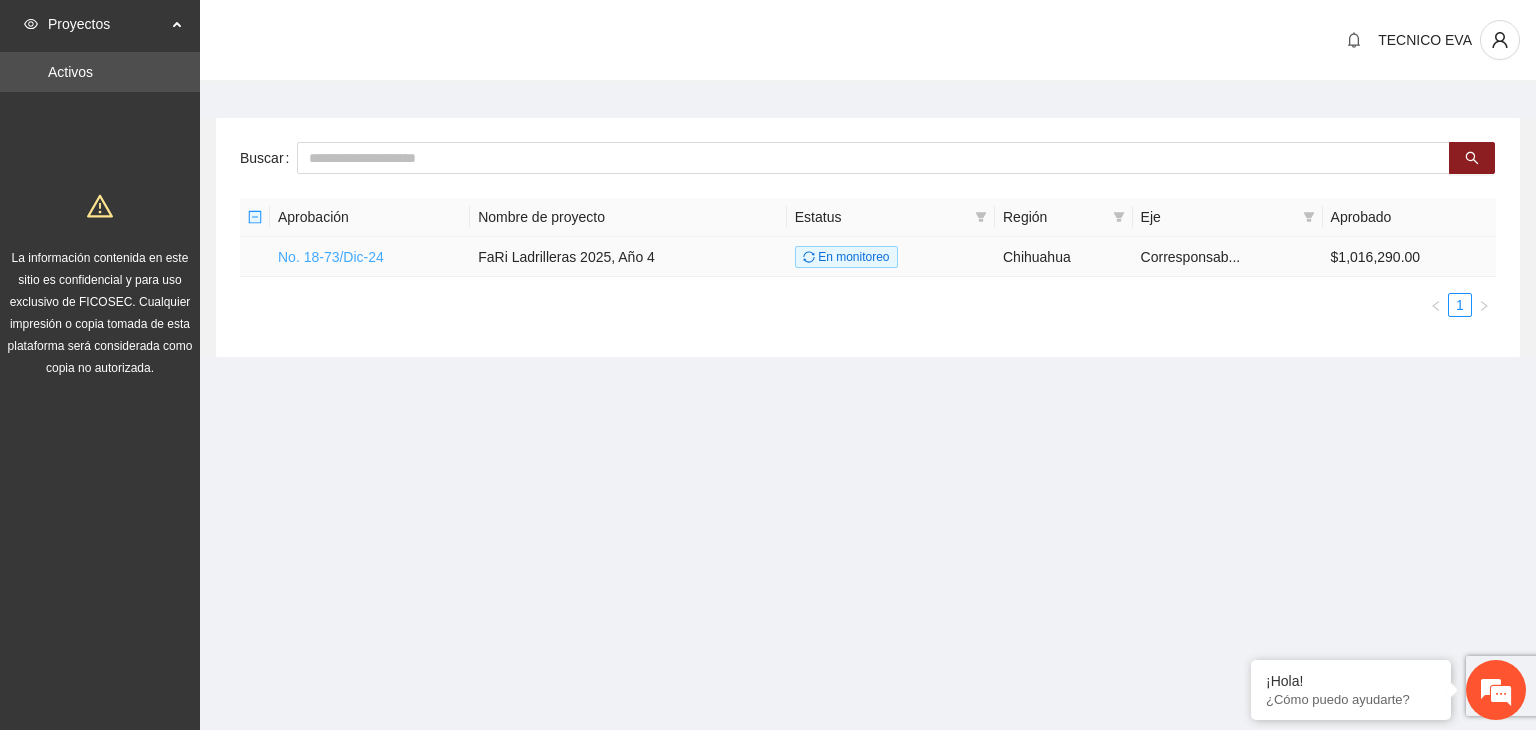 click on "No. 18-73/Dic-24" at bounding box center [331, 257] 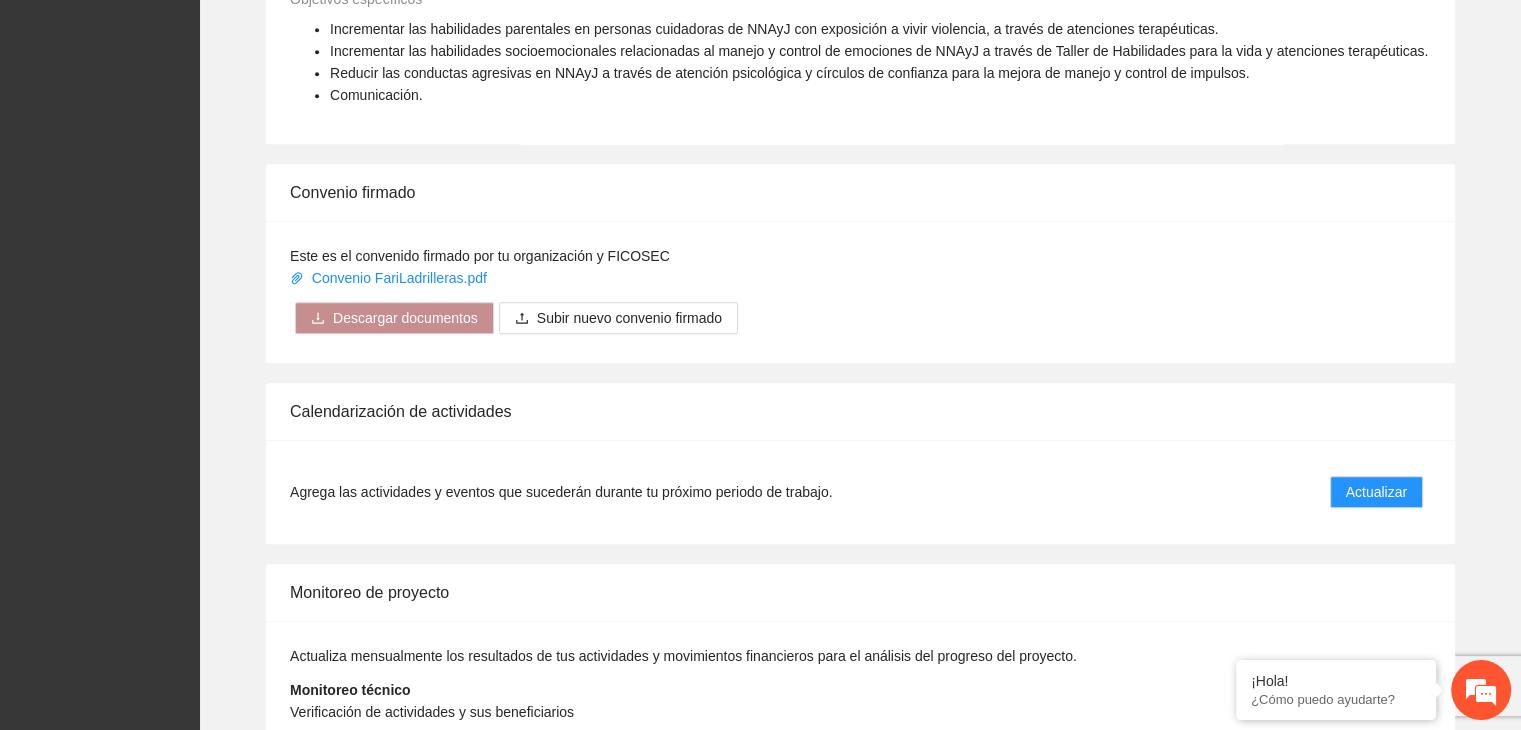 scroll, scrollTop: 1463, scrollLeft: 0, axis: vertical 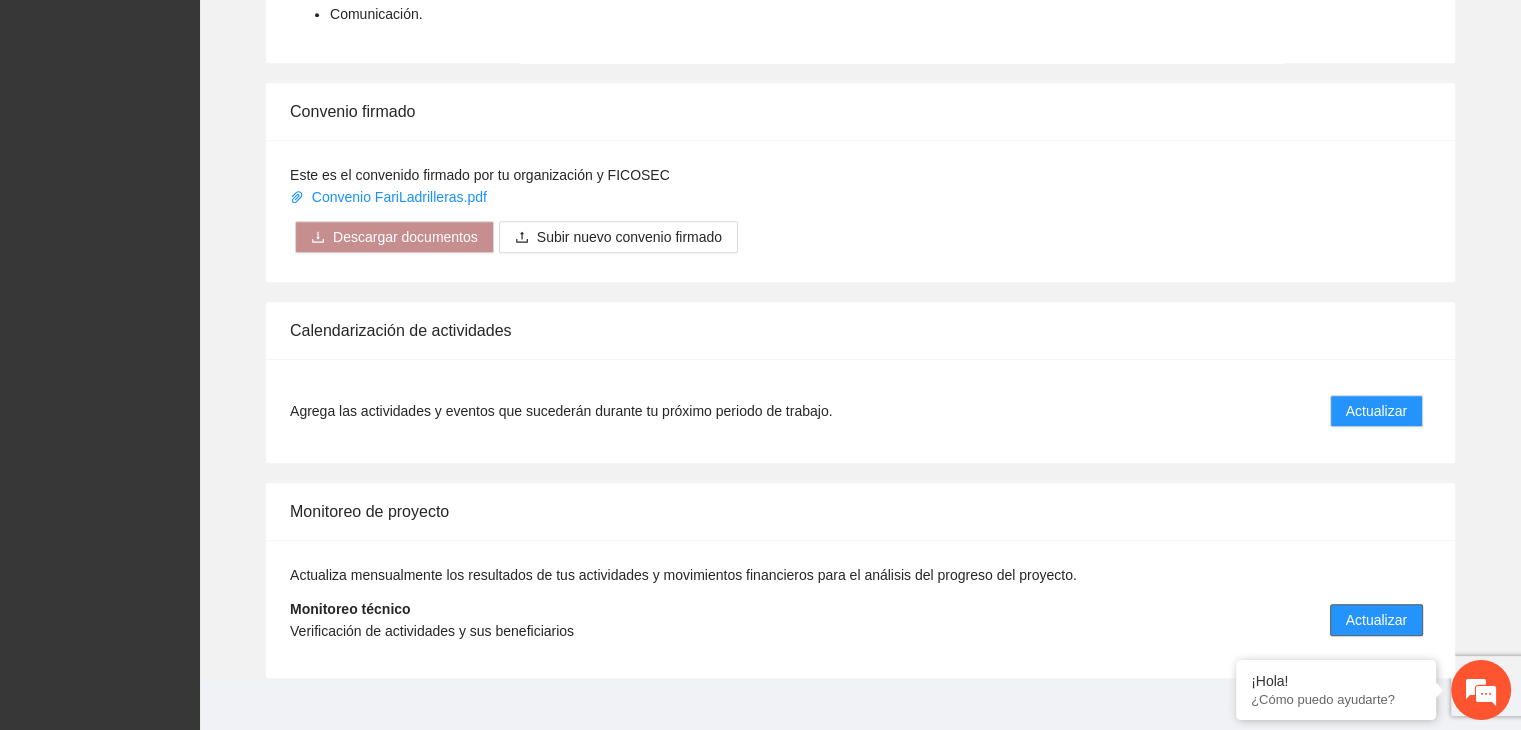 click on "Actualizar" at bounding box center [1376, 620] 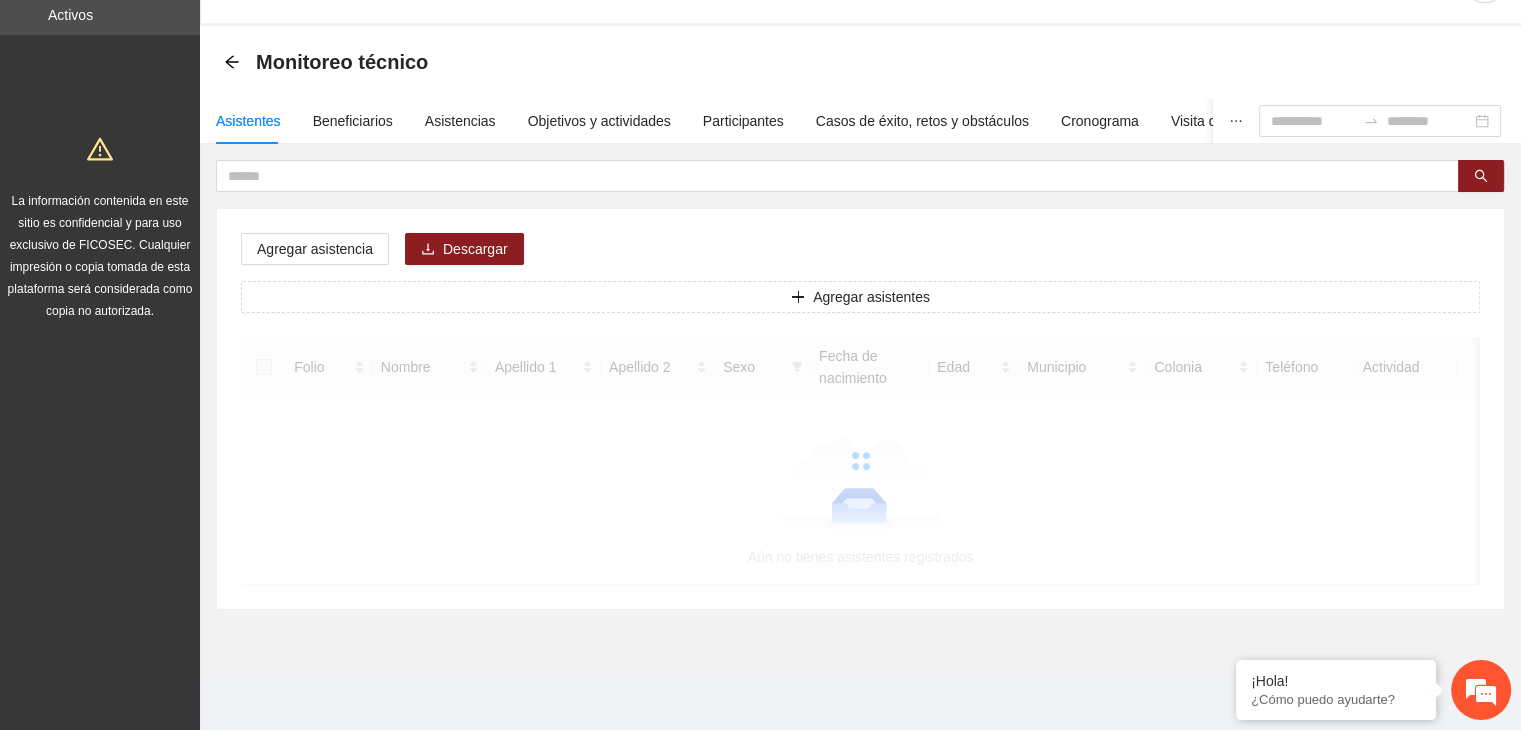 scroll, scrollTop: 0, scrollLeft: 0, axis: both 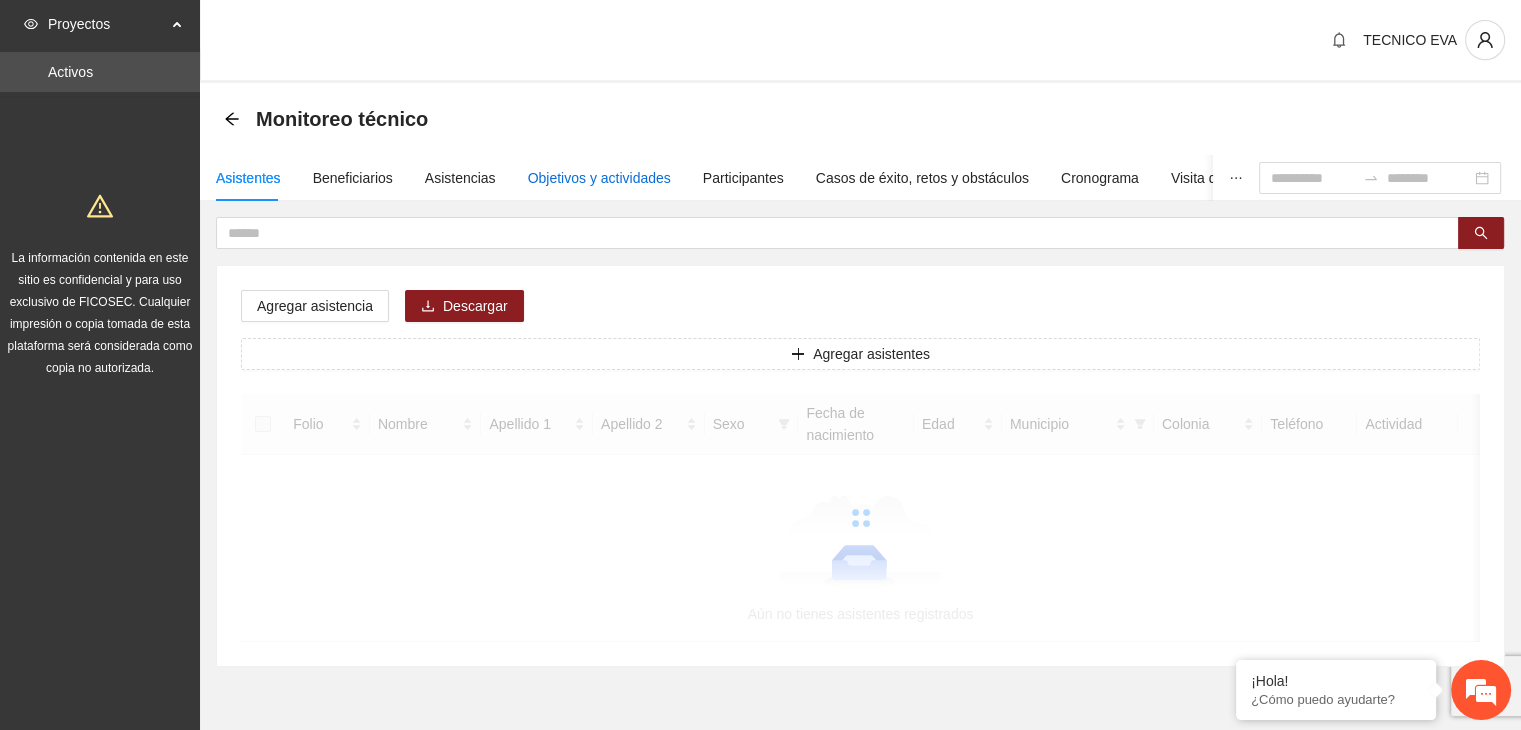 click on "Objetivos y actividades" at bounding box center [599, 178] 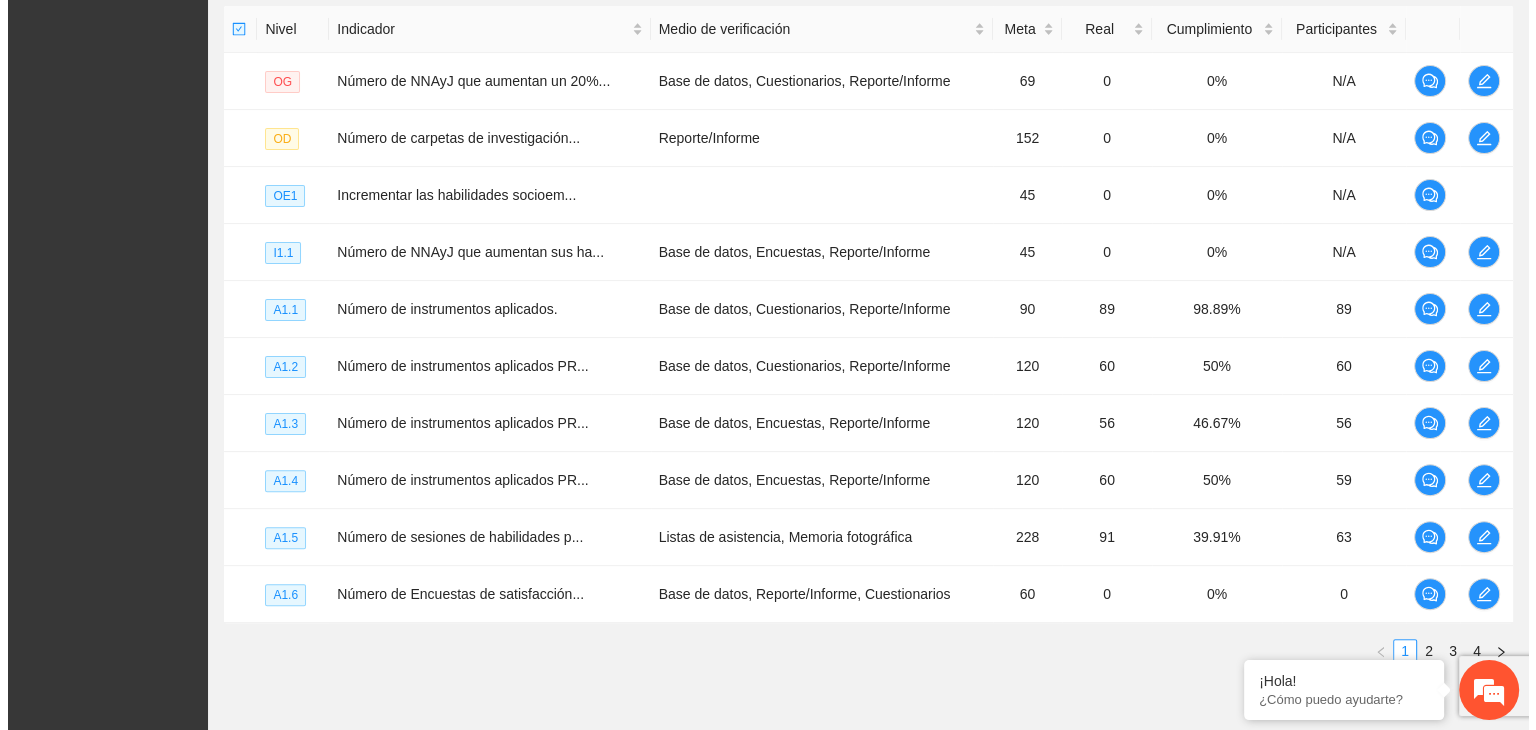 scroll, scrollTop: 482, scrollLeft: 0, axis: vertical 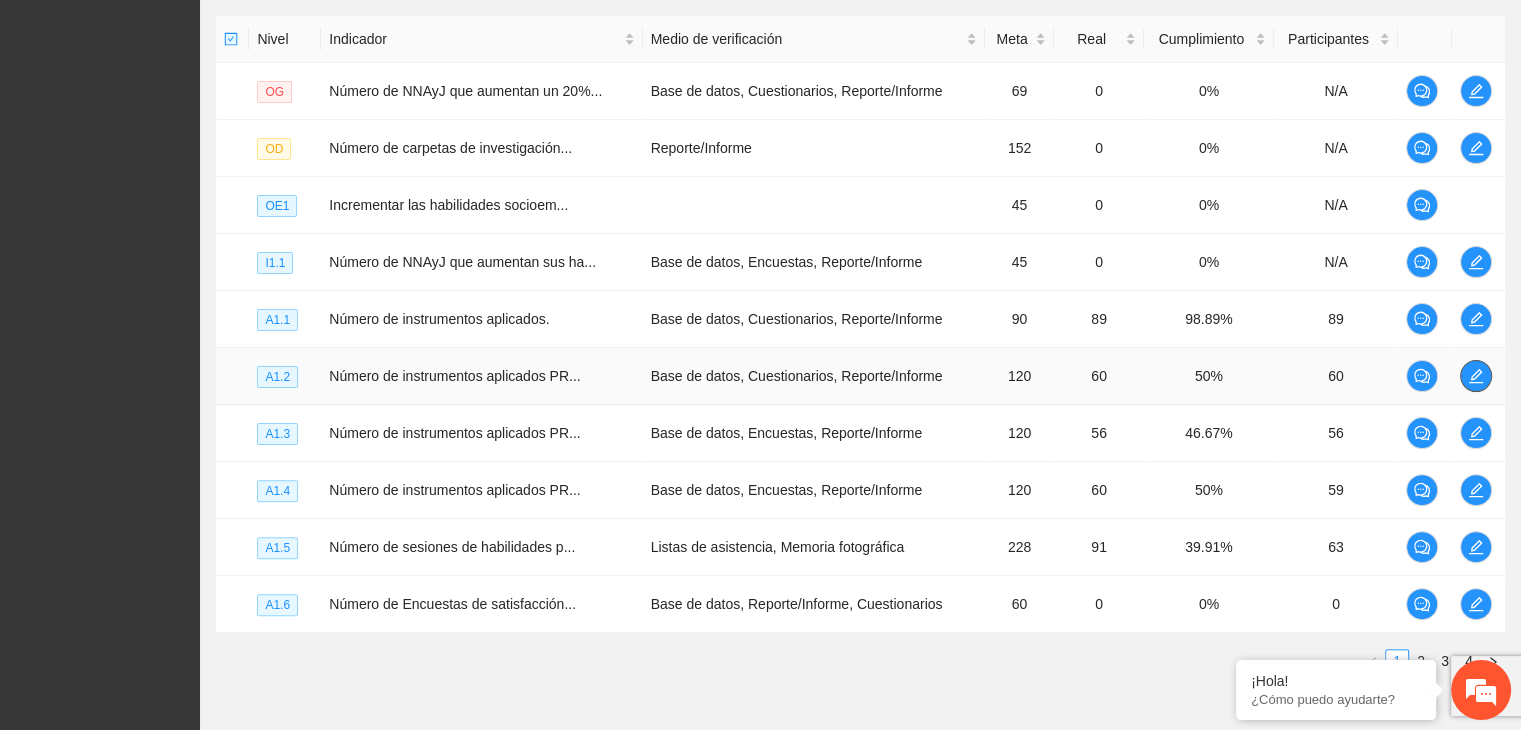click 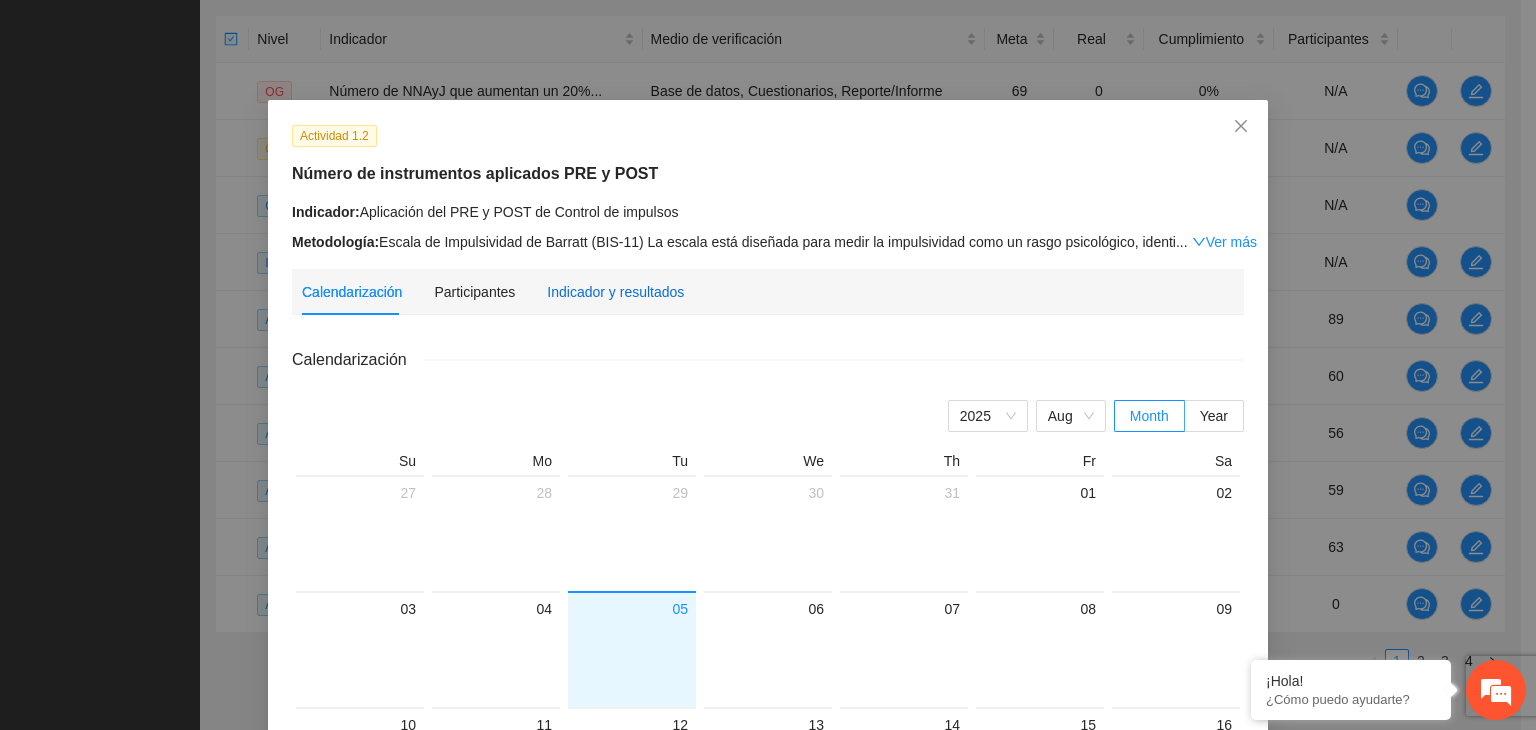 click on "Indicador y resultados" at bounding box center [615, 292] 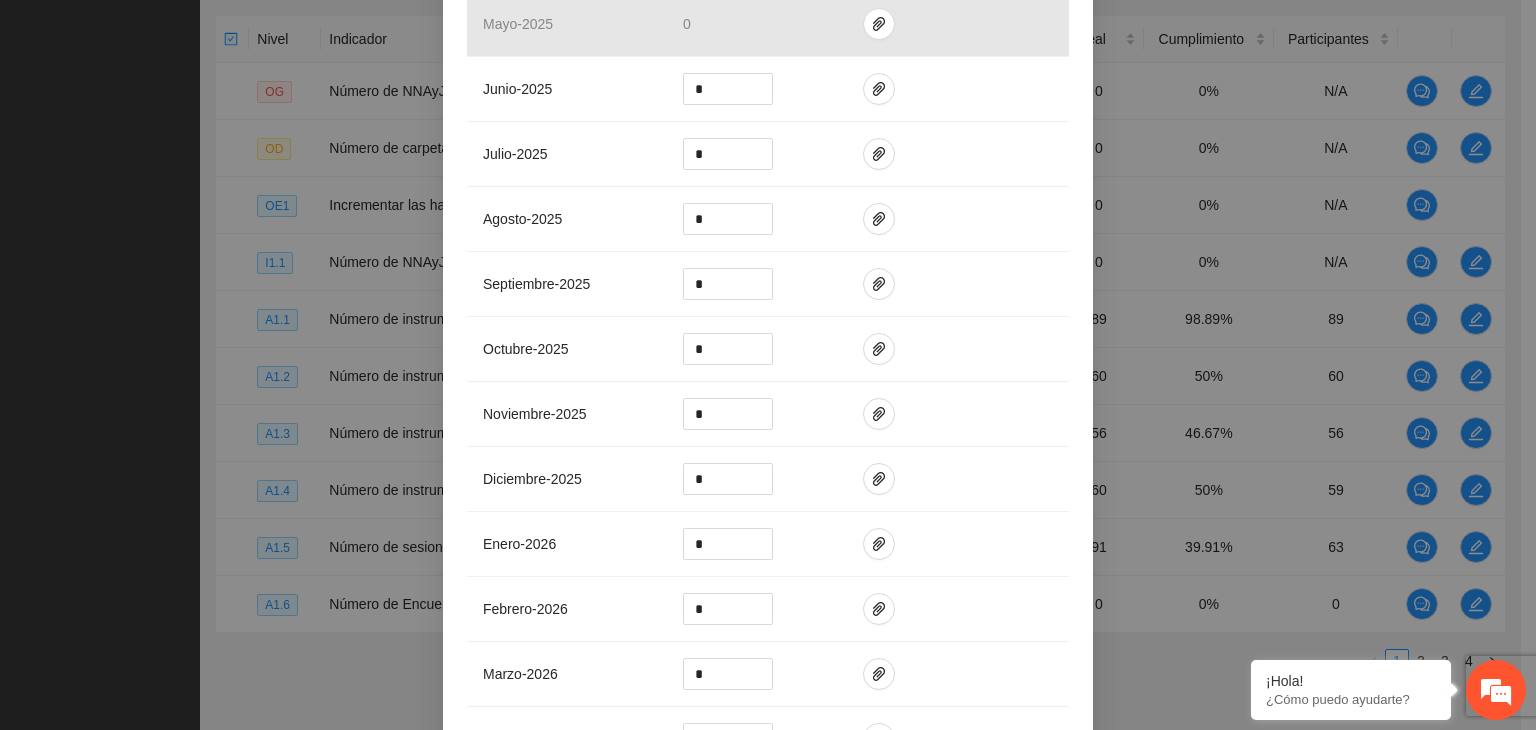 scroll, scrollTop: 739, scrollLeft: 0, axis: vertical 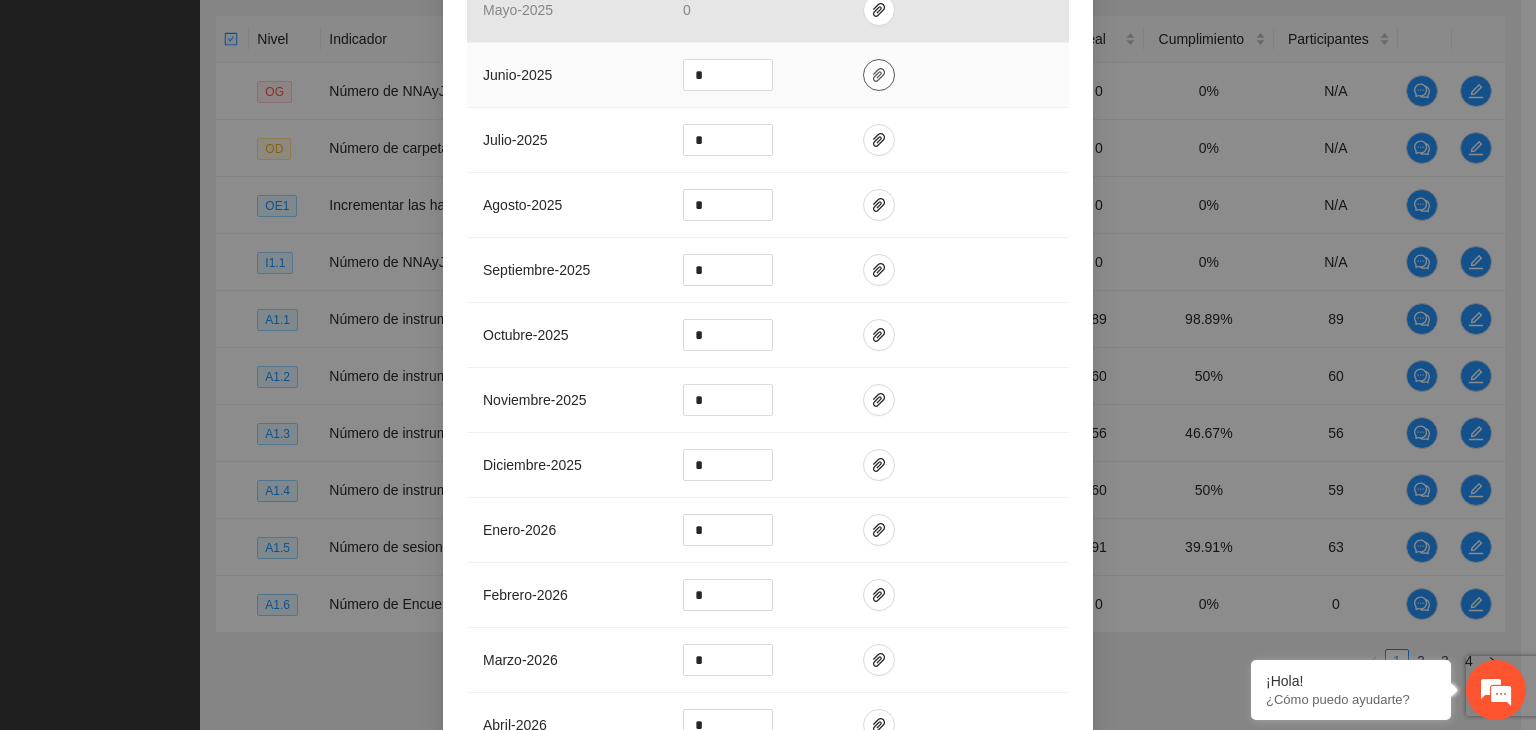 click 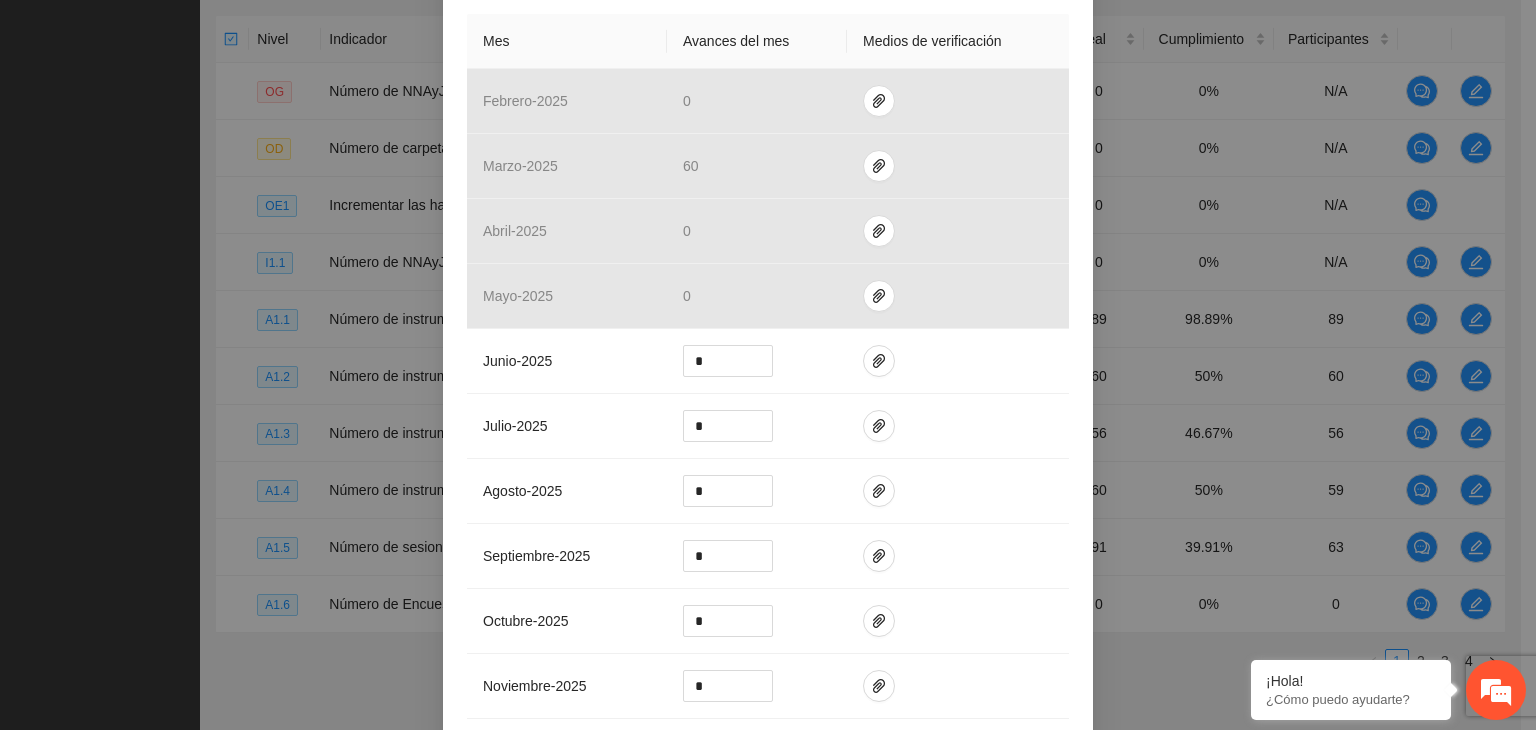 scroll, scrollTop: 444, scrollLeft: 0, axis: vertical 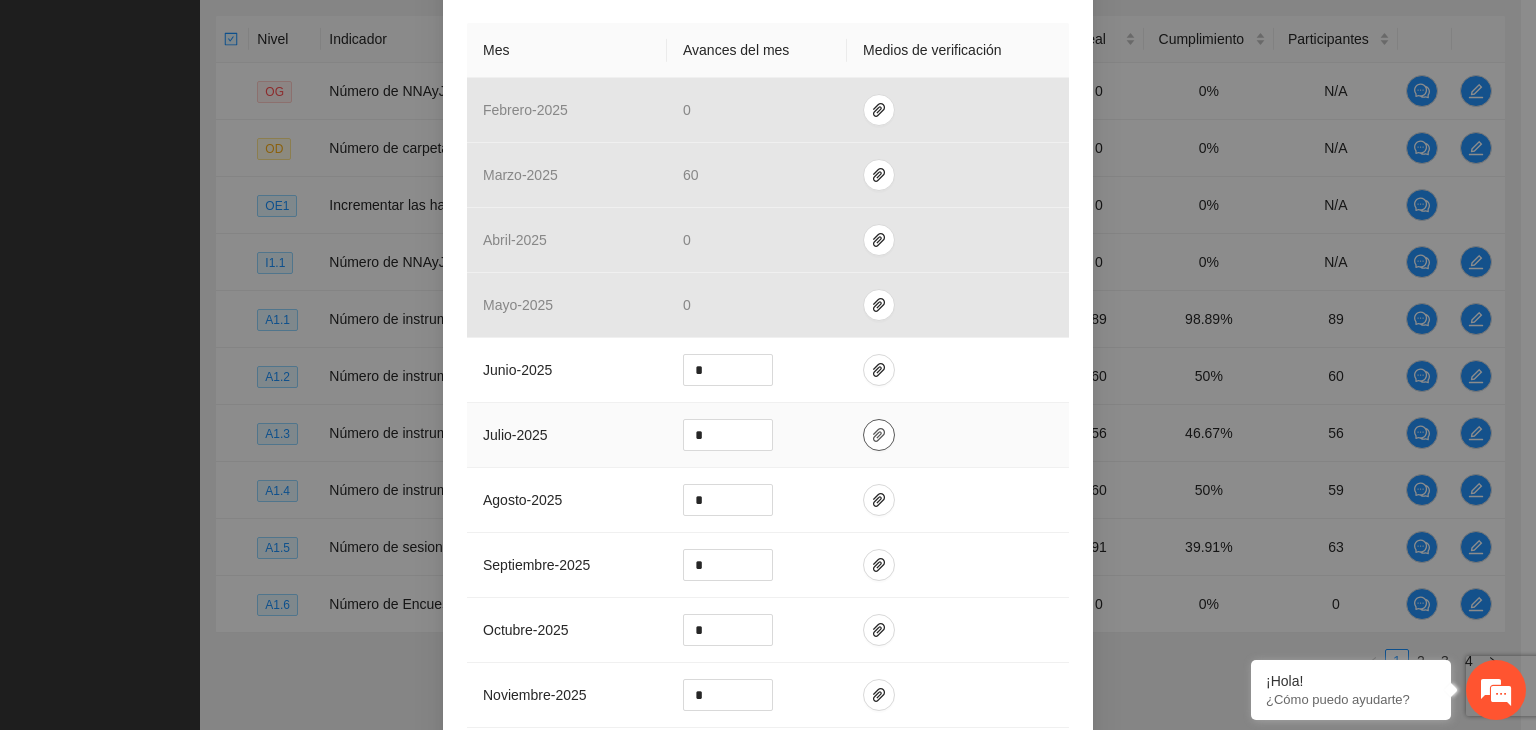 click 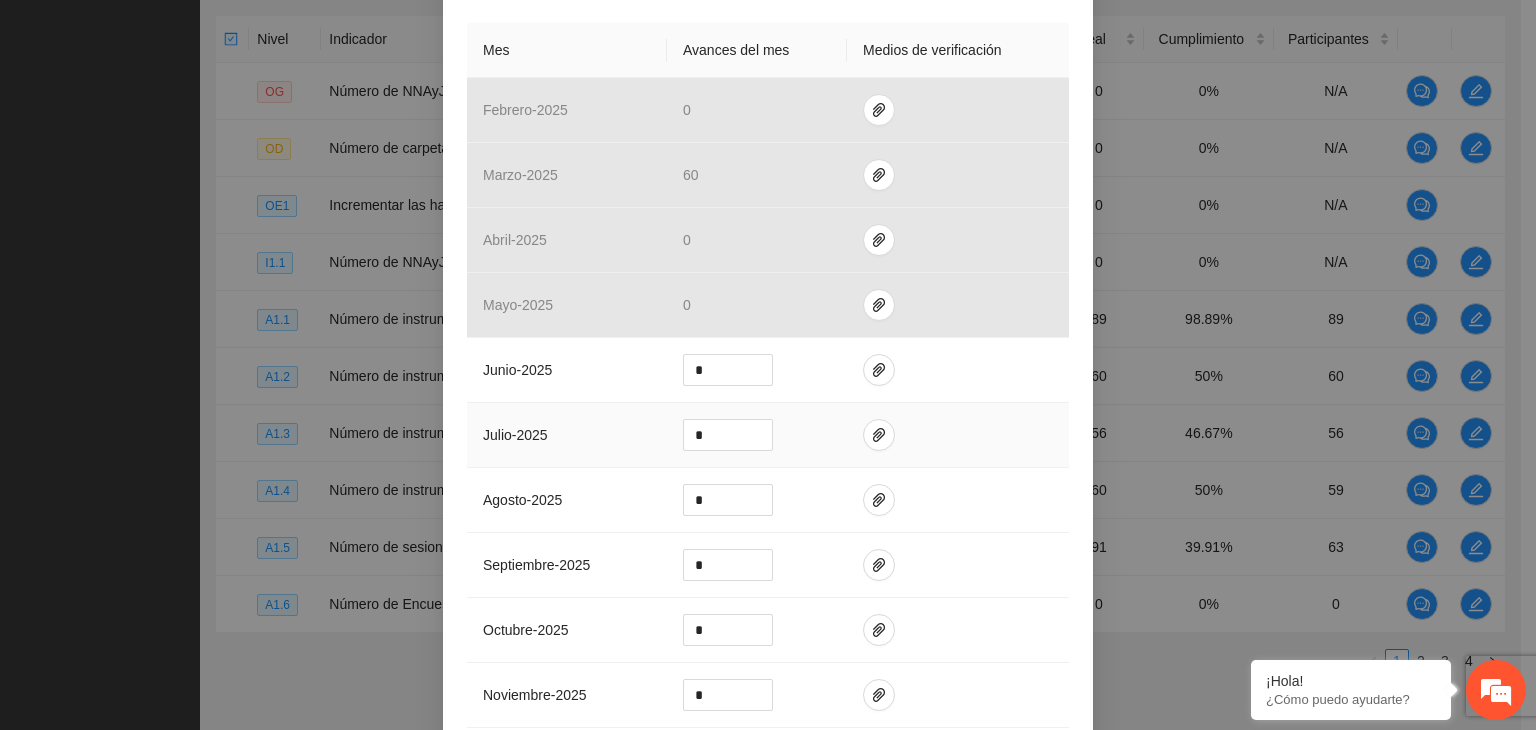click at bounding box center (958, 435) 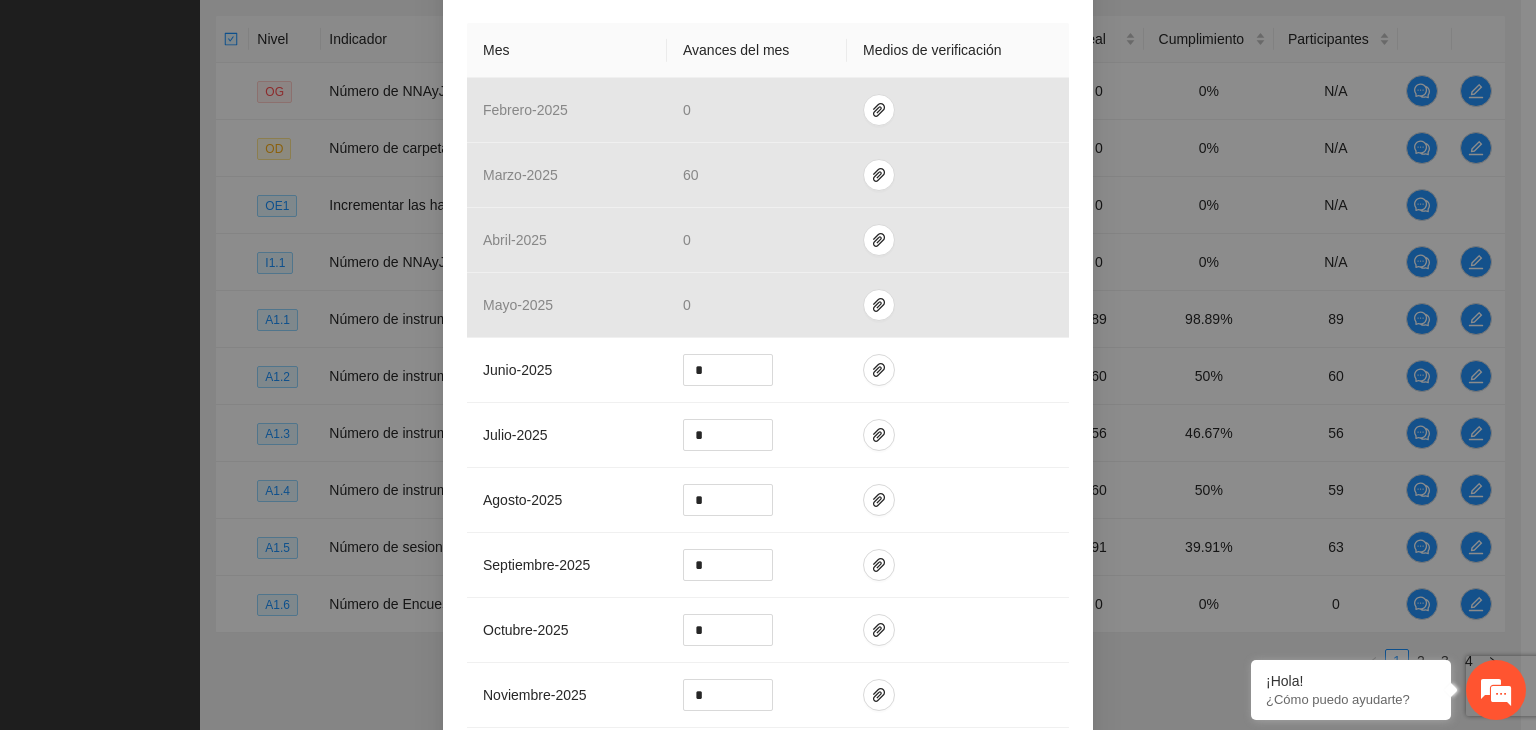 scroll, scrollTop: 0, scrollLeft: 0, axis: both 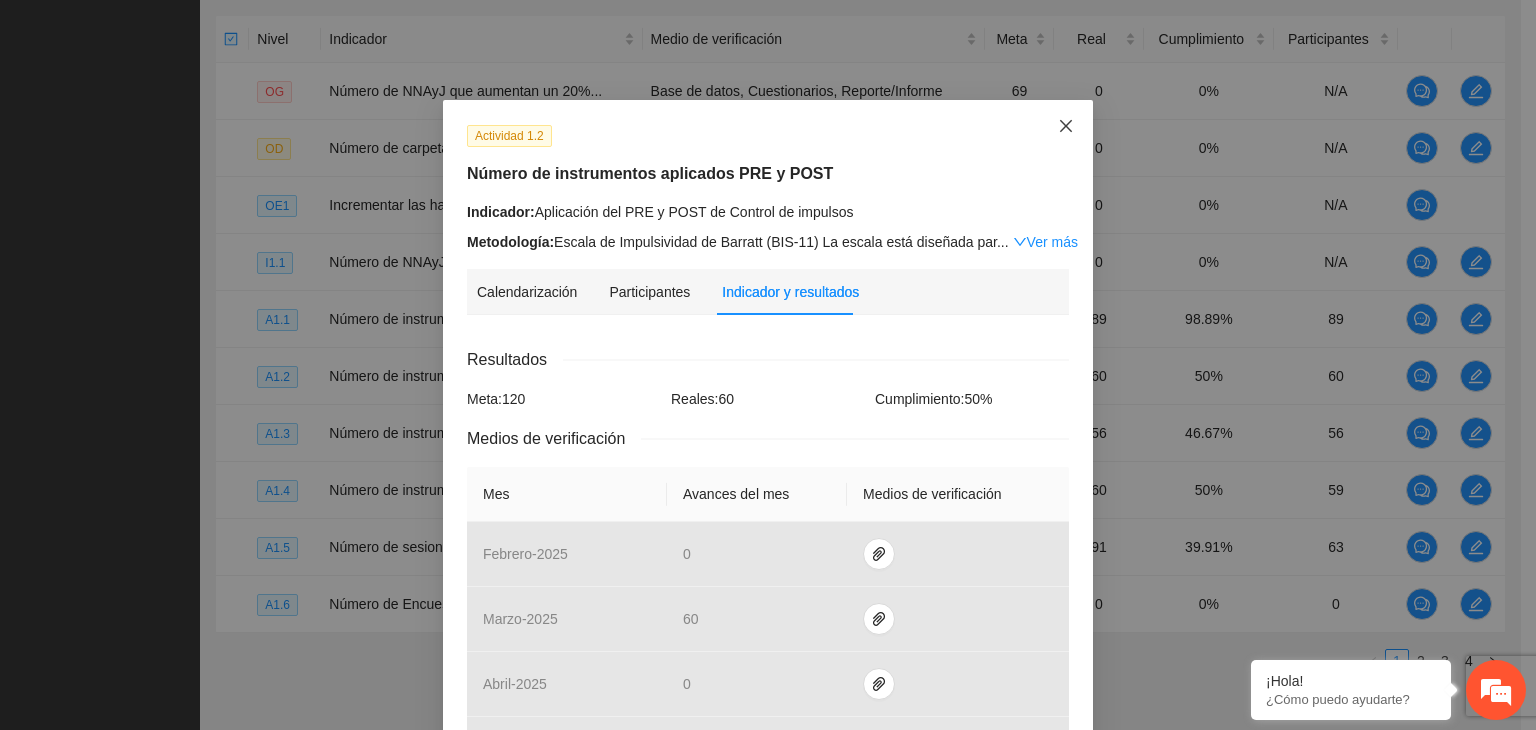 click 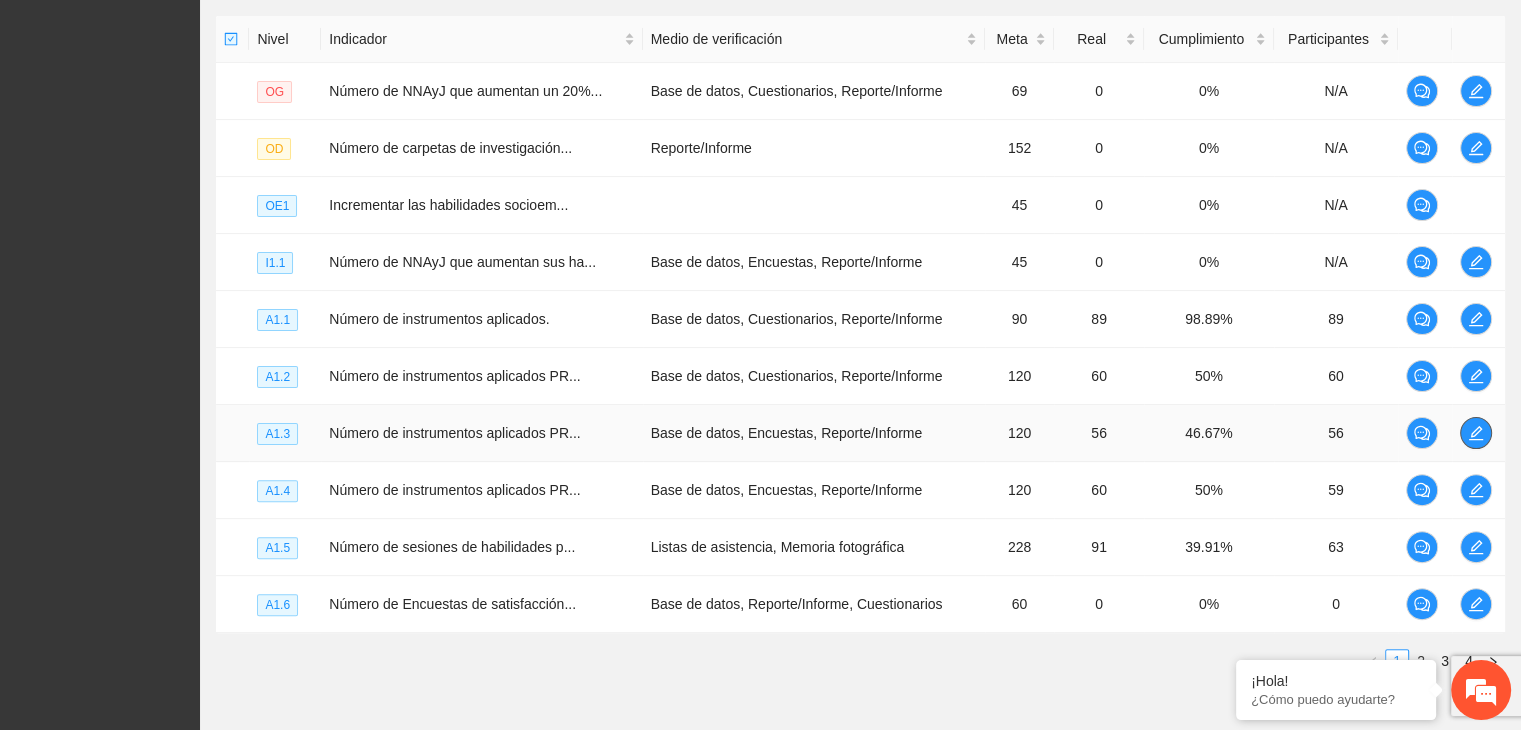 click 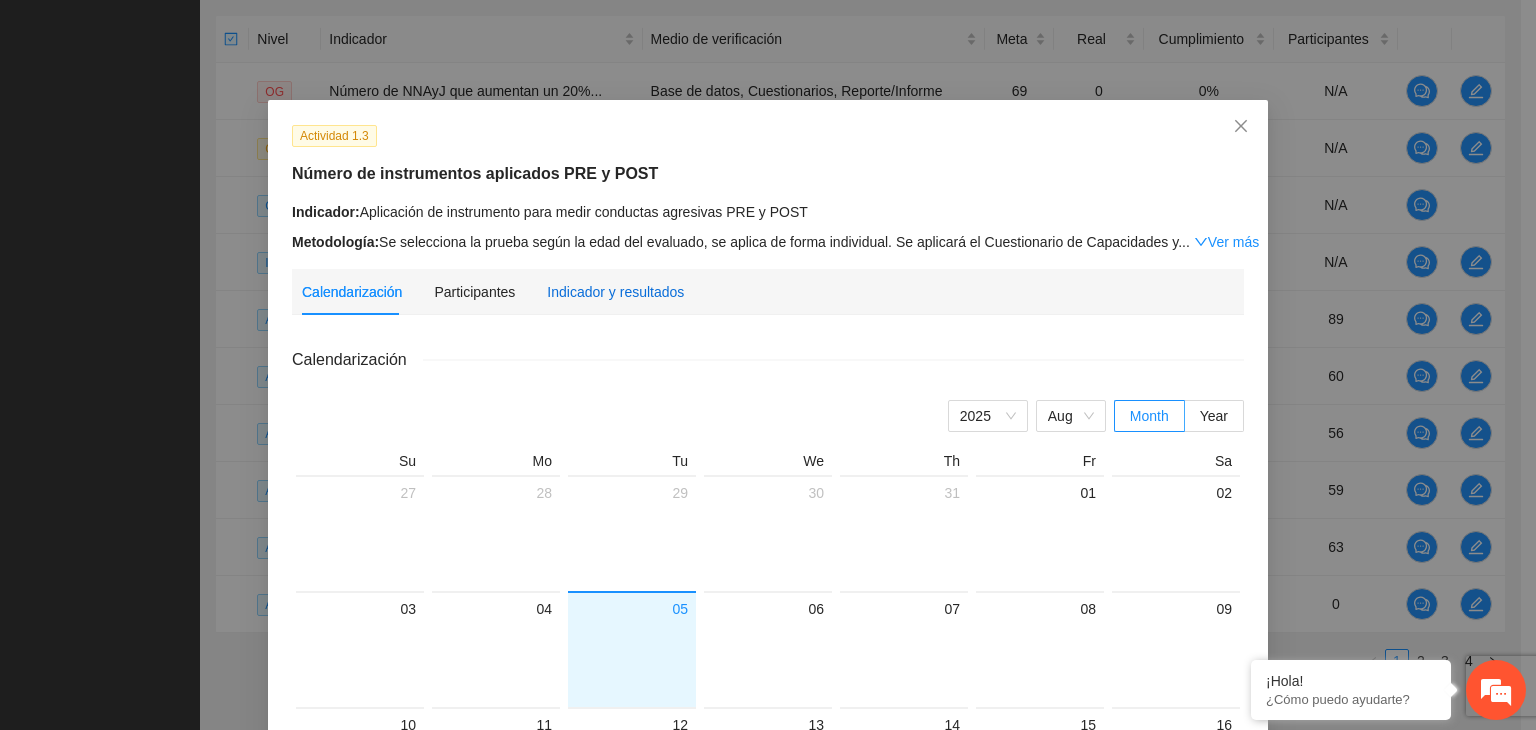 click on "Indicador y resultados" at bounding box center [615, 292] 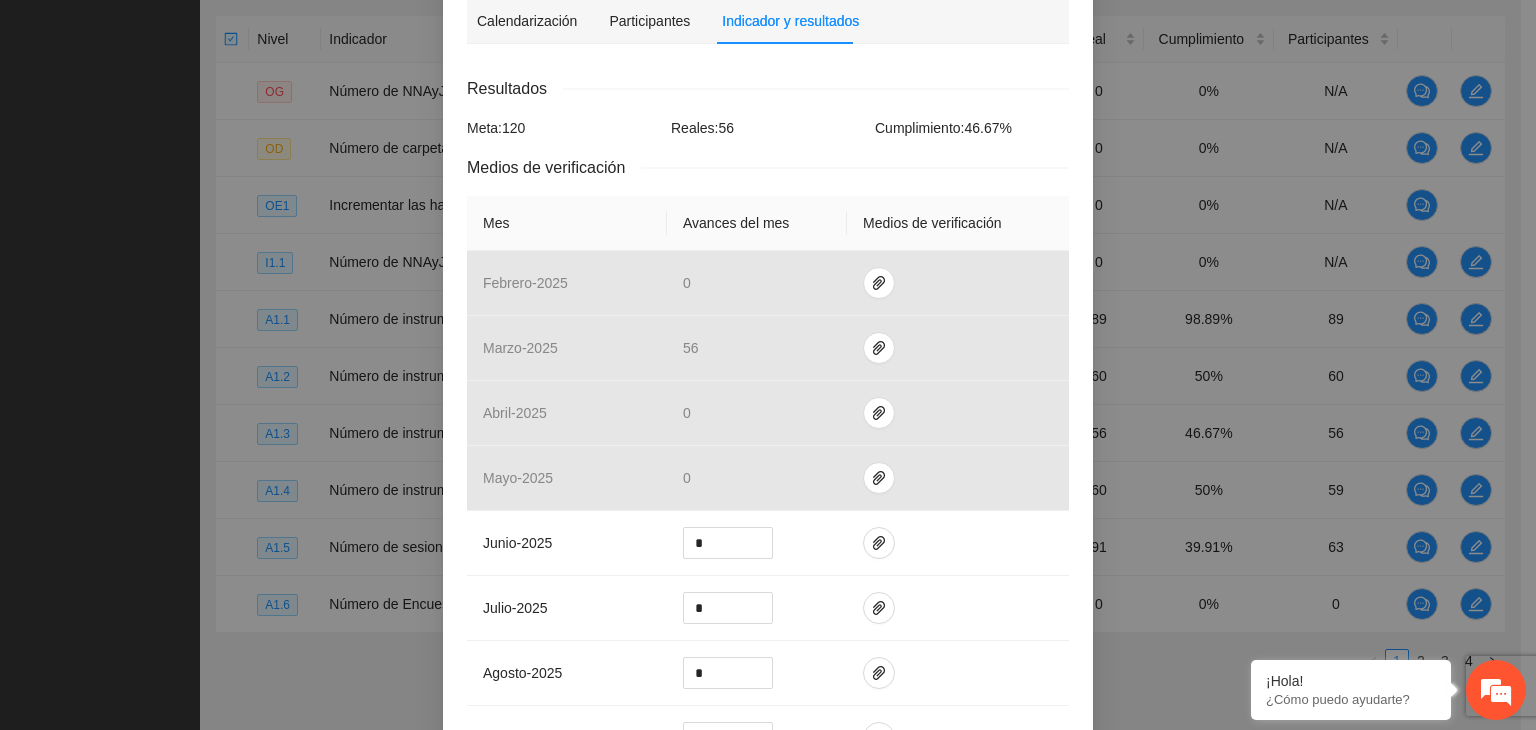 scroll, scrollTop: 282, scrollLeft: 0, axis: vertical 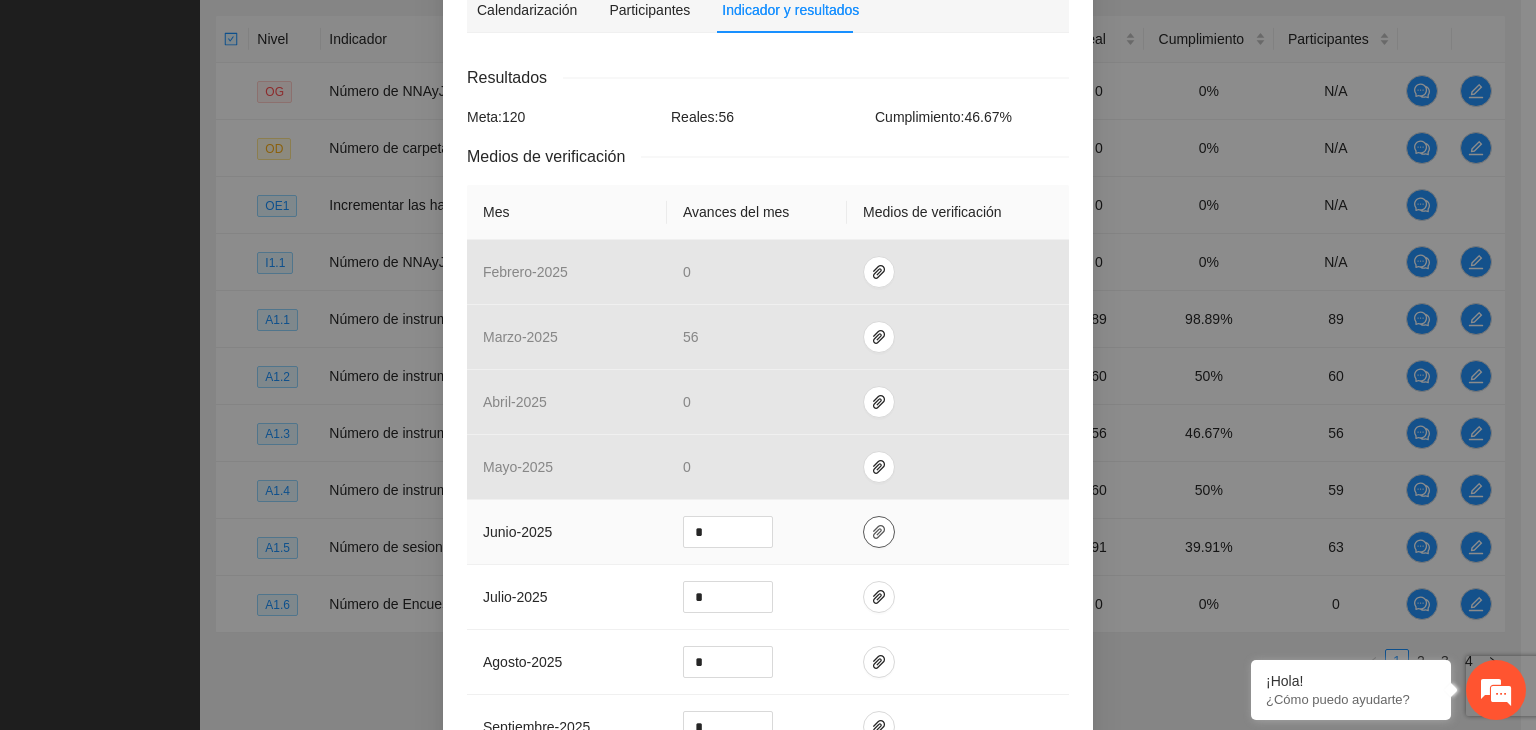 click 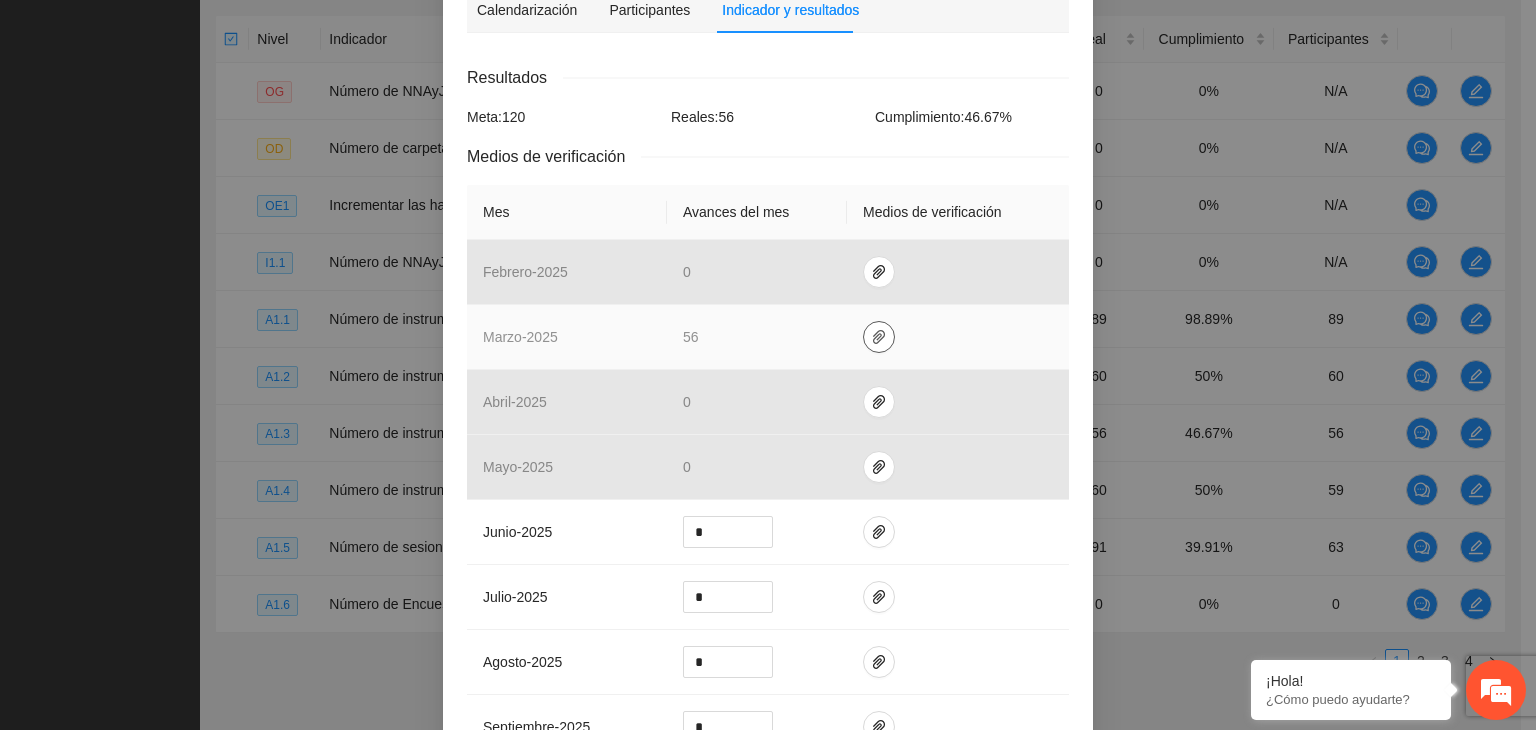 click at bounding box center (879, 337) 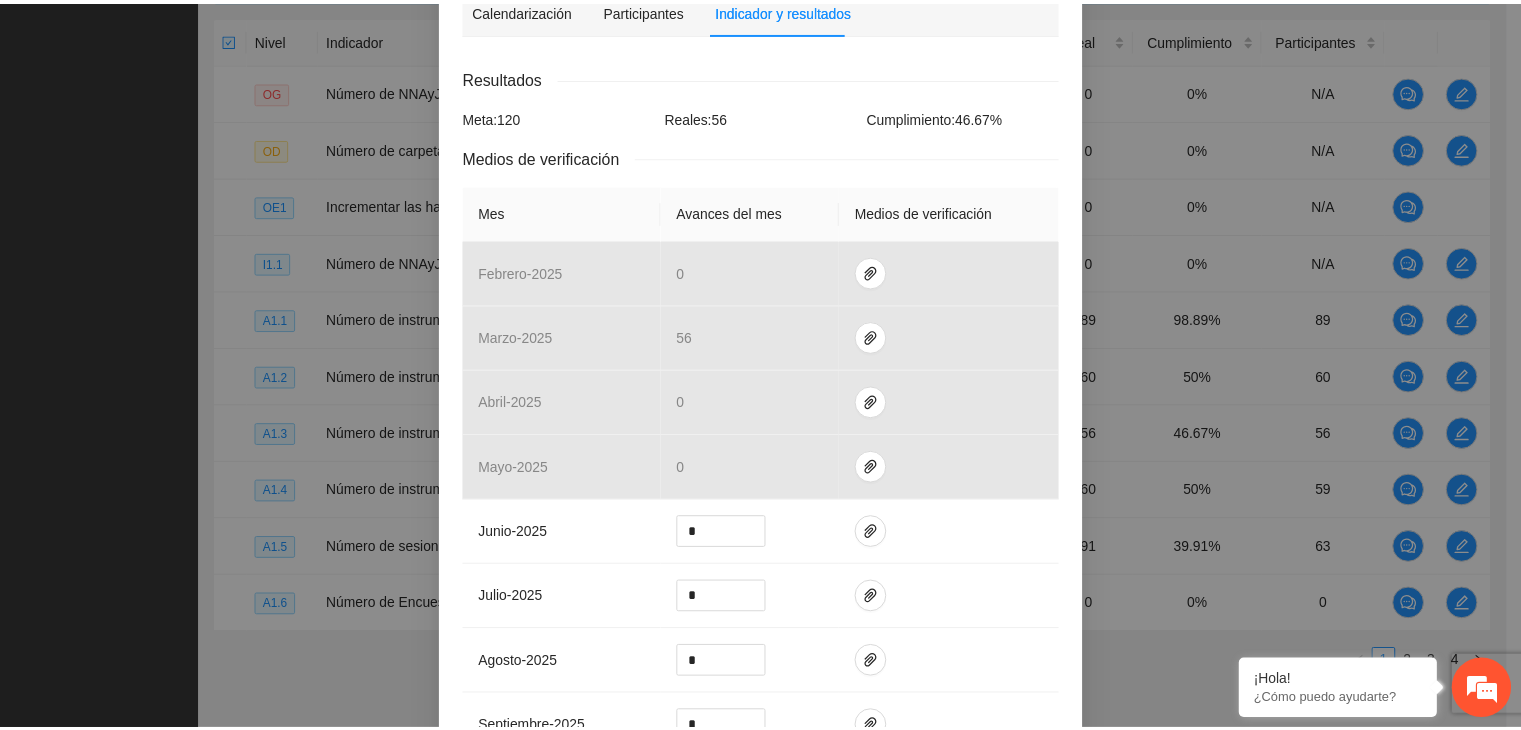 scroll, scrollTop: 0, scrollLeft: 0, axis: both 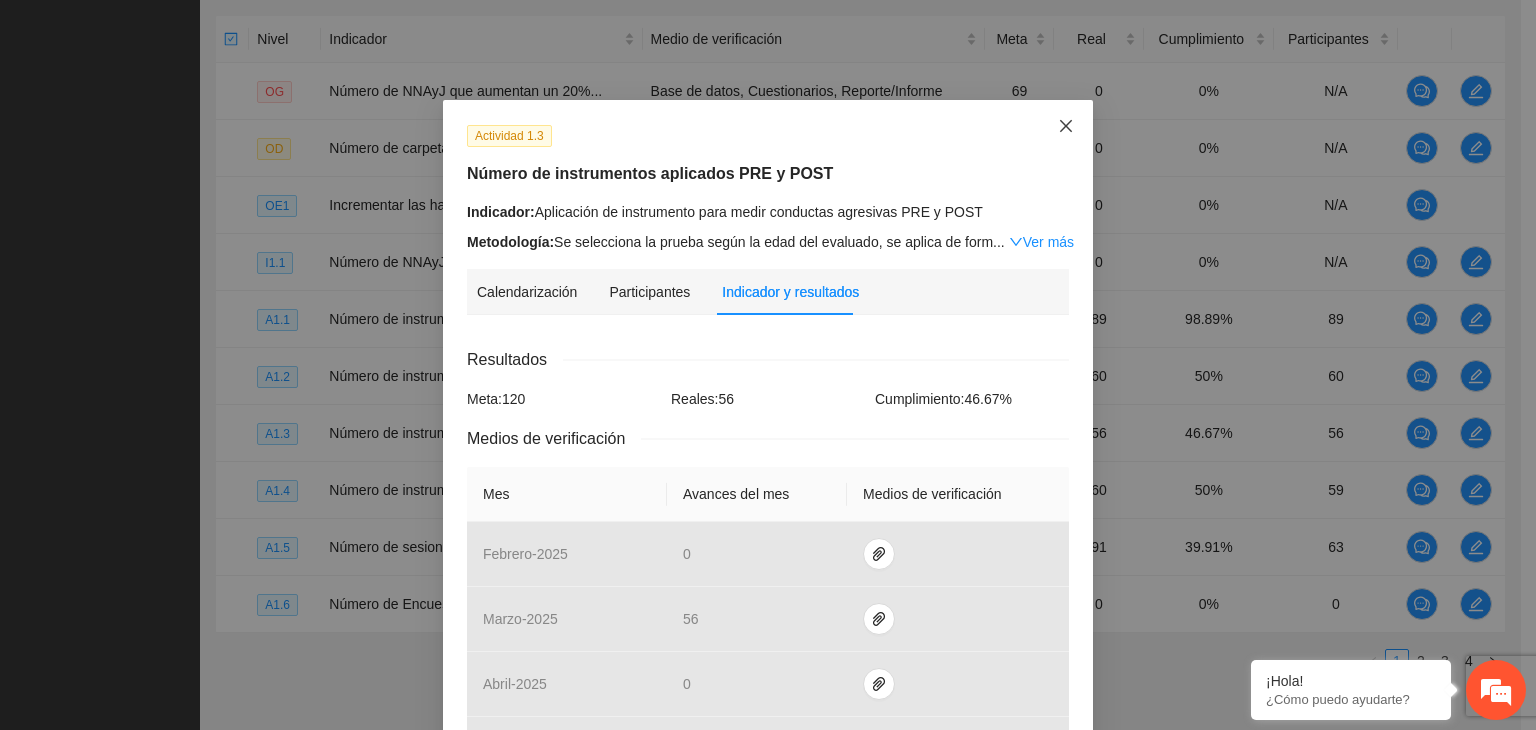 click 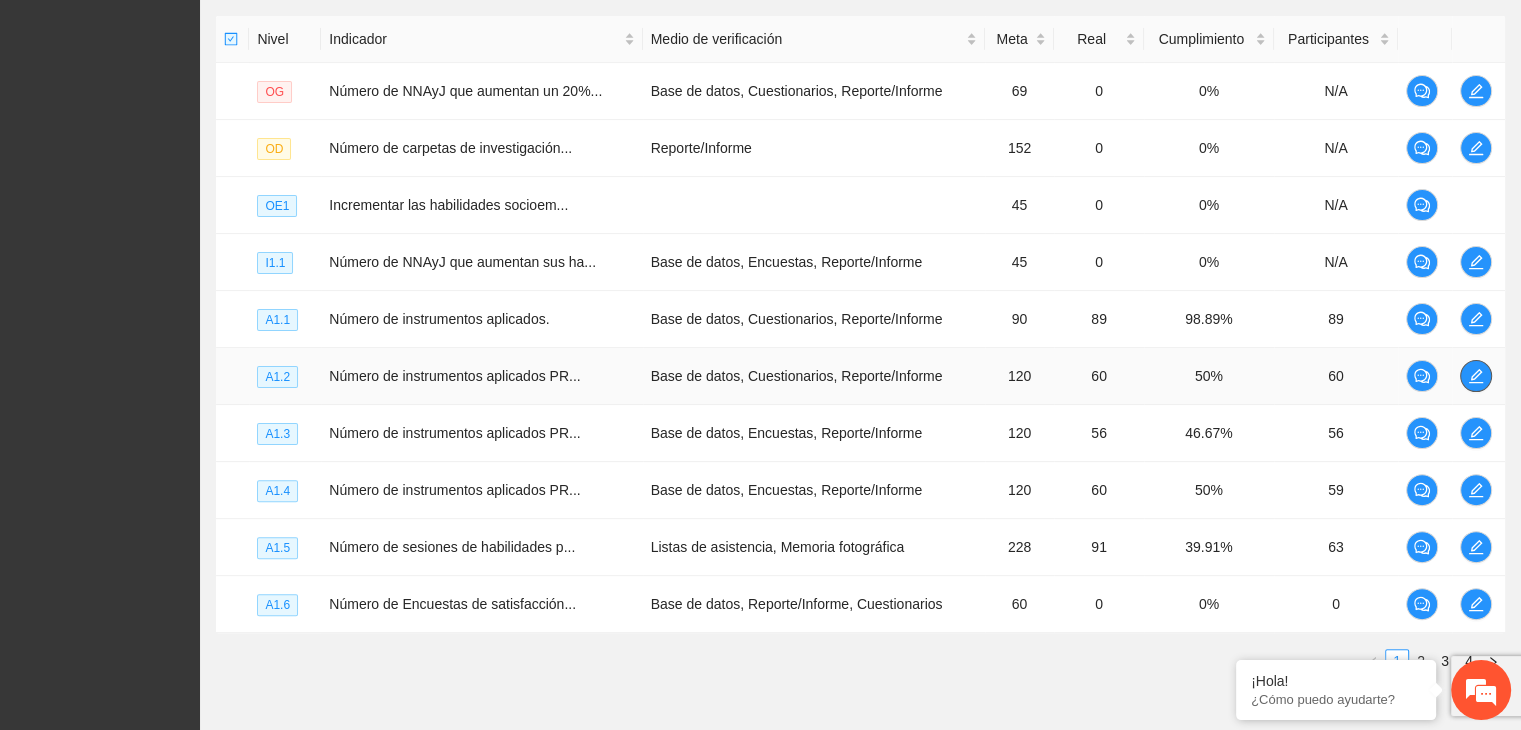 click 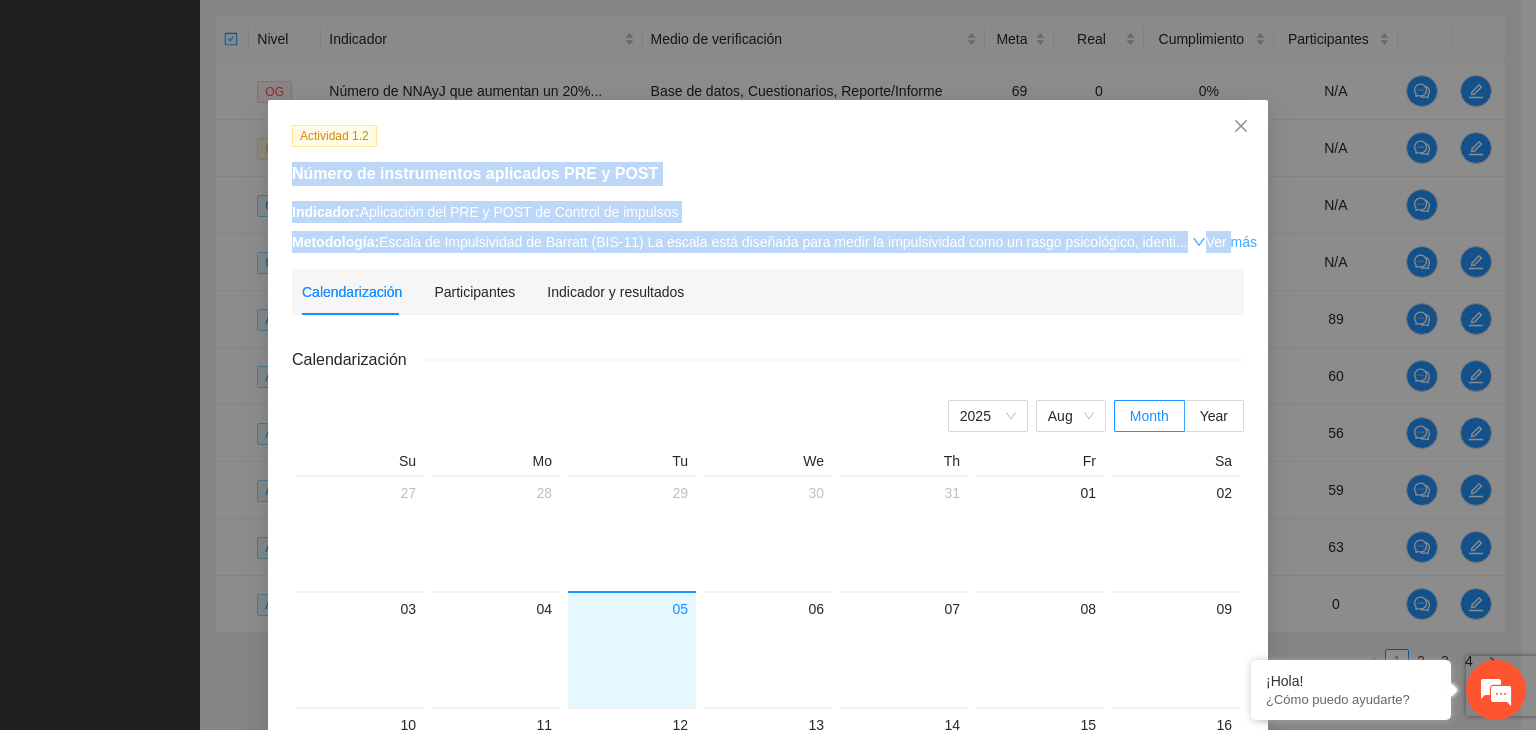 drag, startPoint x: 1283, startPoint y: 153, endPoint x: 1208, endPoint y: 241, distance: 115.62439 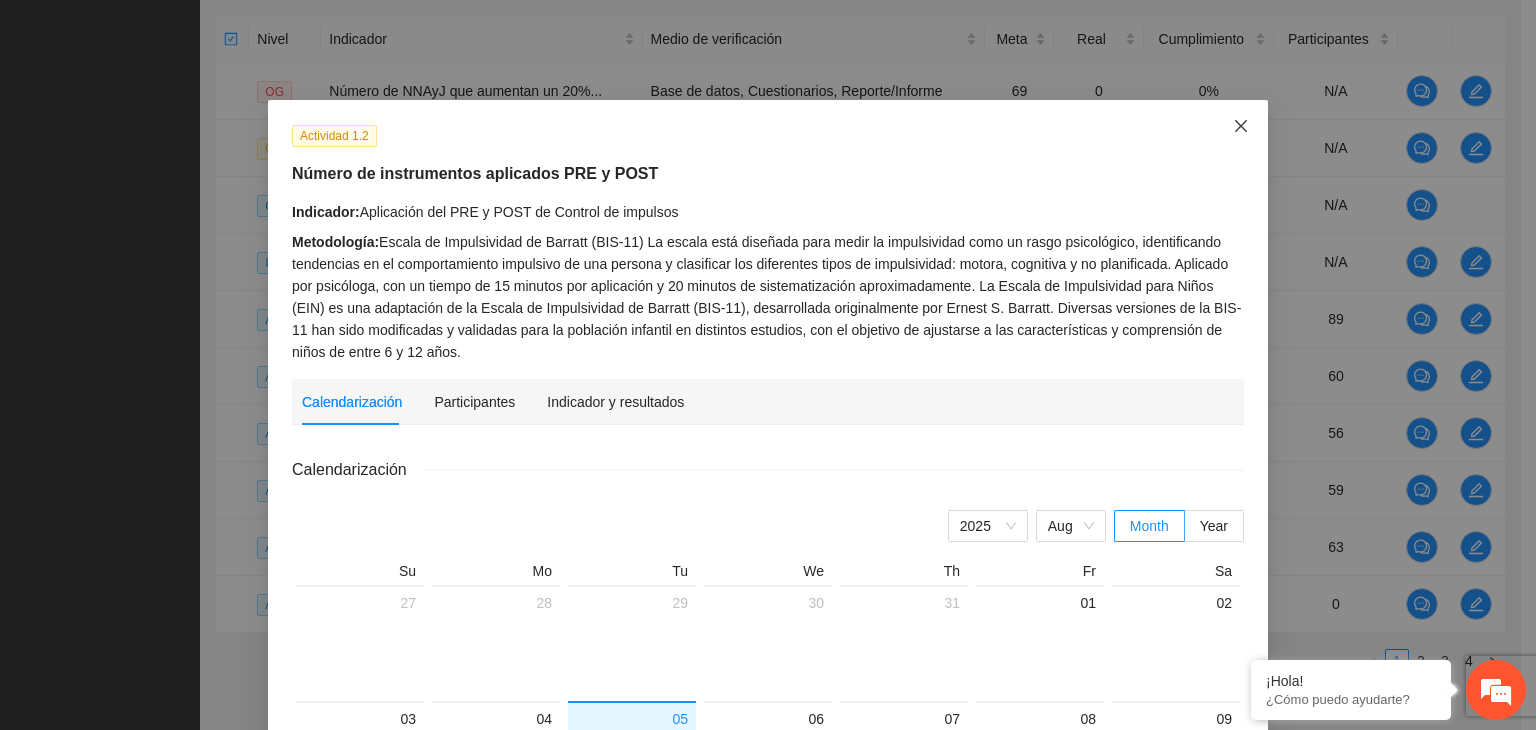 click 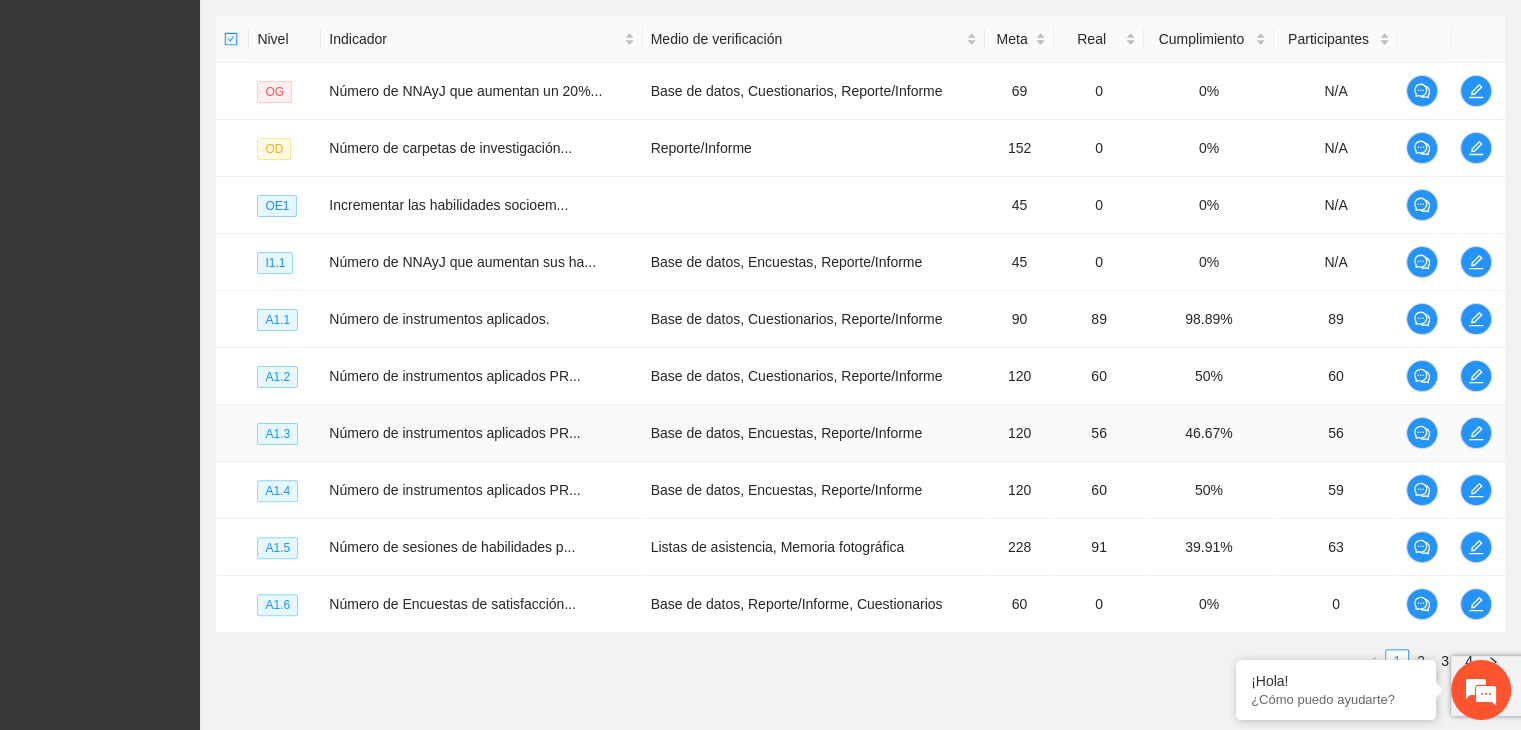 click at bounding box center [1478, 433] 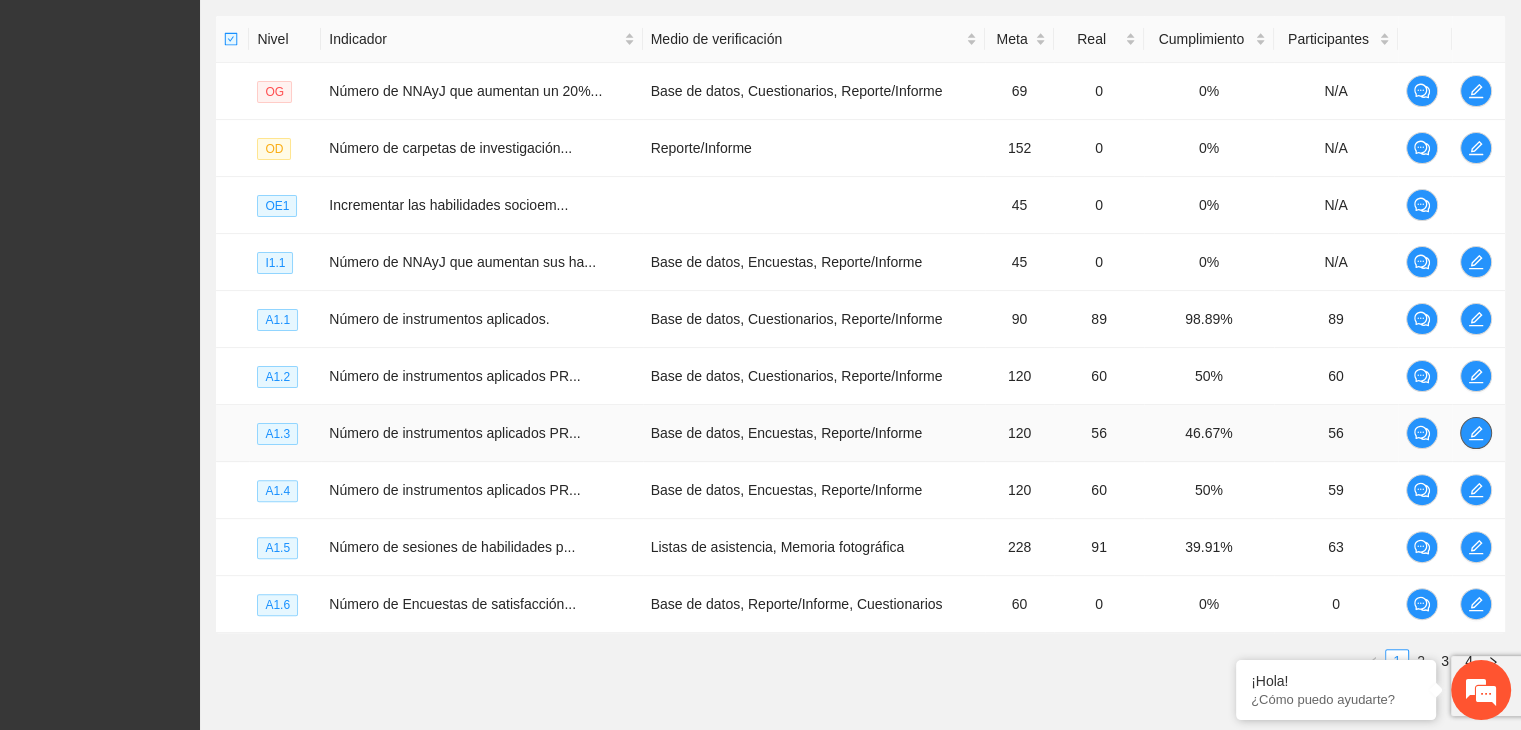 click 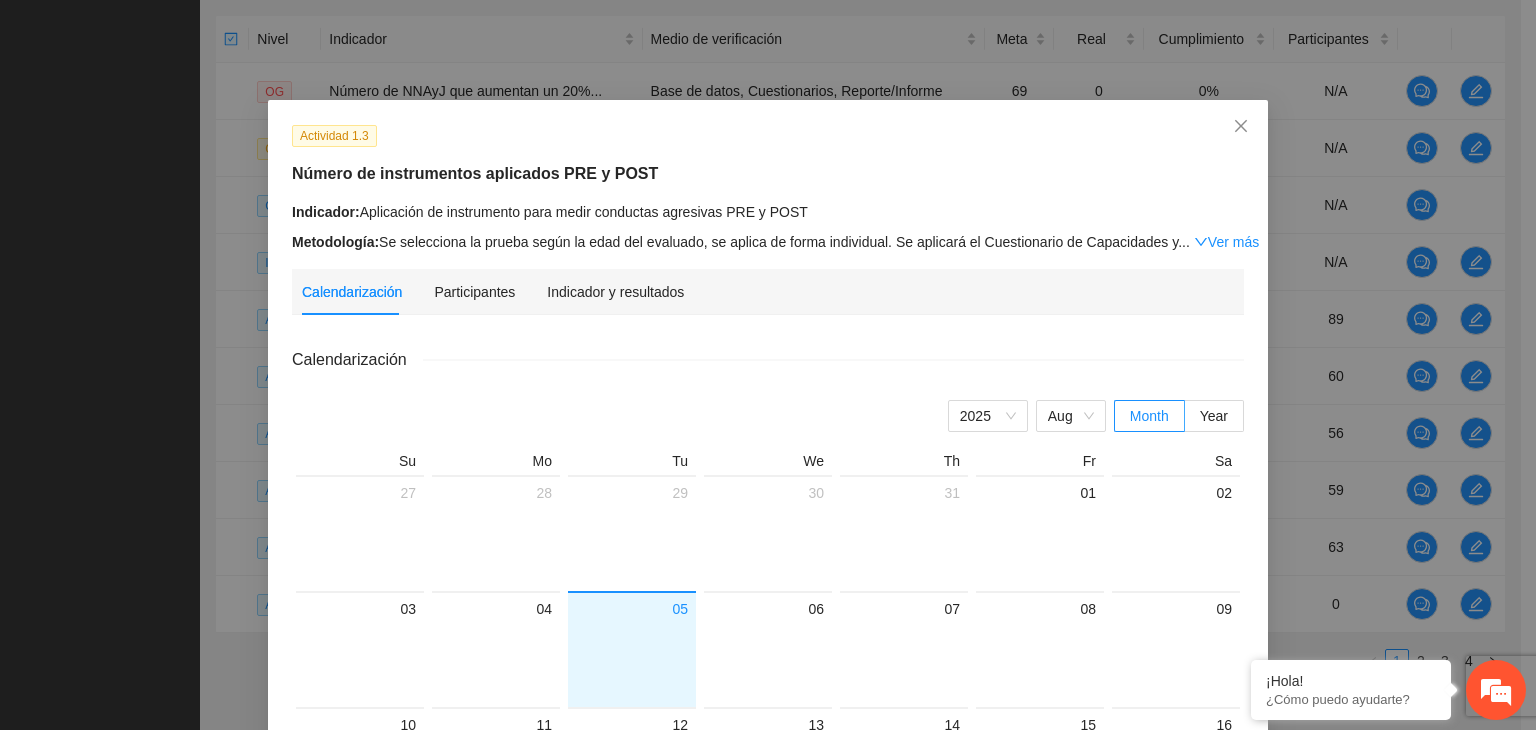 click on "Metodología:  Se selecciona la prueba según la edad del evaluado, se aplica de forma individual.
Se aplicará el Cuestionario de Capacidades y ...  Ver más" at bounding box center (768, 242) 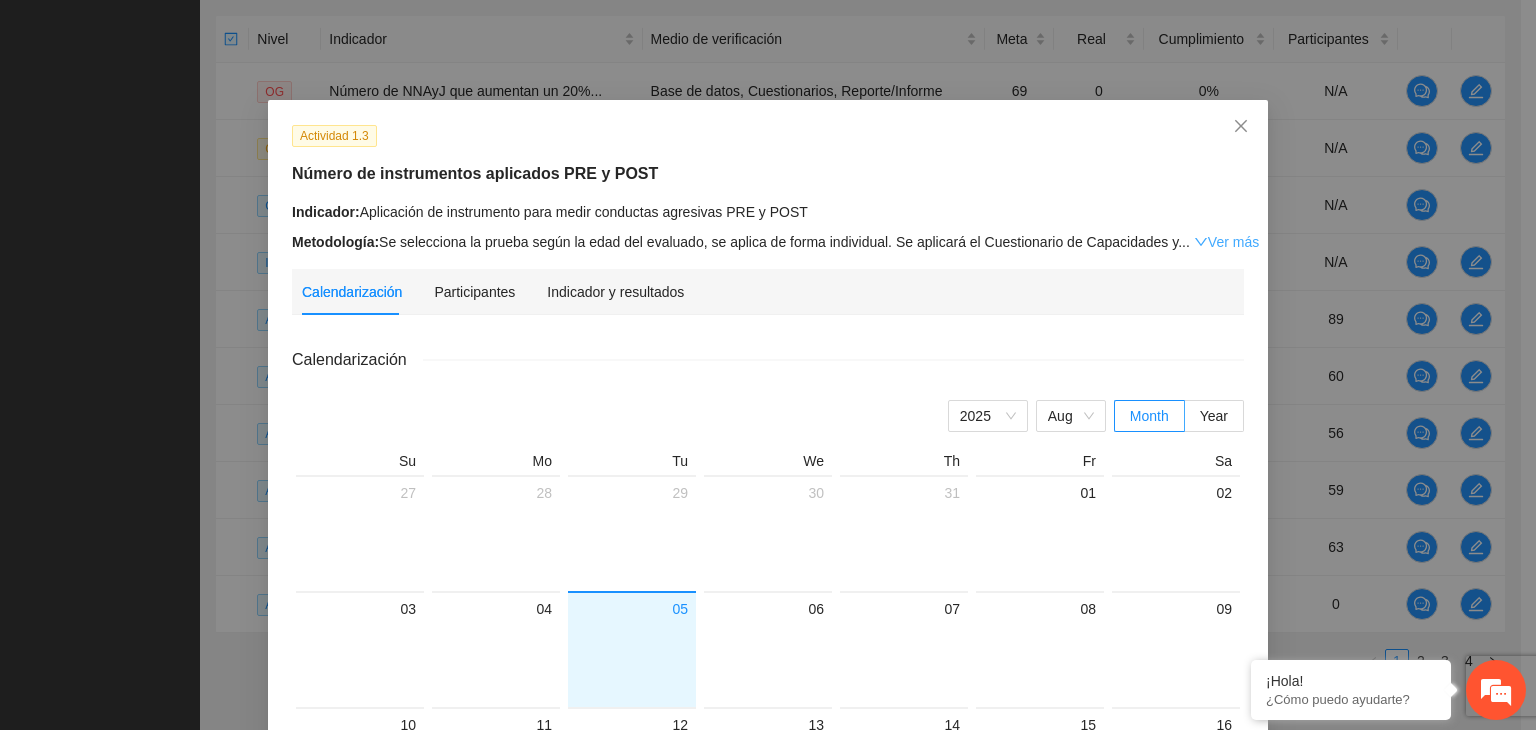click on "Ver más" at bounding box center (1226, 242) 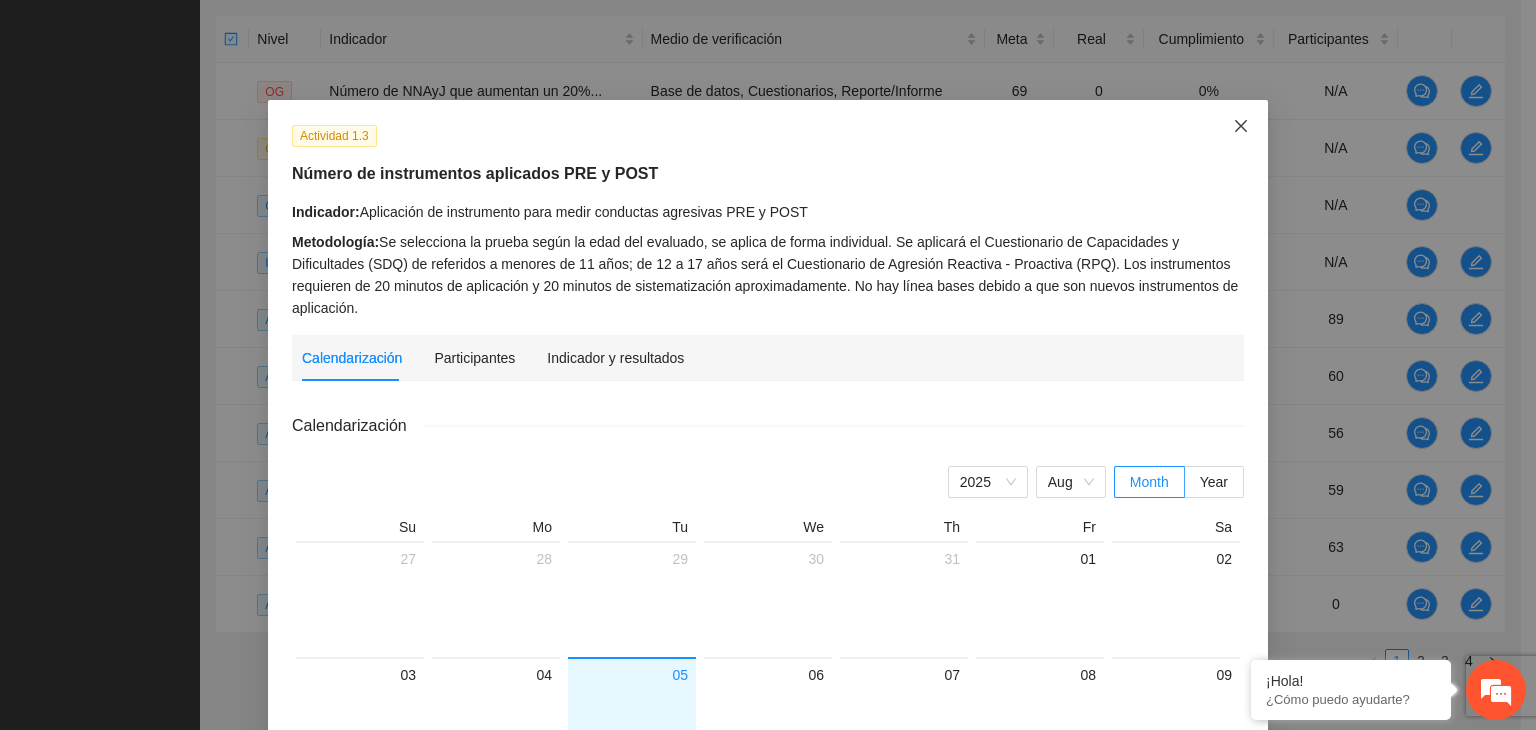 click 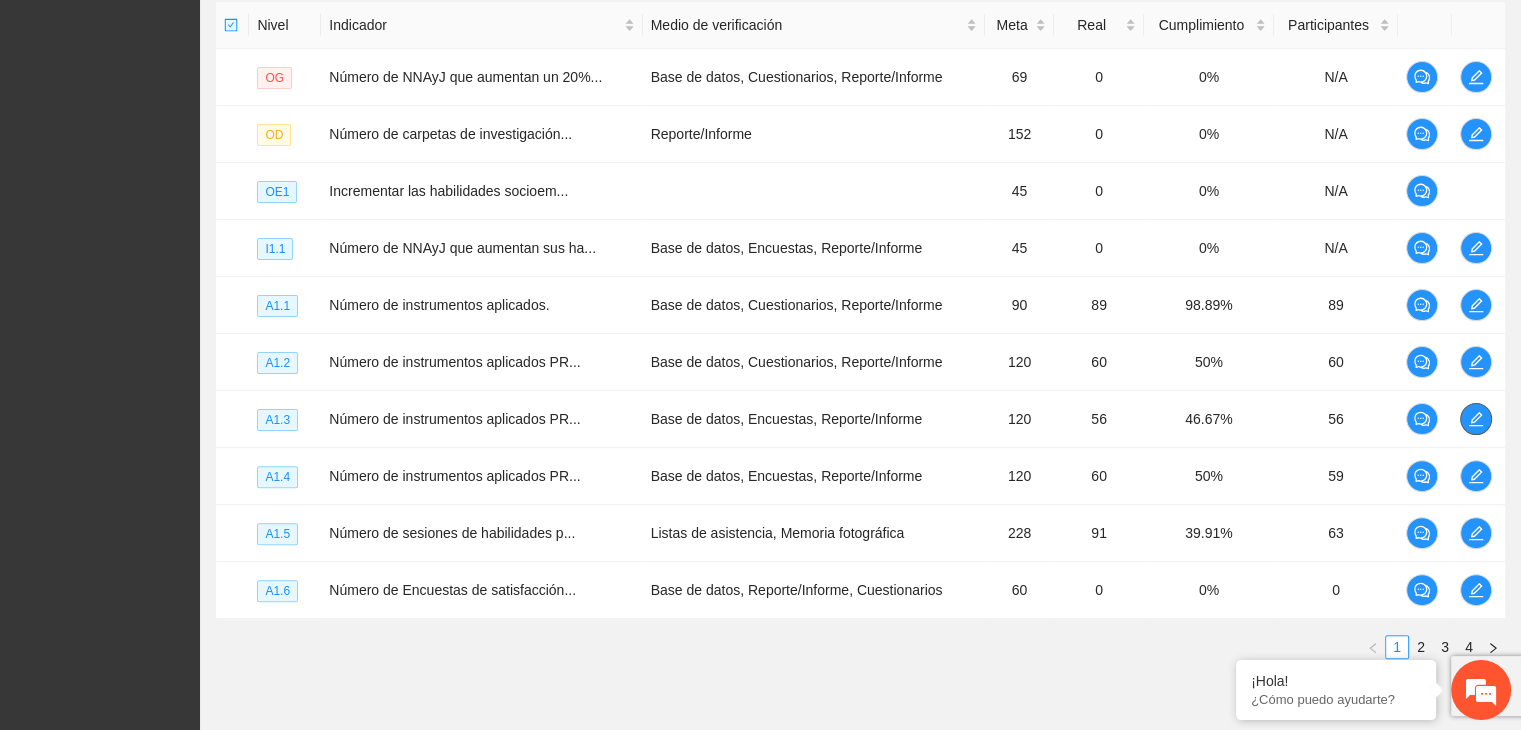 scroll, scrollTop: 501, scrollLeft: 0, axis: vertical 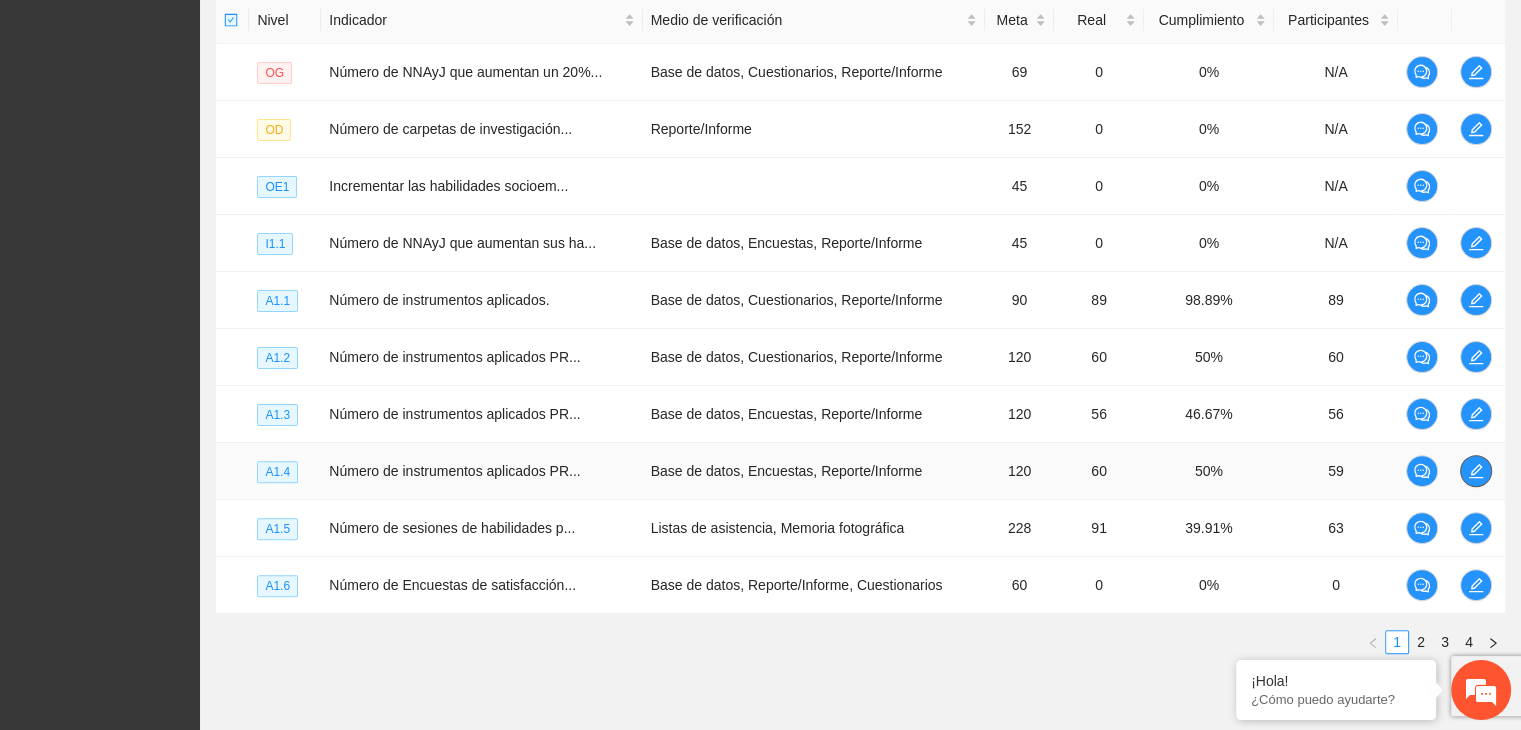 click 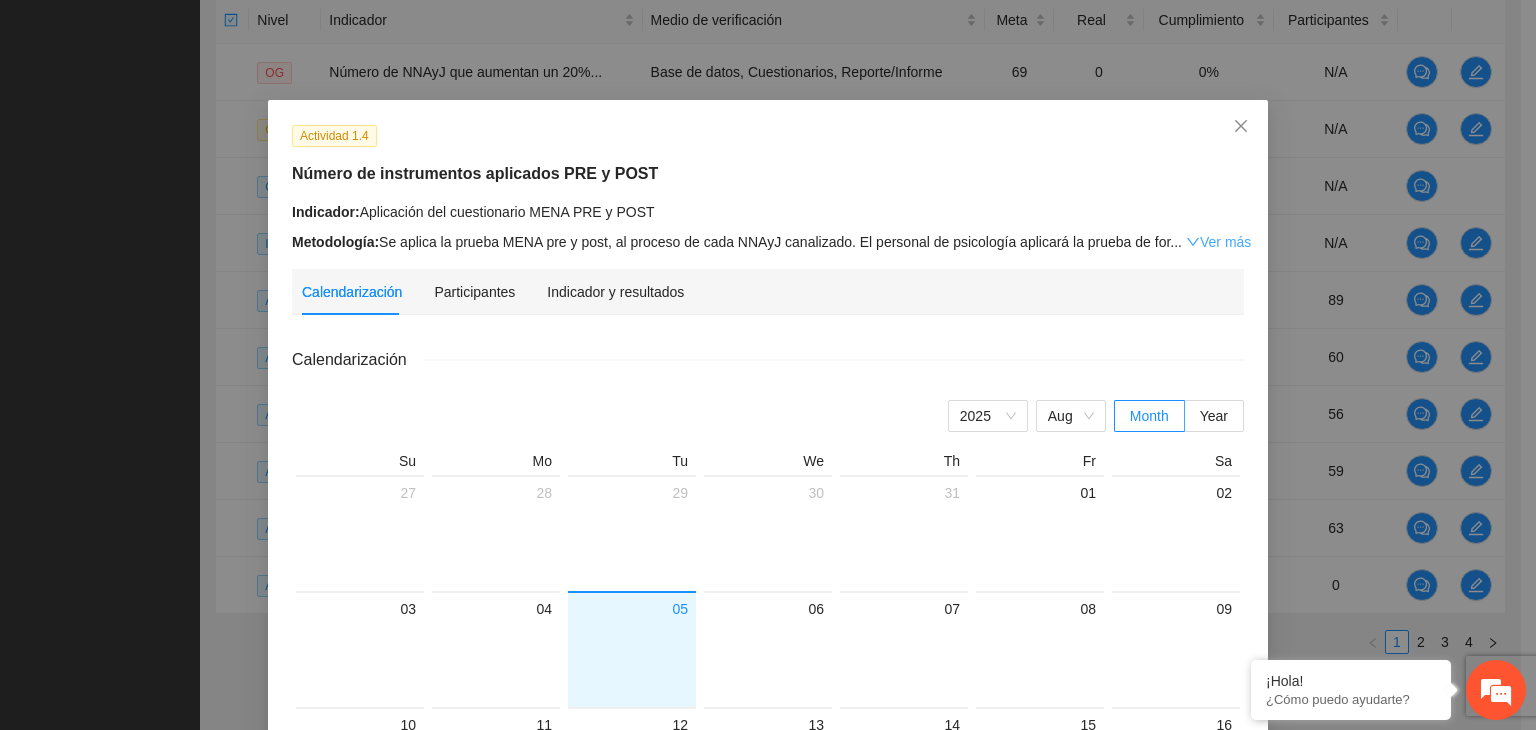 click on "Ver más" at bounding box center (1218, 242) 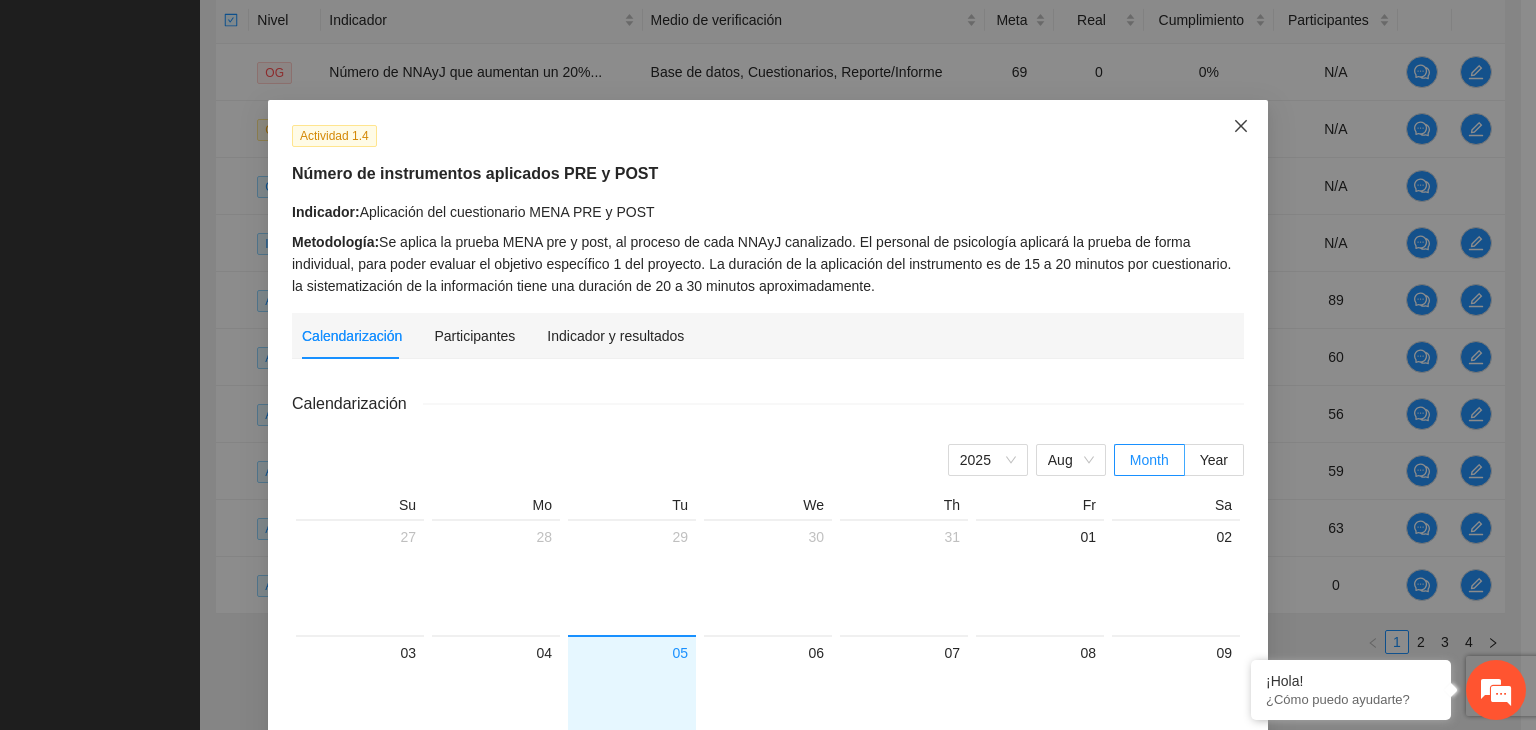 click 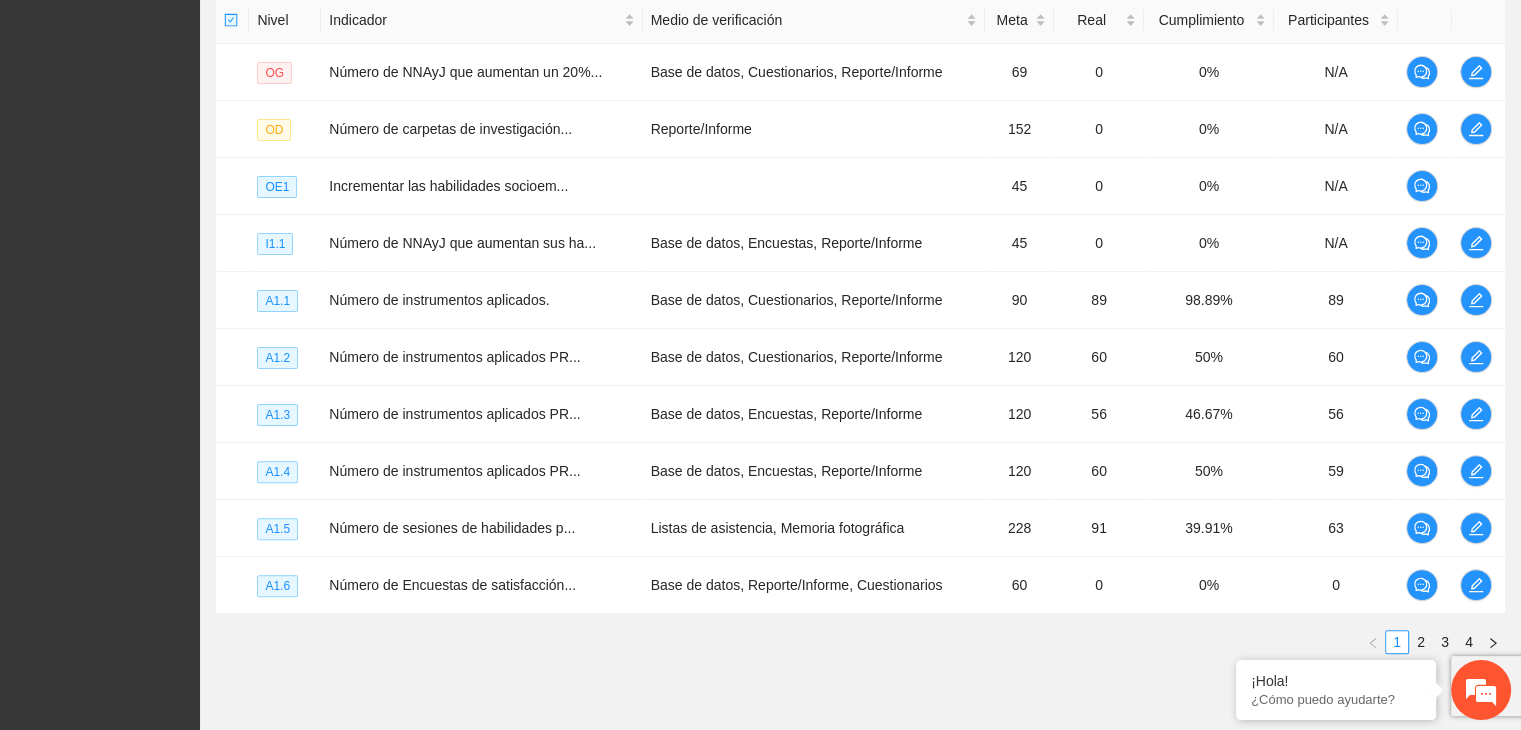 scroll, scrollTop: 42, scrollLeft: 0, axis: vertical 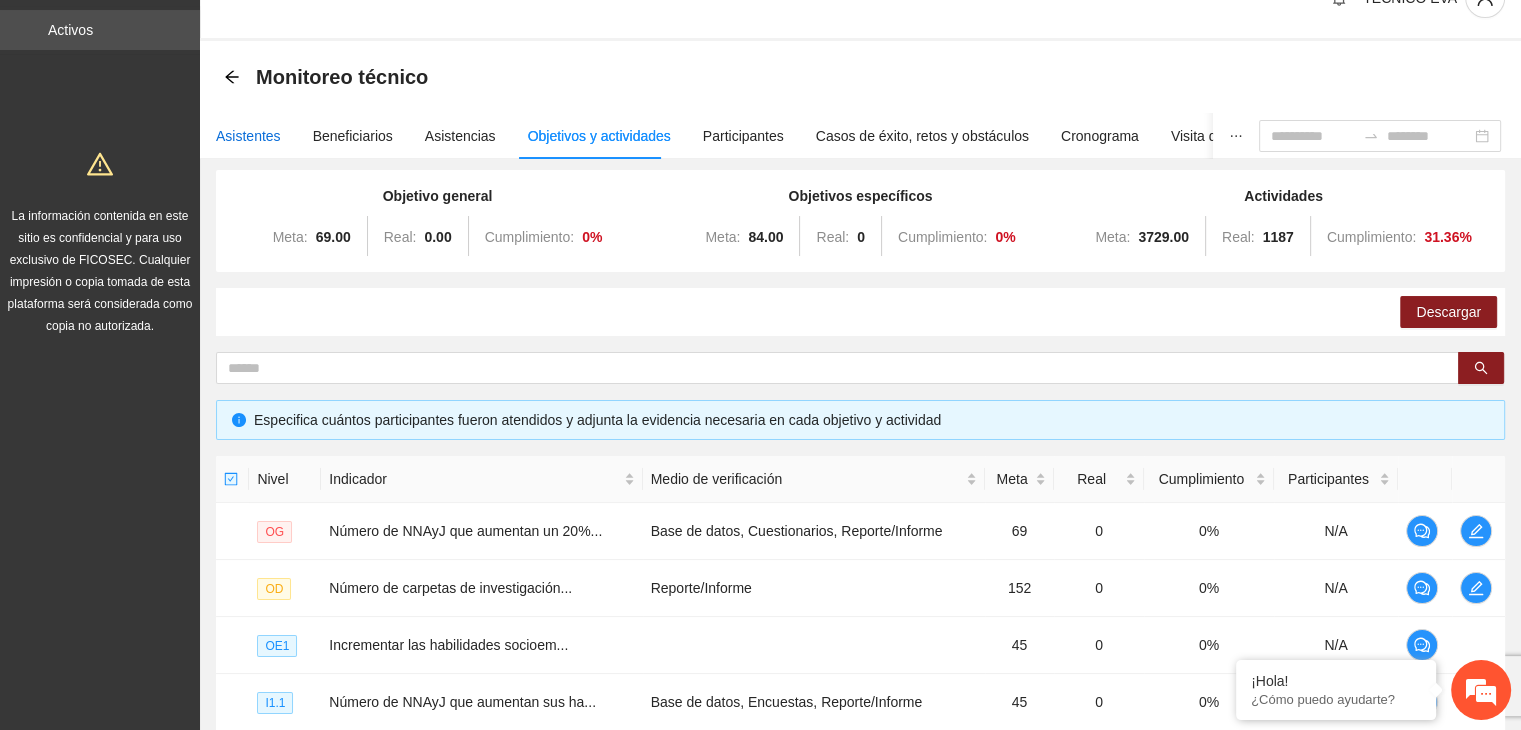 click on "Asistentes" at bounding box center [248, 136] 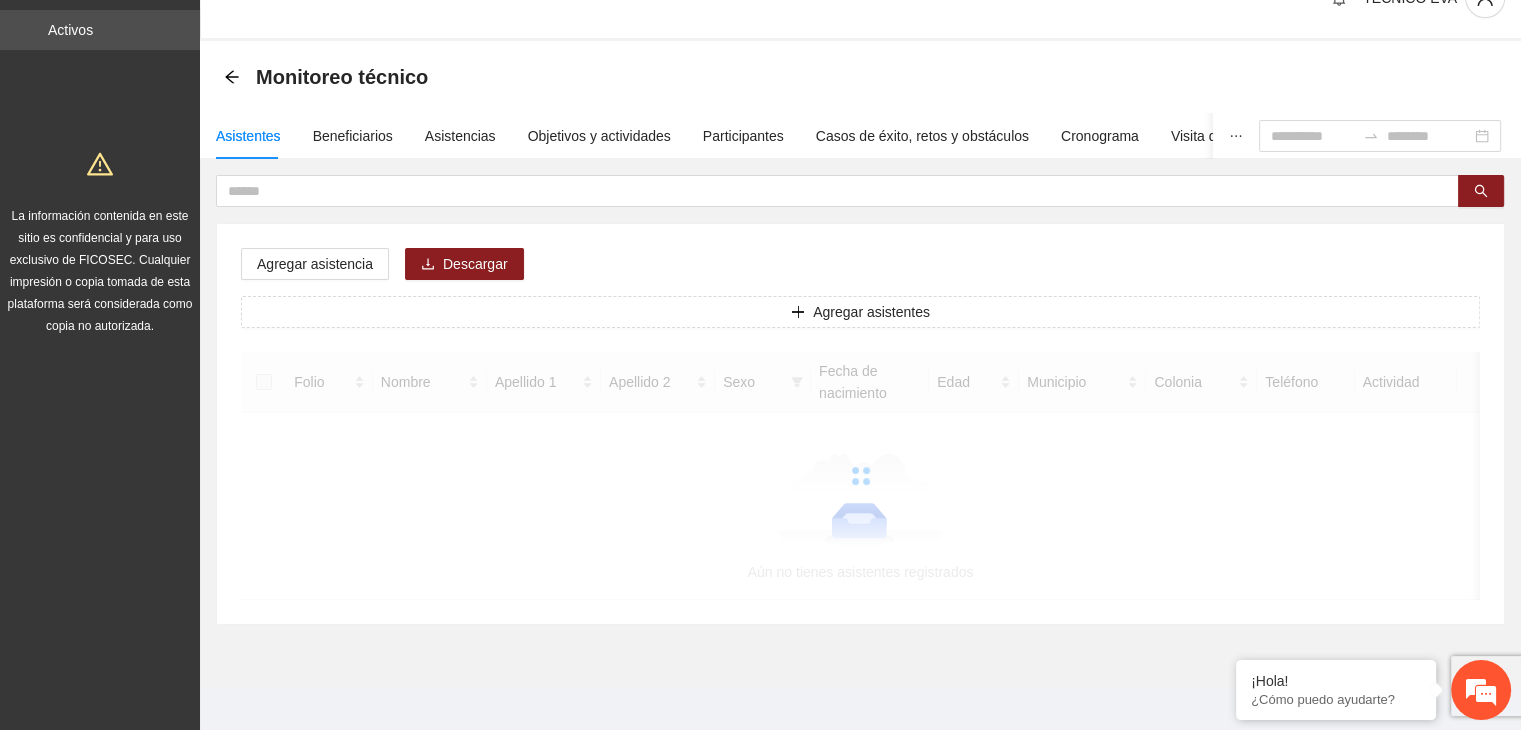 scroll, scrollTop: 0, scrollLeft: 0, axis: both 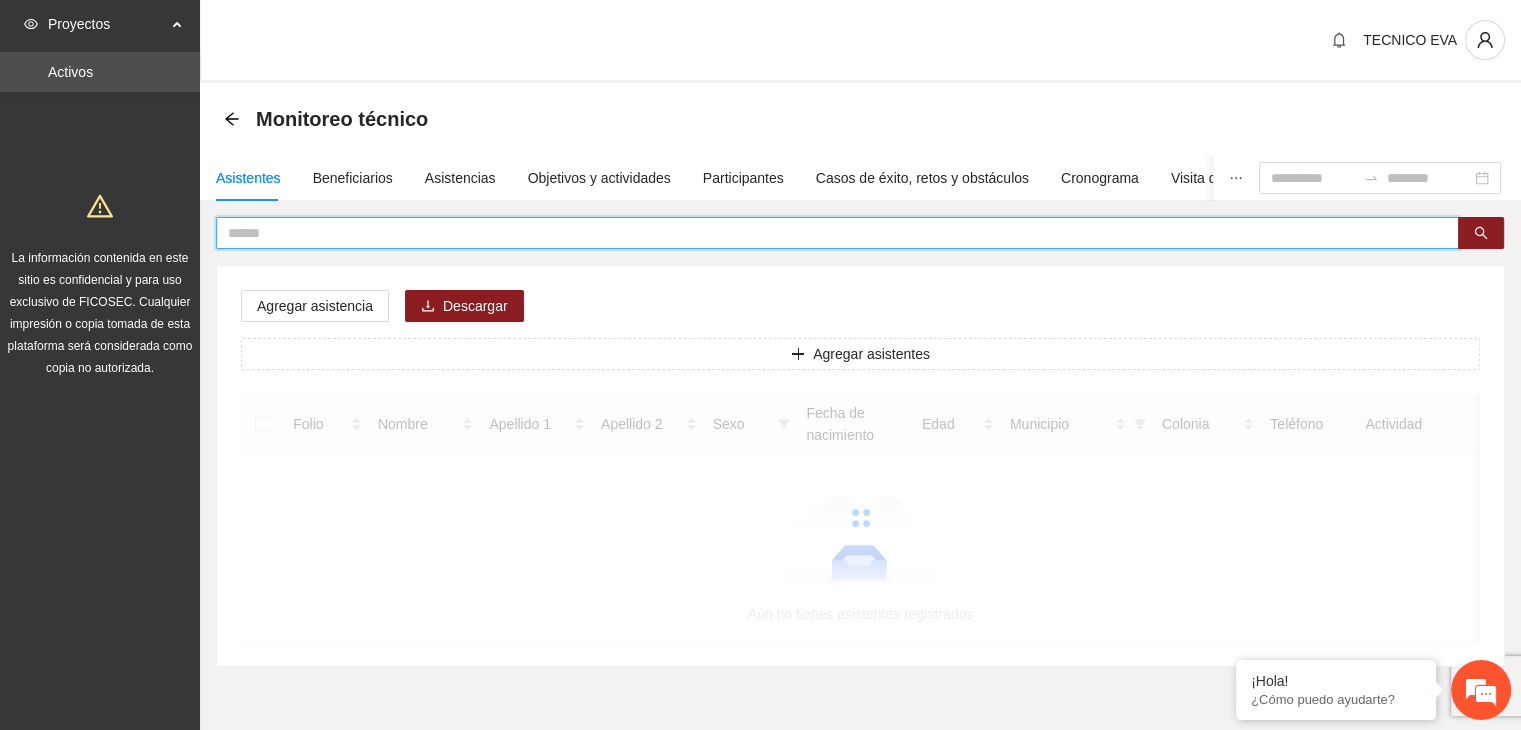 click at bounding box center [829, 233] 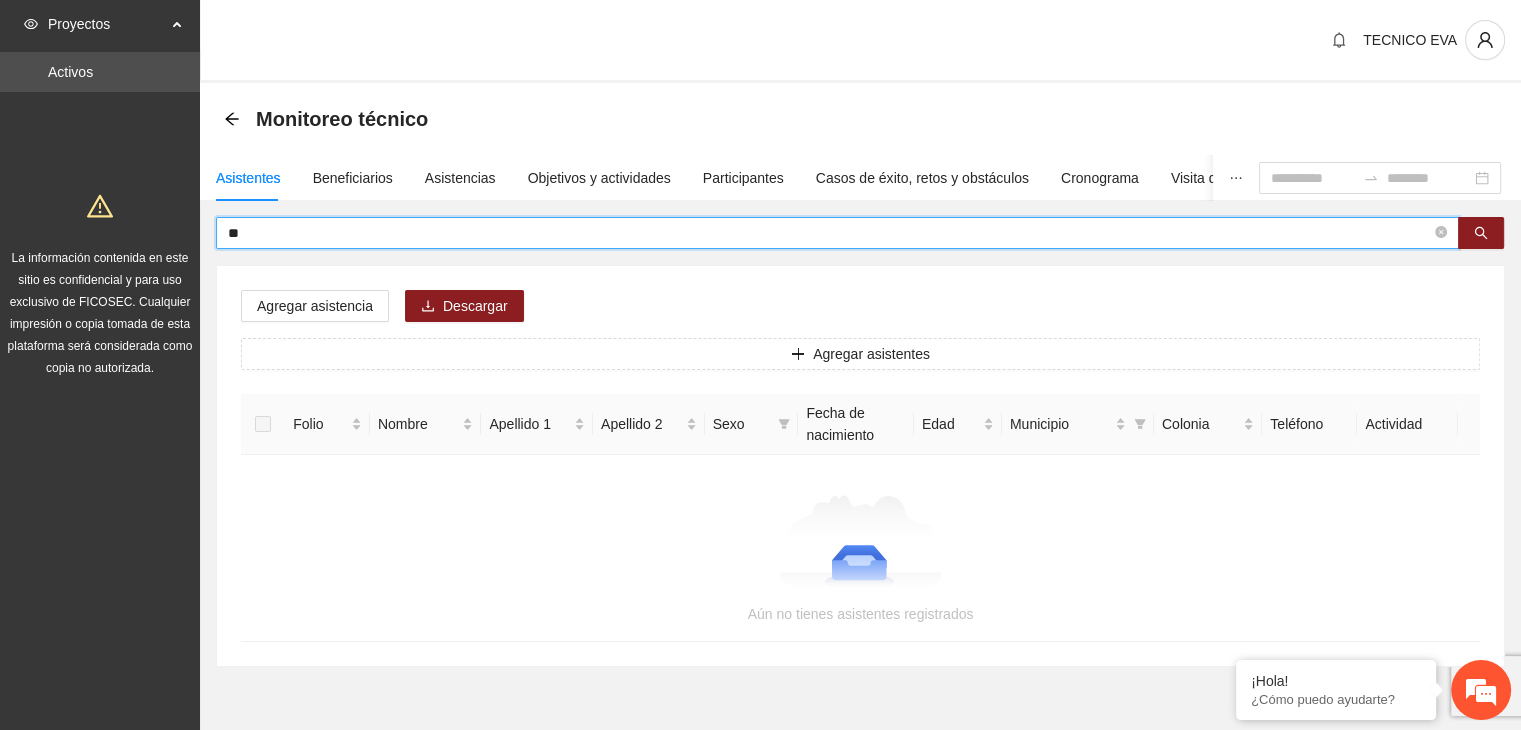 type on "*" 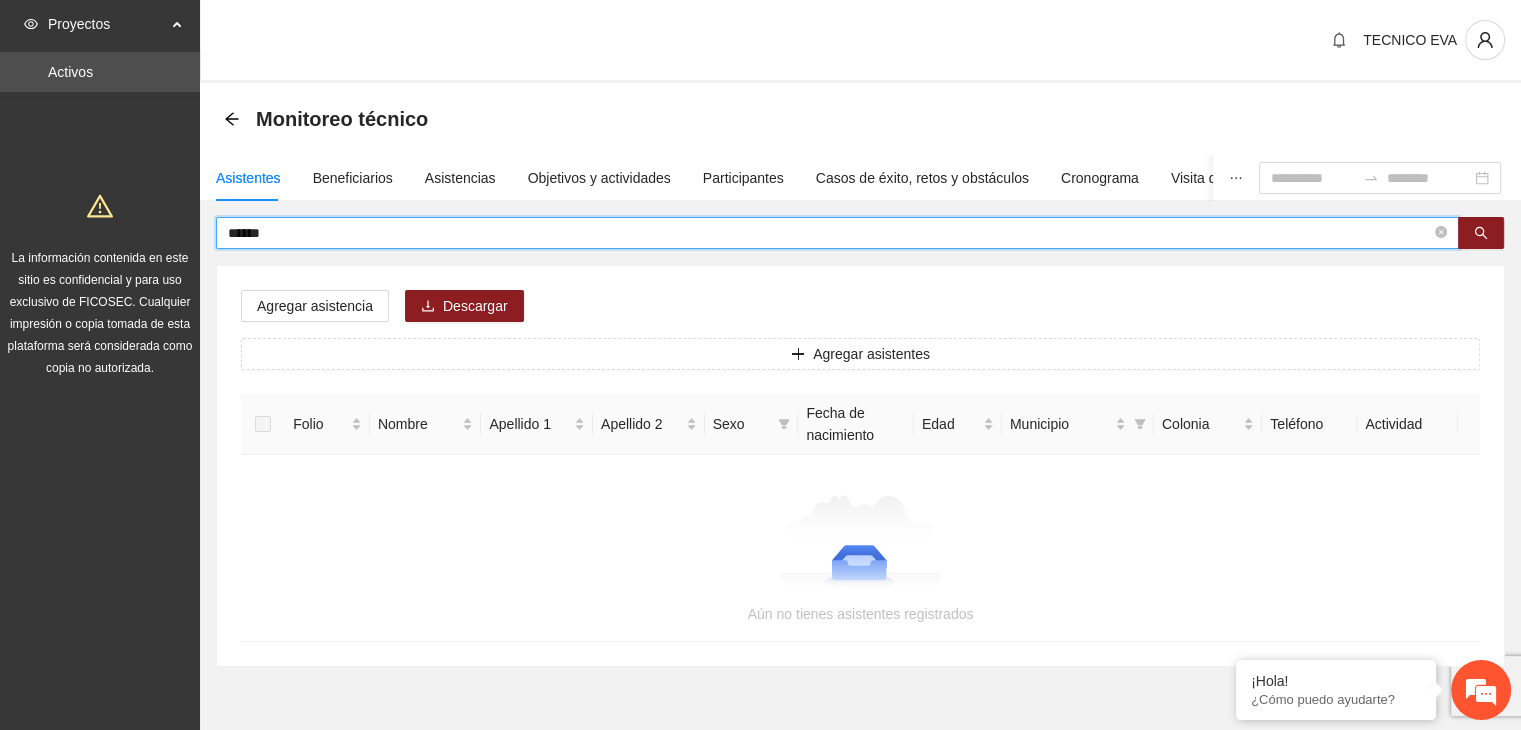 type on "******" 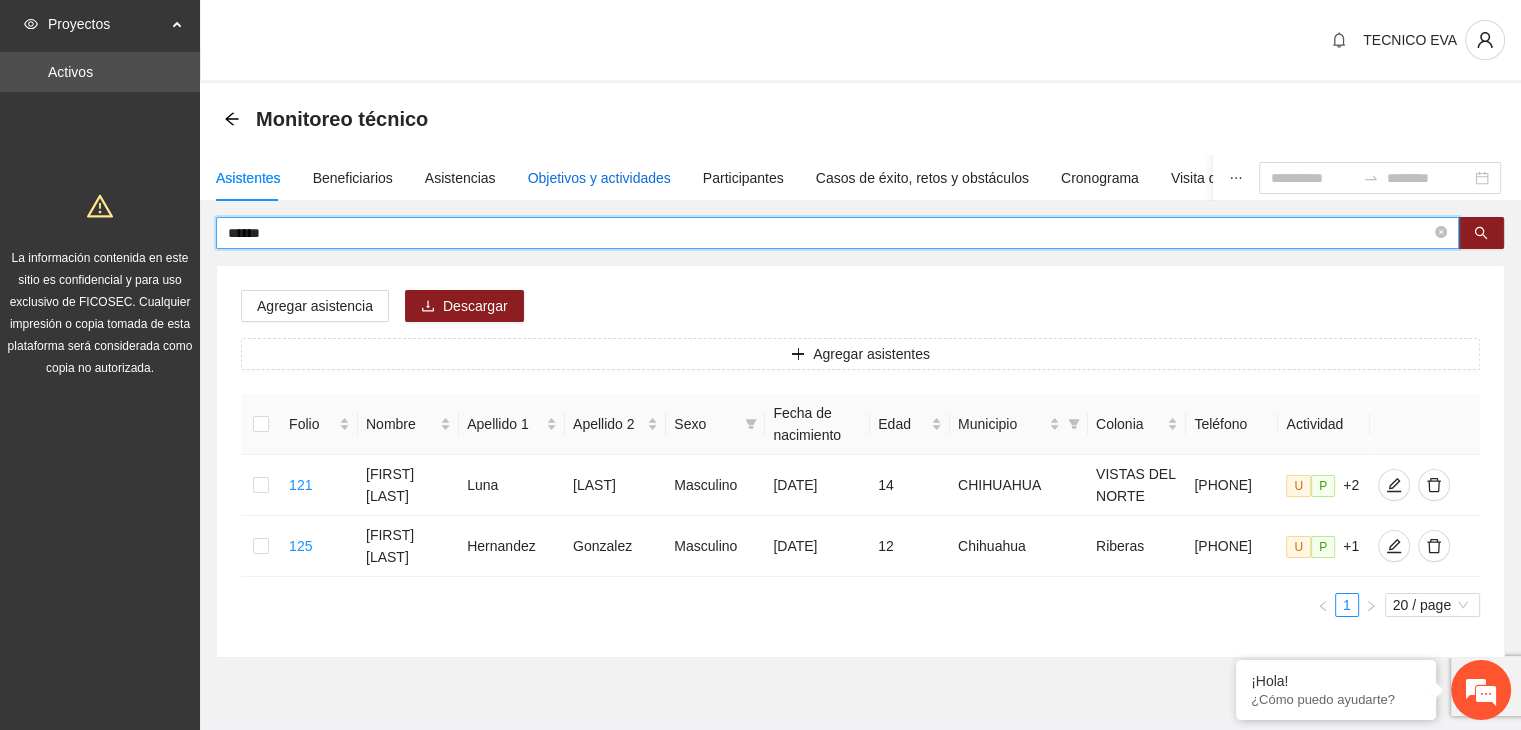 click on "Objetivos y actividades" at bounding box center (599, 178) 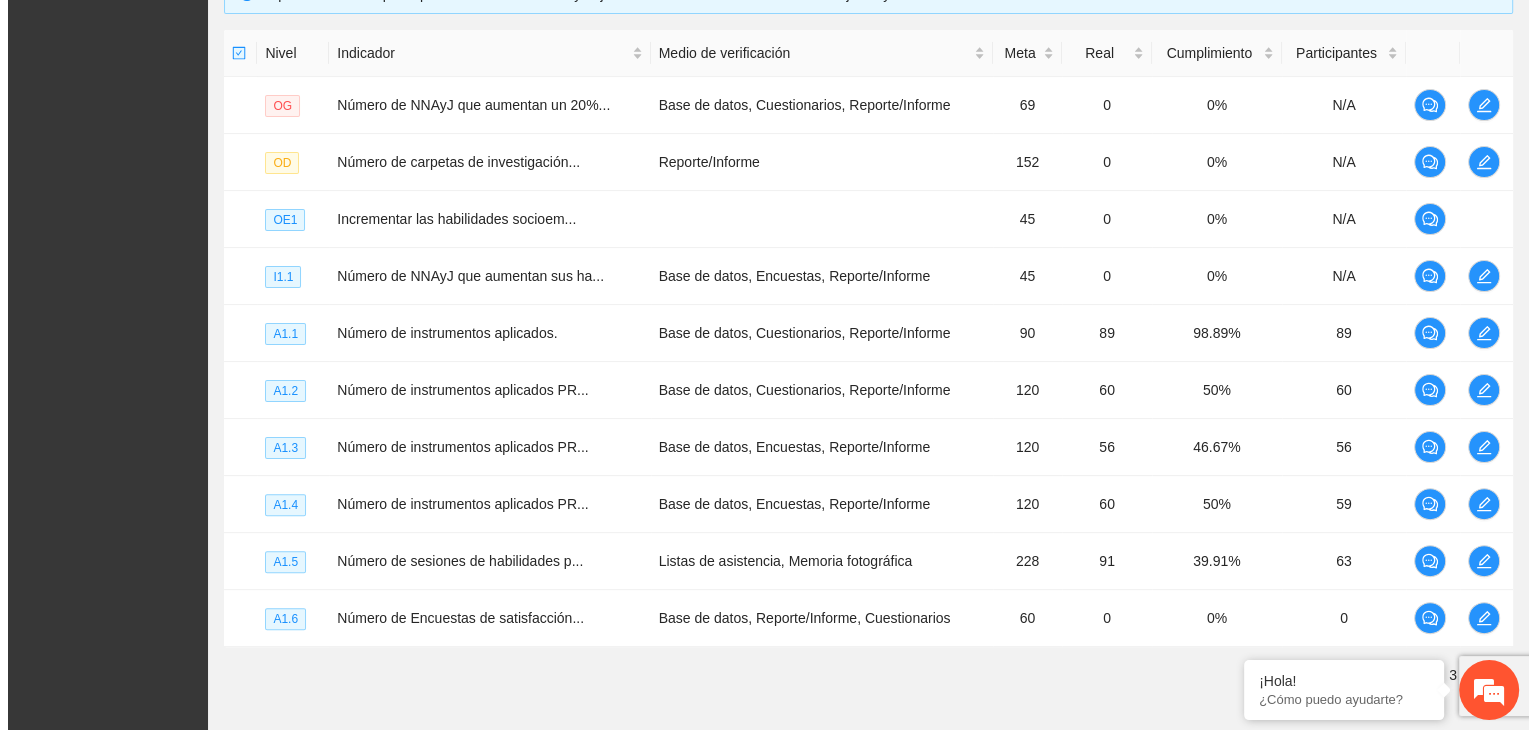 scroll, scrollTop: 498, scrollLeft: 0, axis: vertical 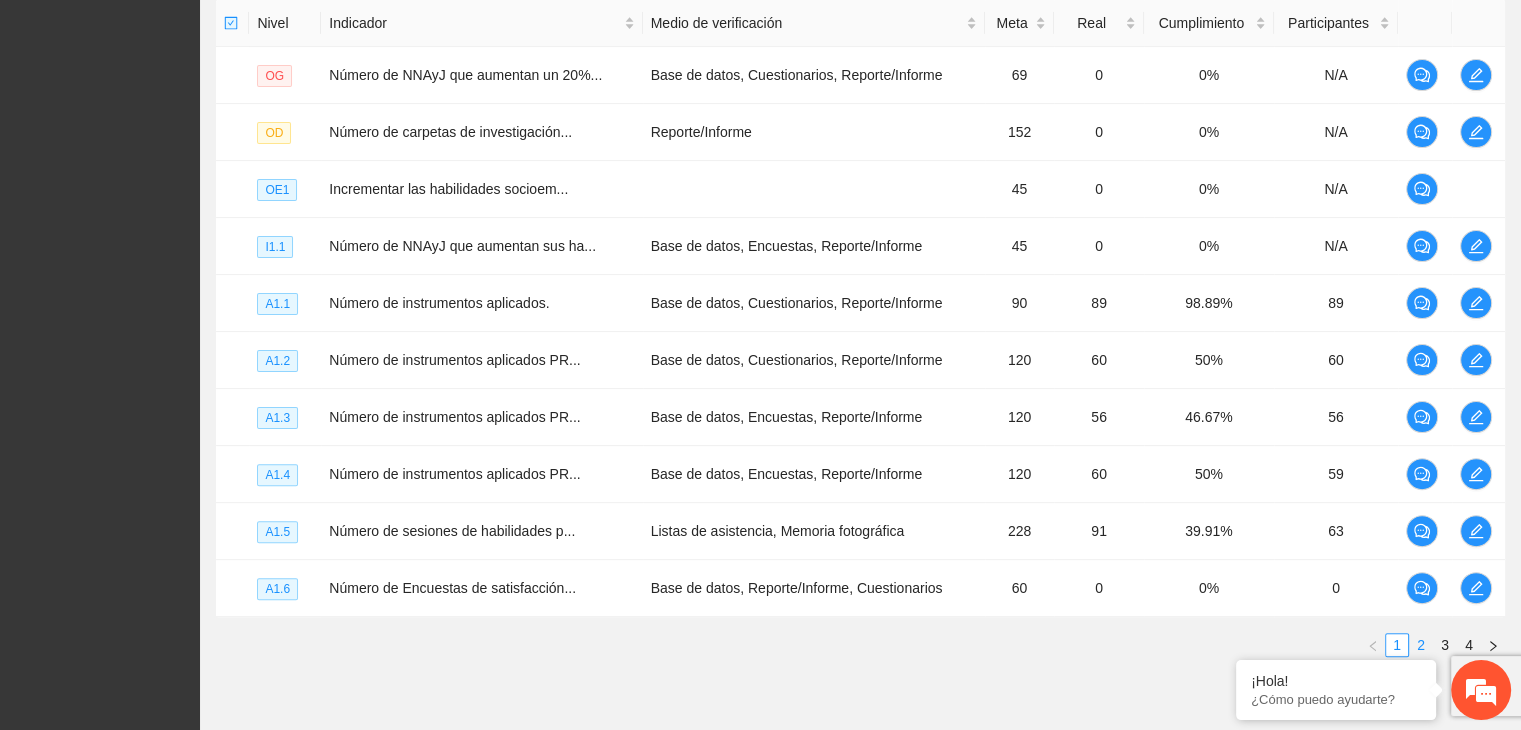 click on "2" at bounding box center [1421, 645] 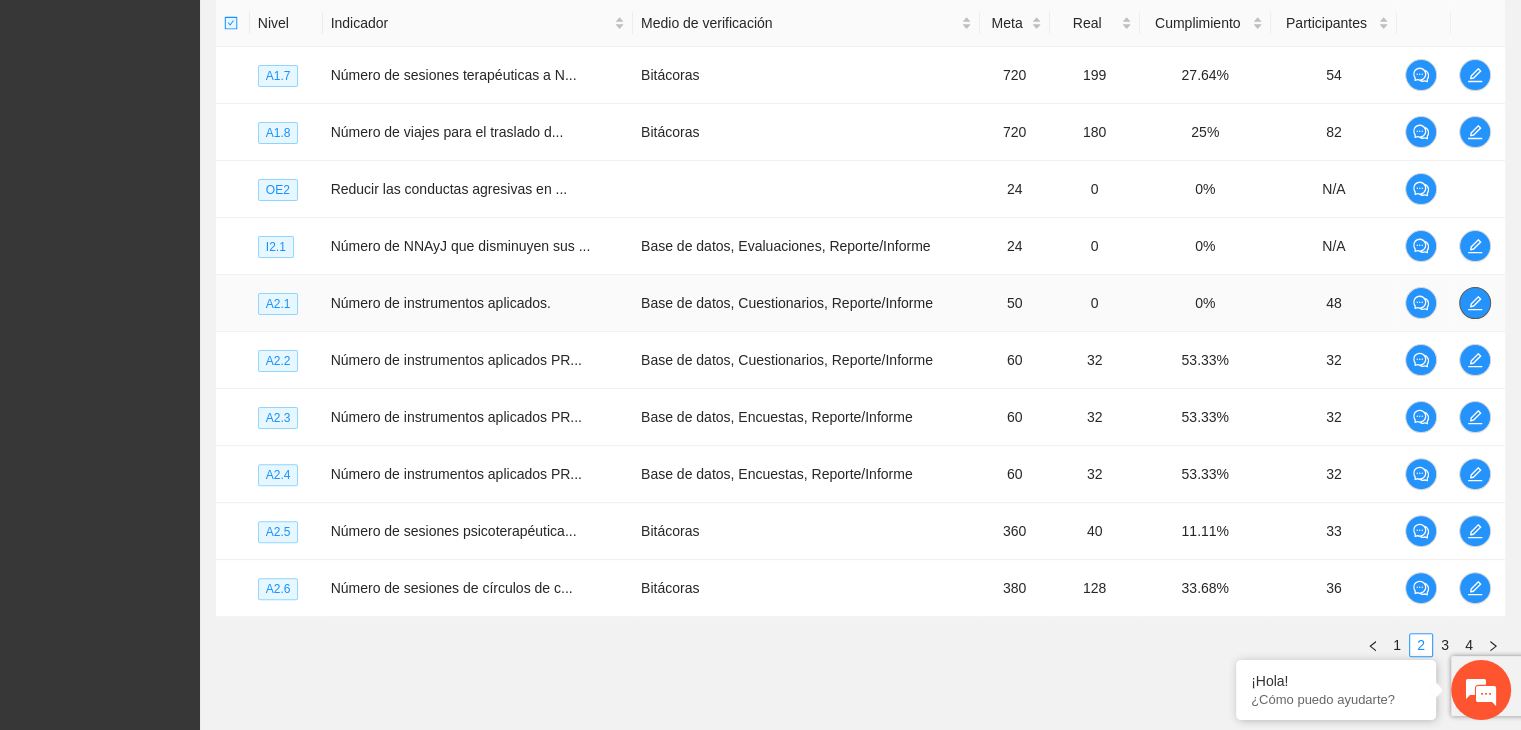 click 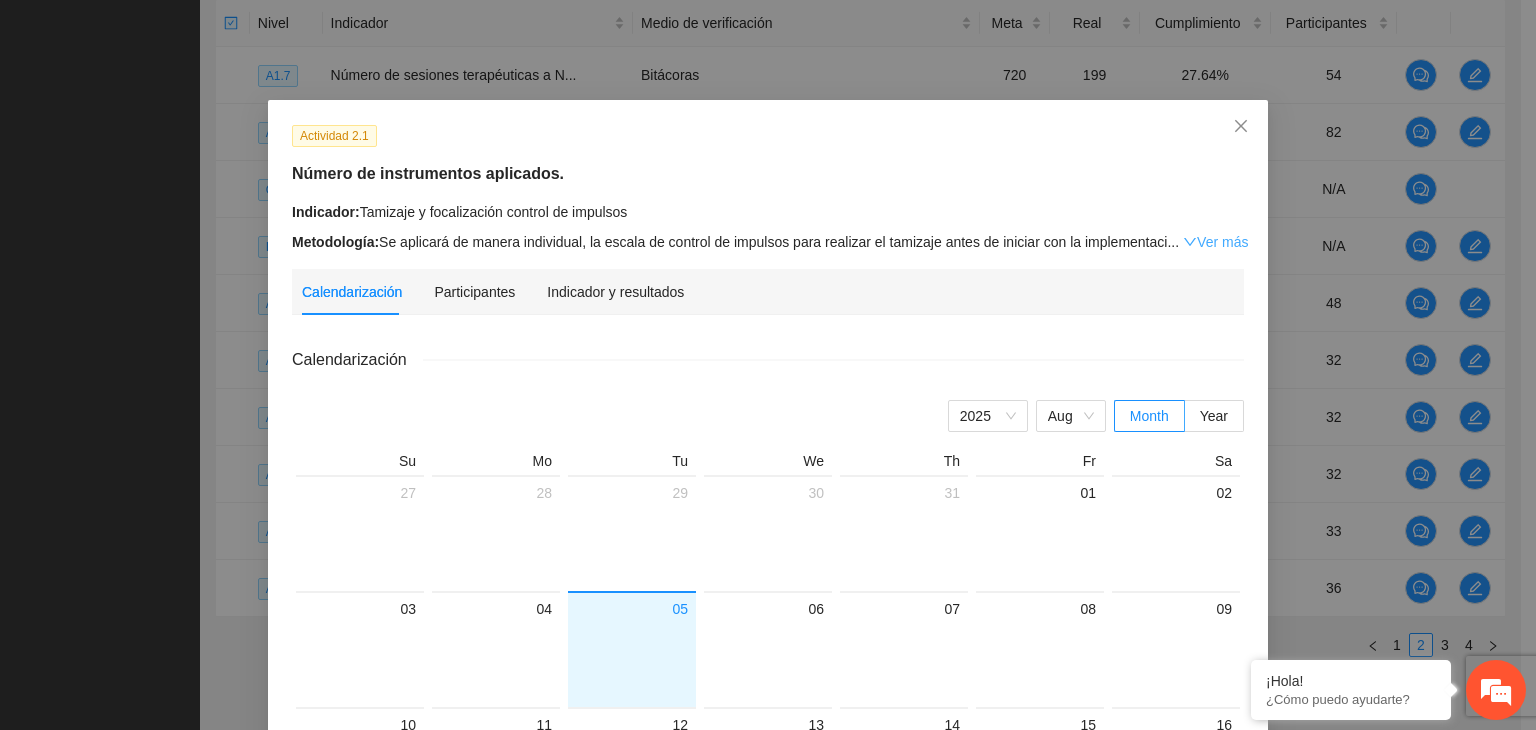 click on "Ver más" at bounding box center (1215, 242) 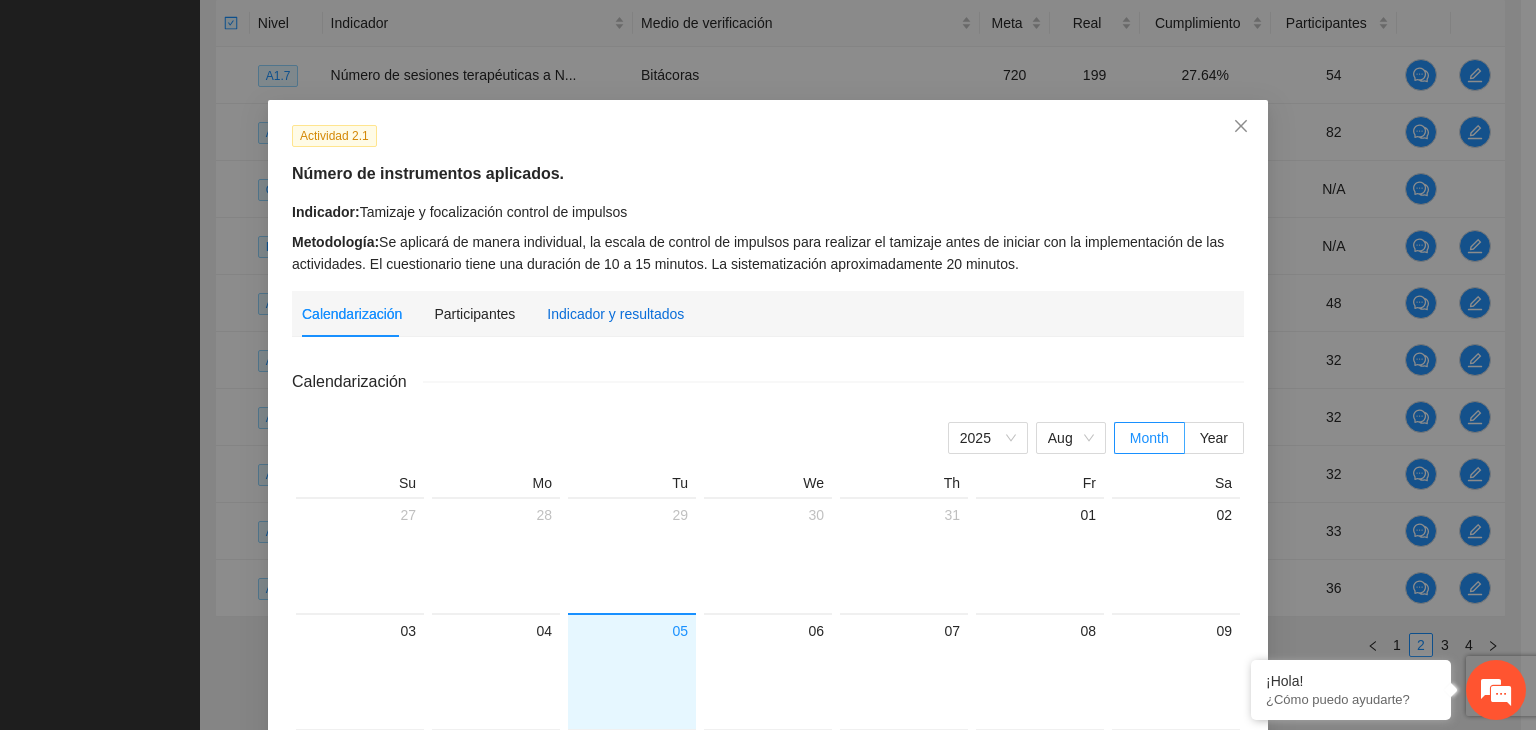 click on "Indicador y resultados" at bounding box center (615, 314) 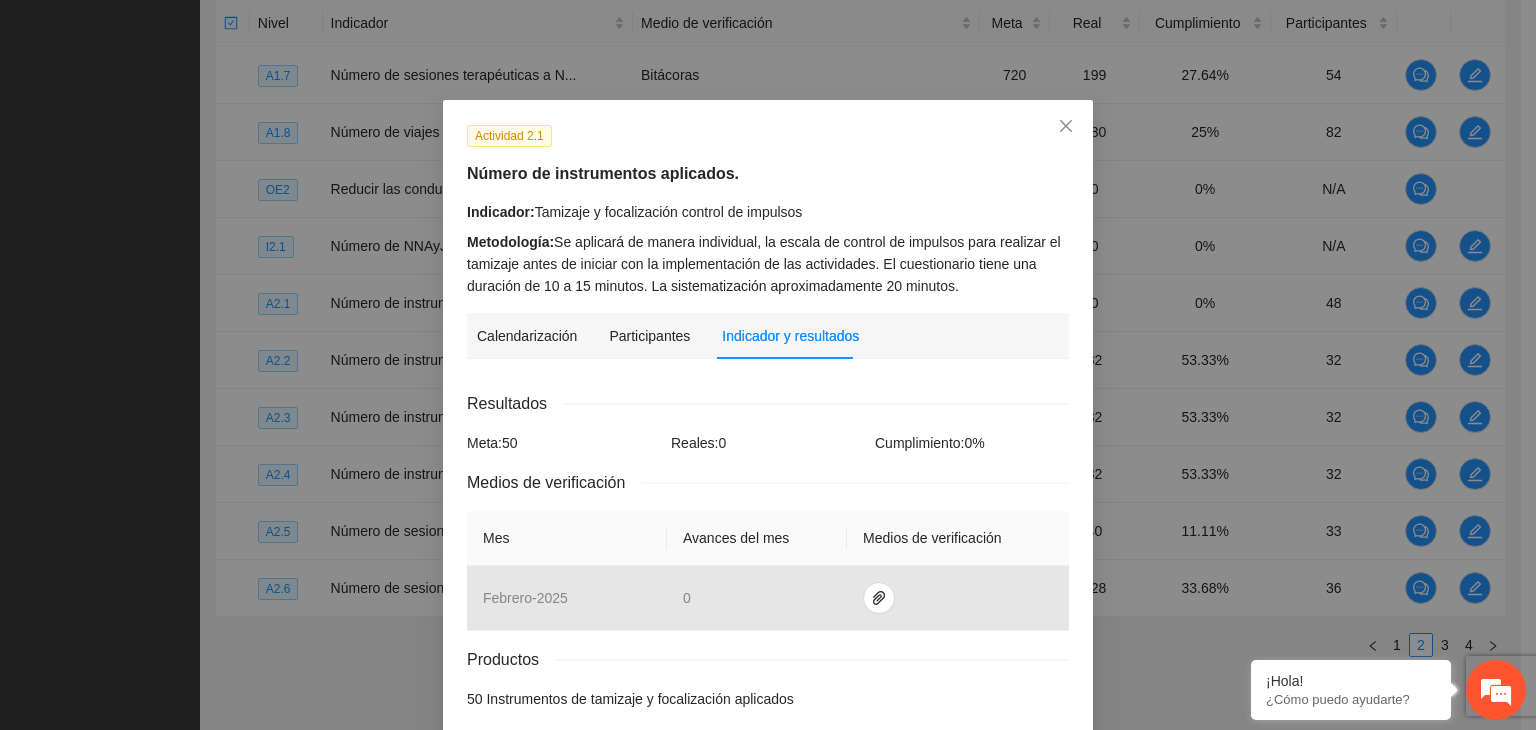 scroll, scrollTop: 95, scrollLeft: 0, axis: vertical 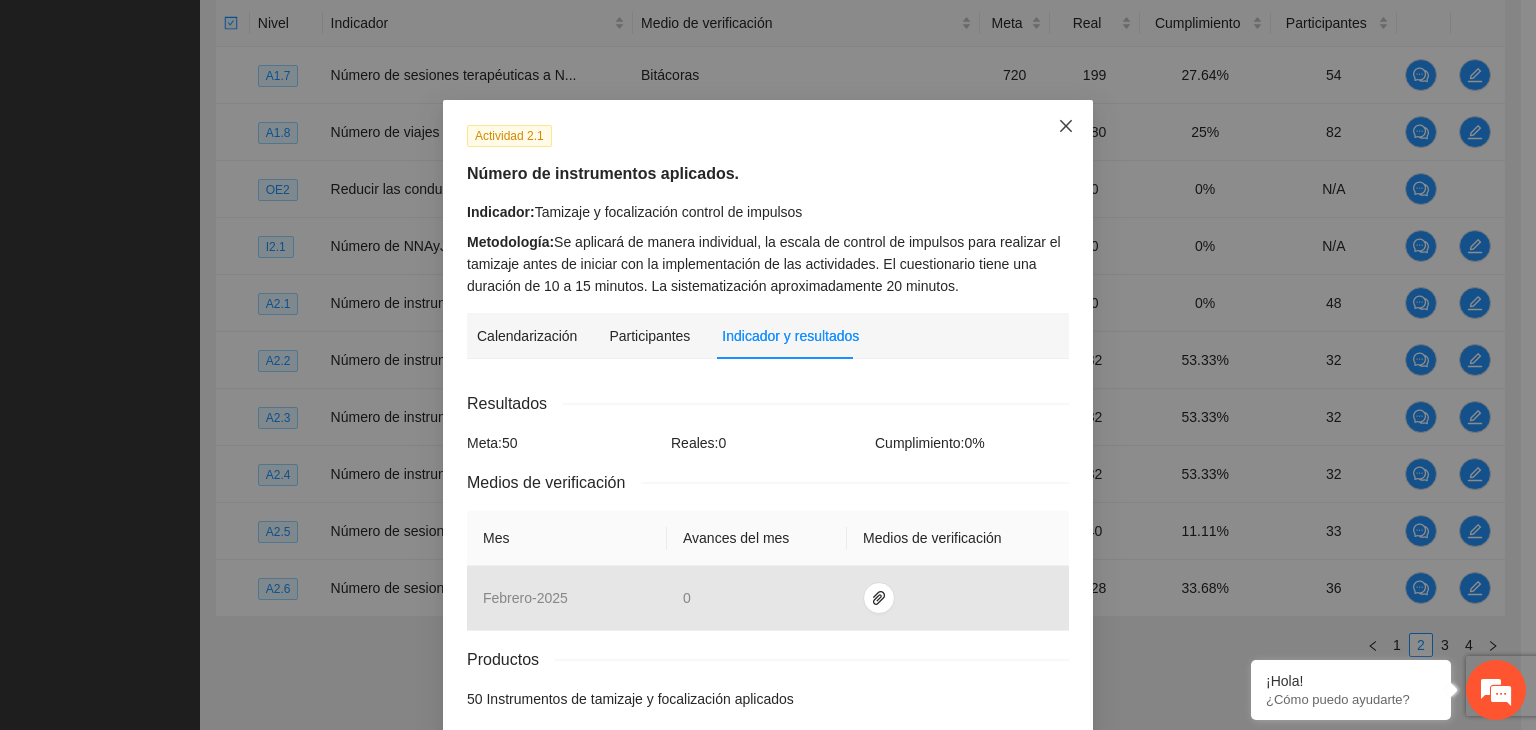 click 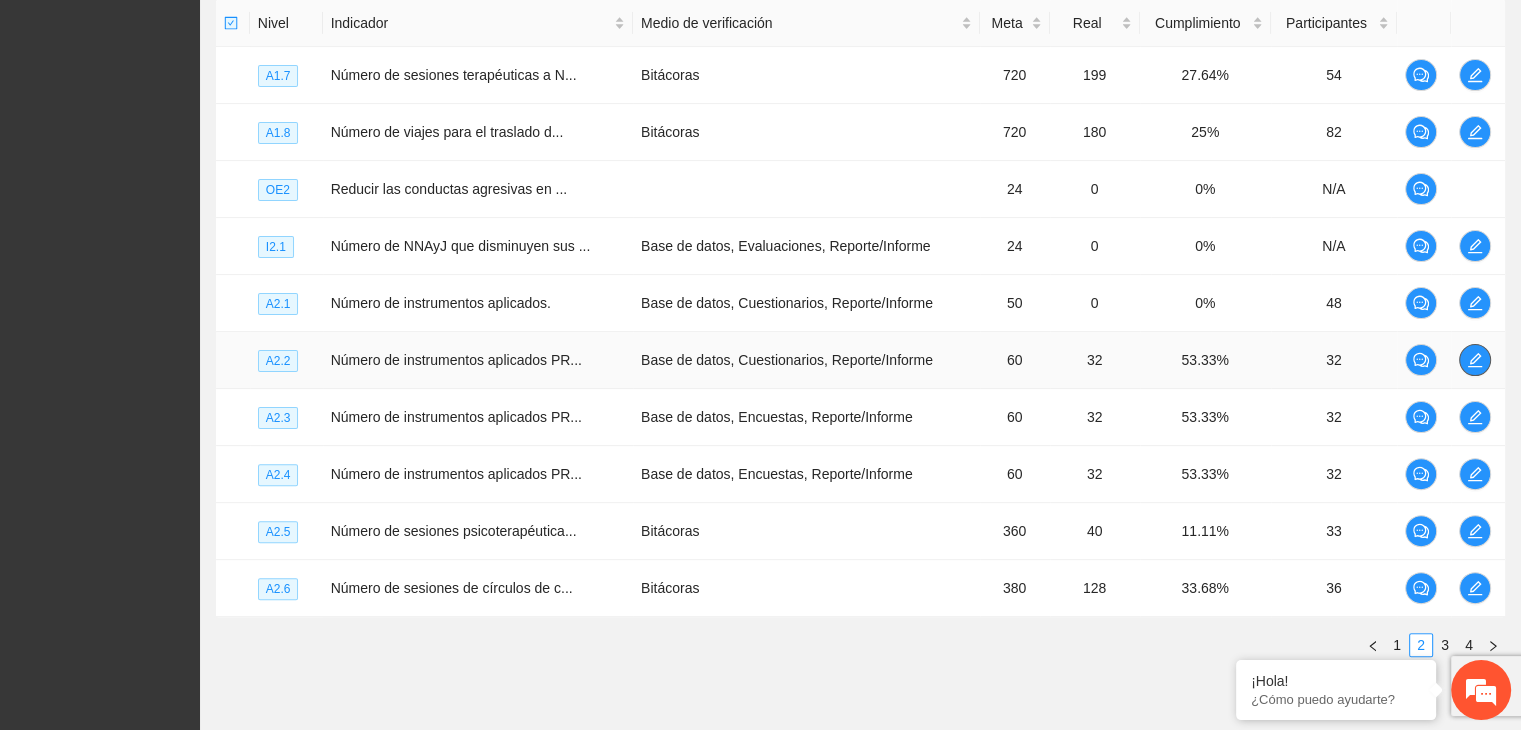 click 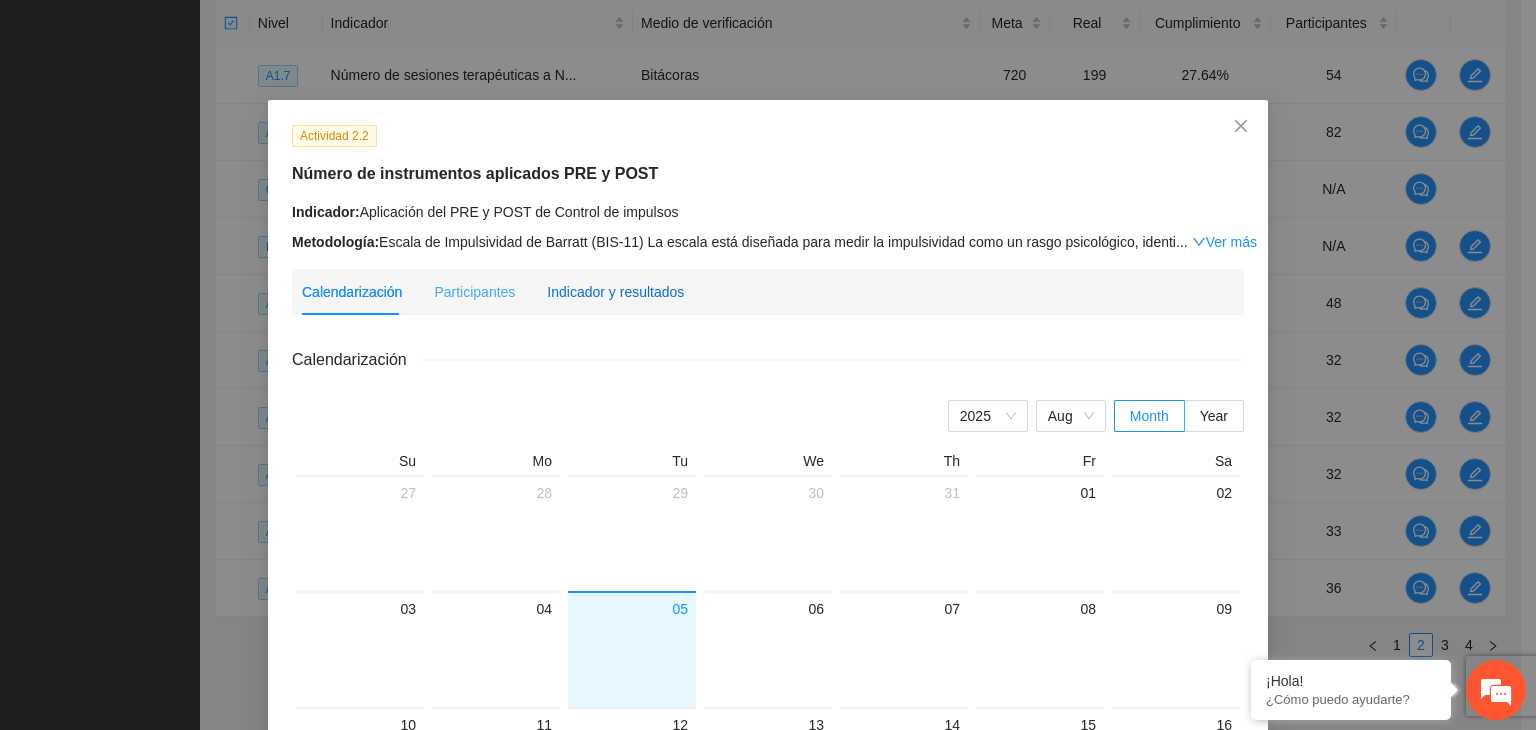 click on "Indicador y resultados" at bounding box center (615, 292) 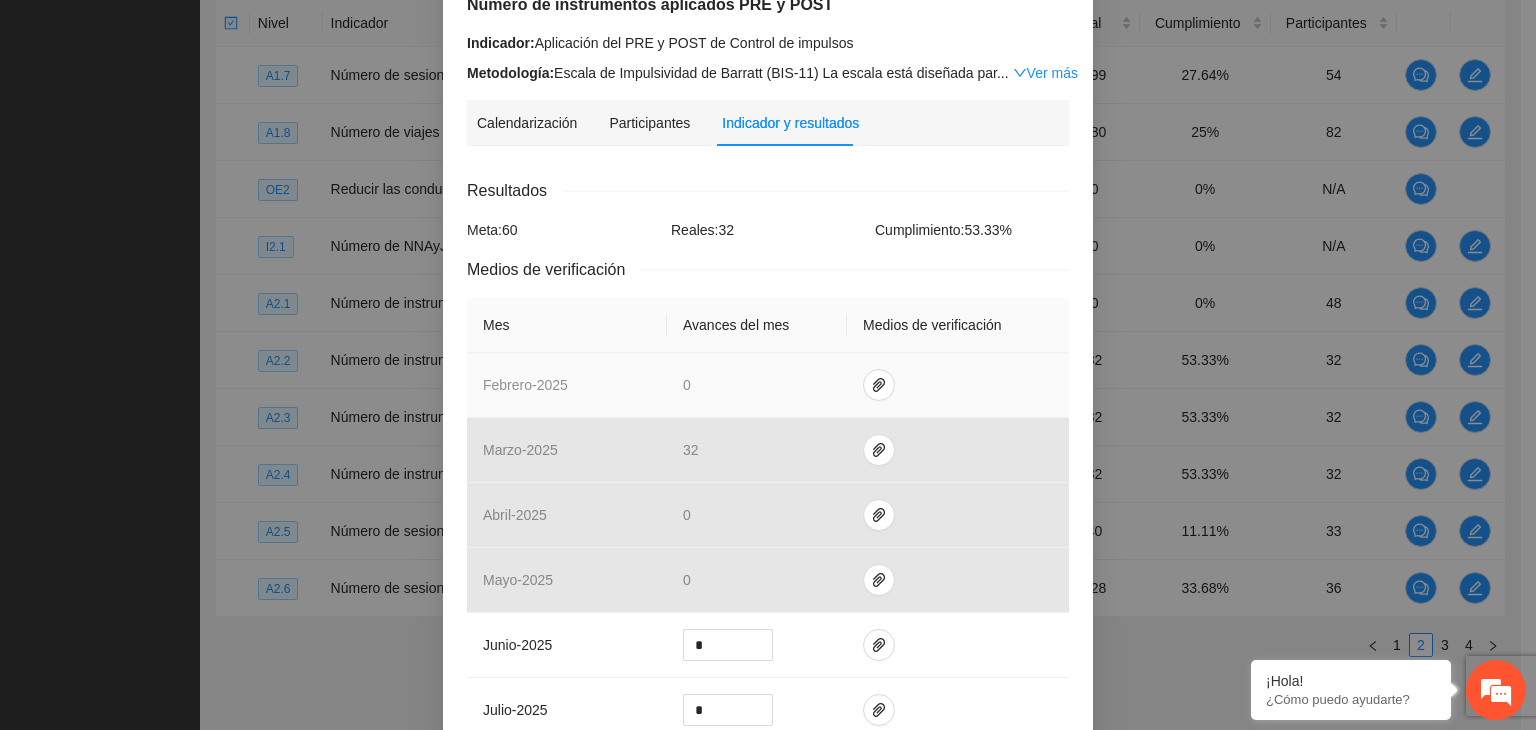 scroll, scrollTop: 300, scrollLeft: 0, axis: vertical 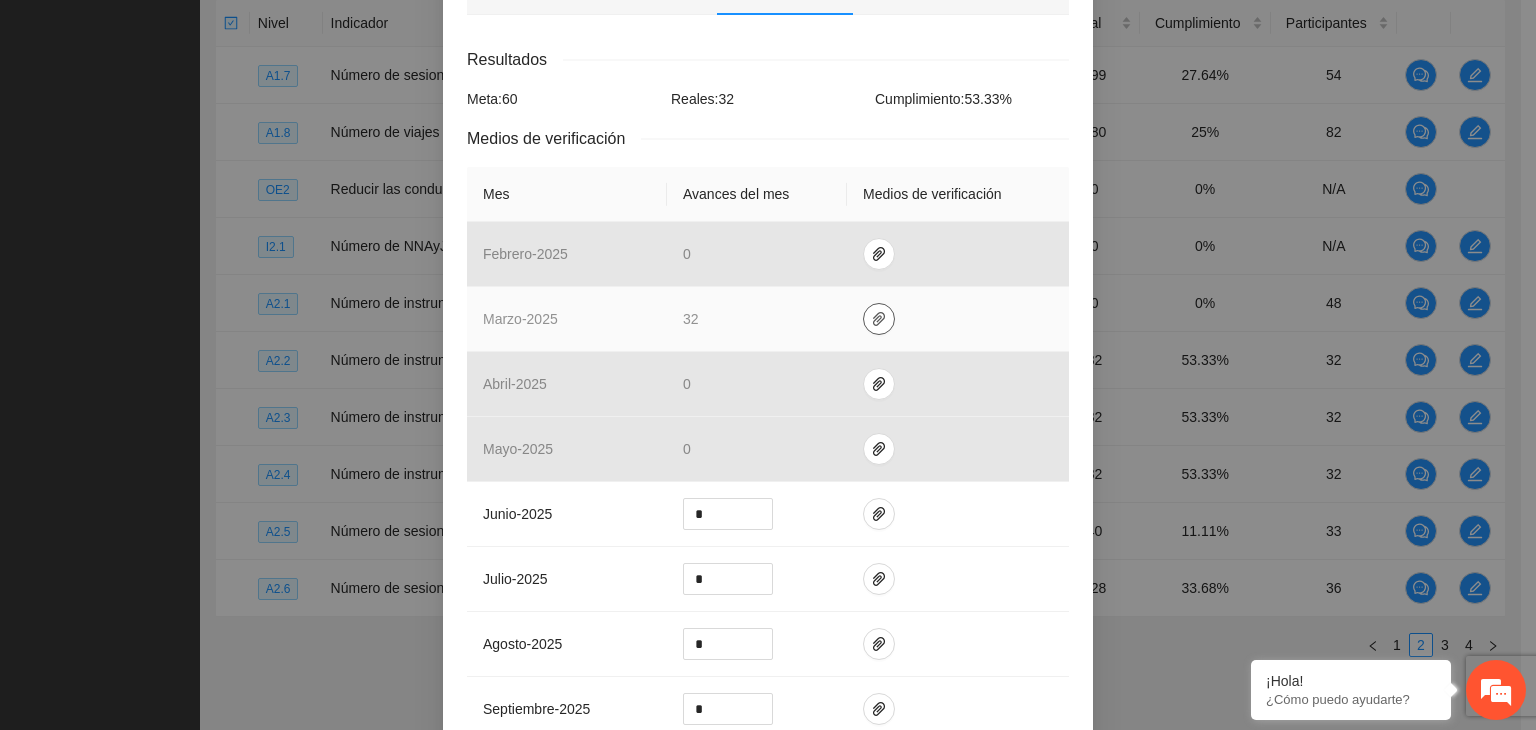 click 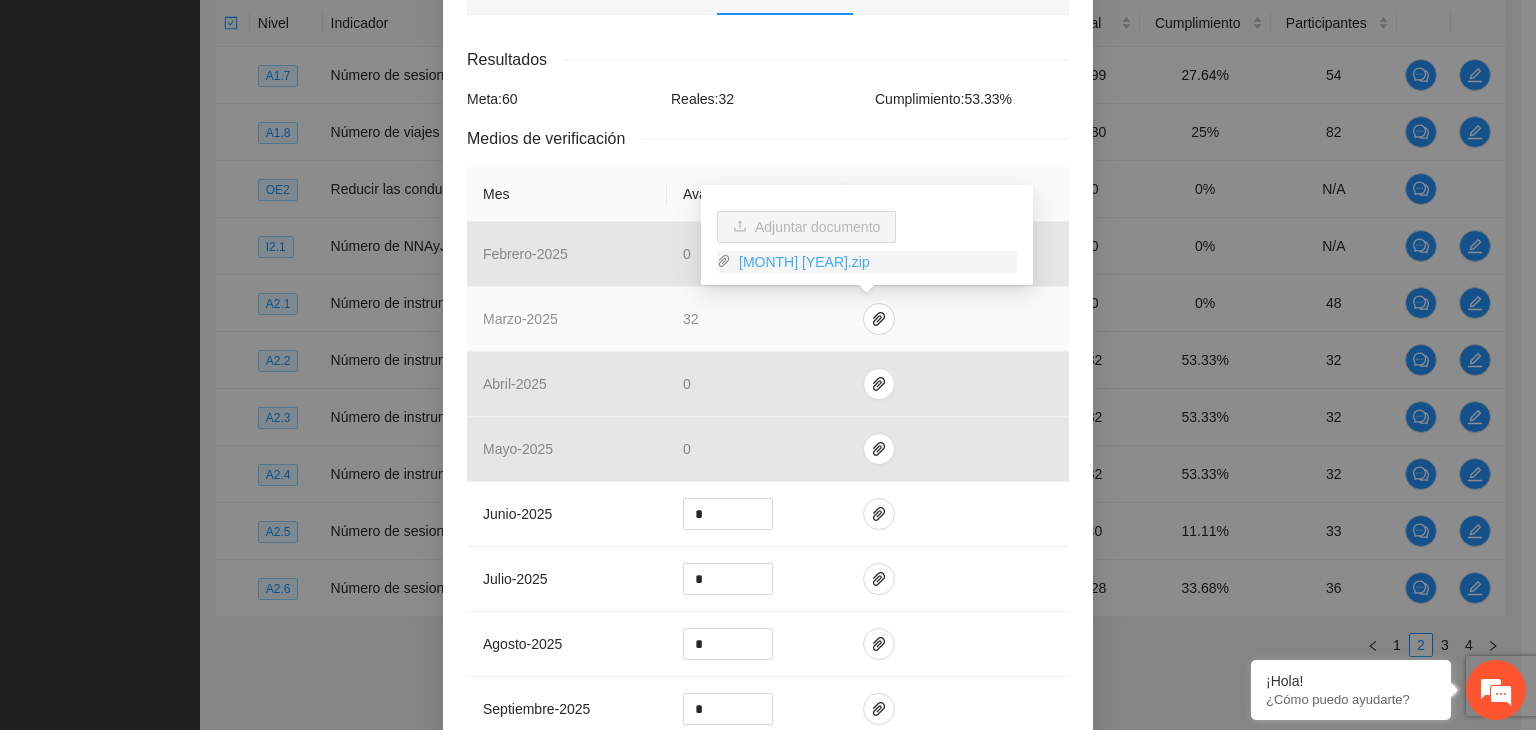 click on "MARZO 2024.zip" at bounding box center (874, 262) 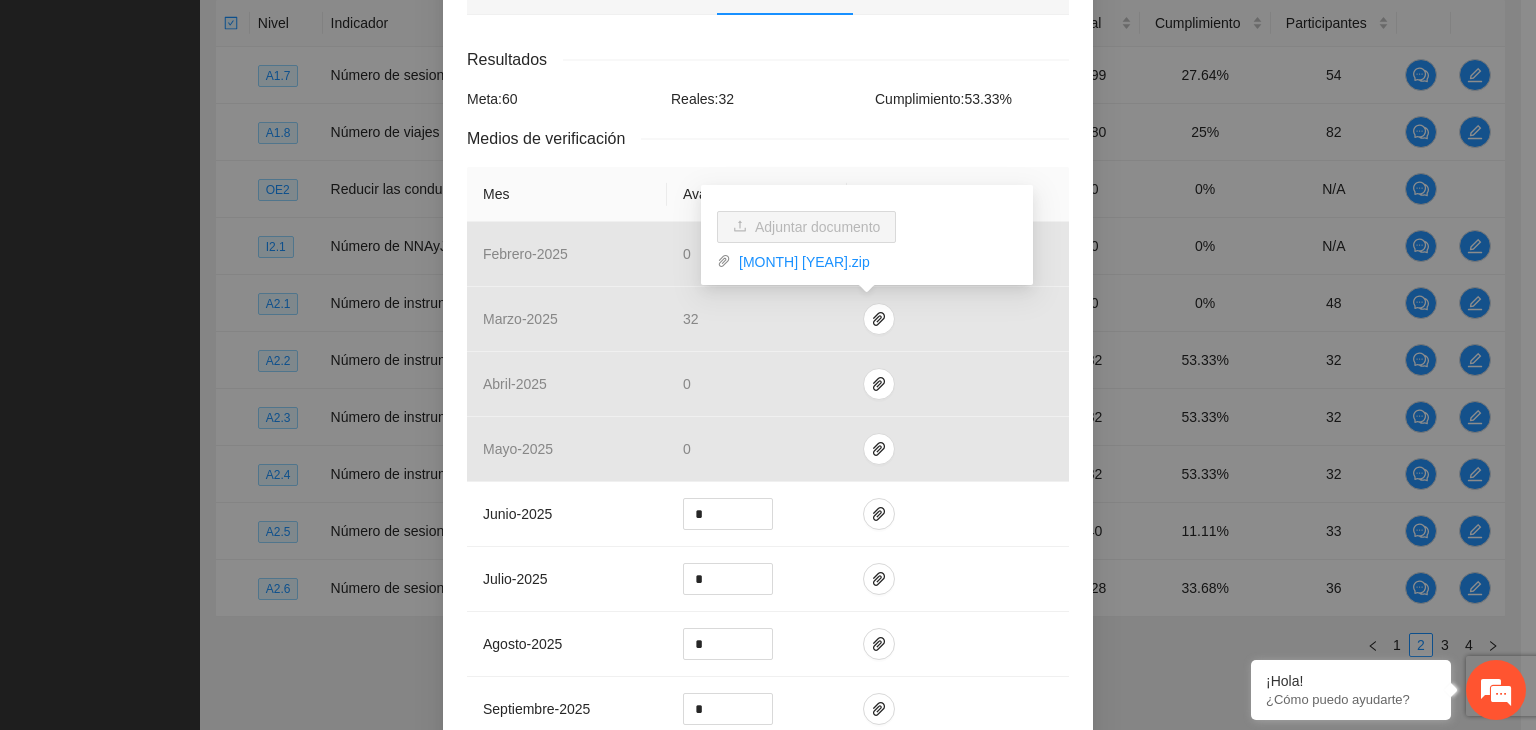 click on "Actividad 2.2 Número de instrumentos aplicados PRE y POST Indicador:  Aplicación del PRE y POST de Control de impulsos Metodología:  Escala de Impulsividad de Barratt (BIS-11) La escala está diseñada par ...  Ver más Calendarización Participantes Indicador y resultados Calendarización 2025 Aug Month Year Su Mo Tu We Th Fr Sa 27 28 29 30 31 01 02 03 04 05 06 07 08 09 10 11 12 13 14 15 16 17 18 19 20 21 22 23 24 25 26 27 28 29 30 31 01 02 03 04 05 06 Resultados Meta:  60 Reales:  32 Cumplimiento:  53.33 % Medios de verificación Mes Avances del mes Medios de verificación febrero  -  2025 0 marzo  -  2025 32 abril  -  2025 0 mayo  -  2025 0 junio  -  2025 * julio  -  2025 * agosto  -  2025 * septiembre  -  2025 * octubre  -  2025 * noviembre  -  2025 * diciembre  -  2025 * enero  -  2026 * febrero  -  2026 * marzo  -  2026 * abril  -  2026 * mayo  -  2026 * junio  -  2026 * julio  -  2026 * Productos 30 usuarios con pre y post de control de impulsos aplicados,  Cancelar Guardar" at bounding box center (768, 365) 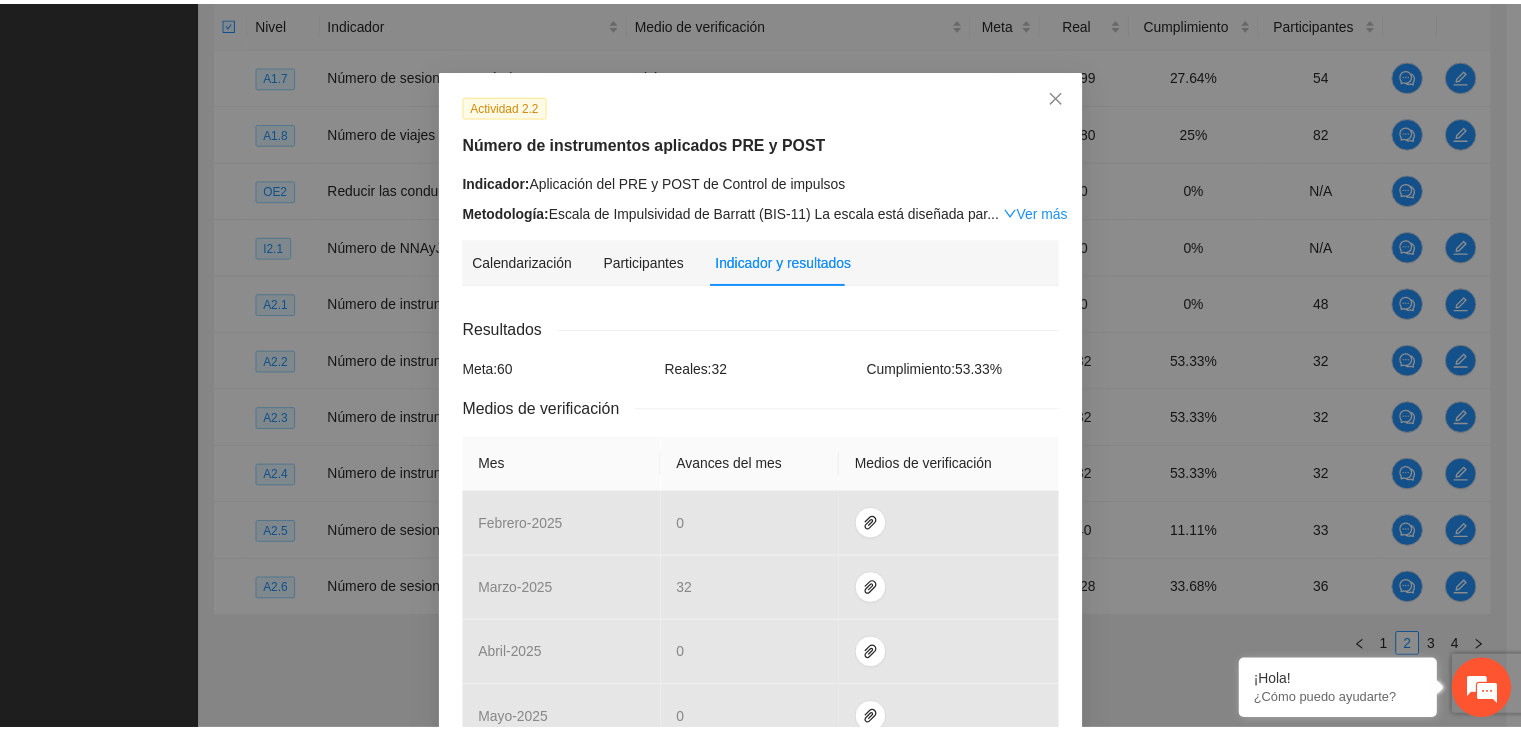 scroll, scrollTop: 0, scrollLeft: 0, axis: both 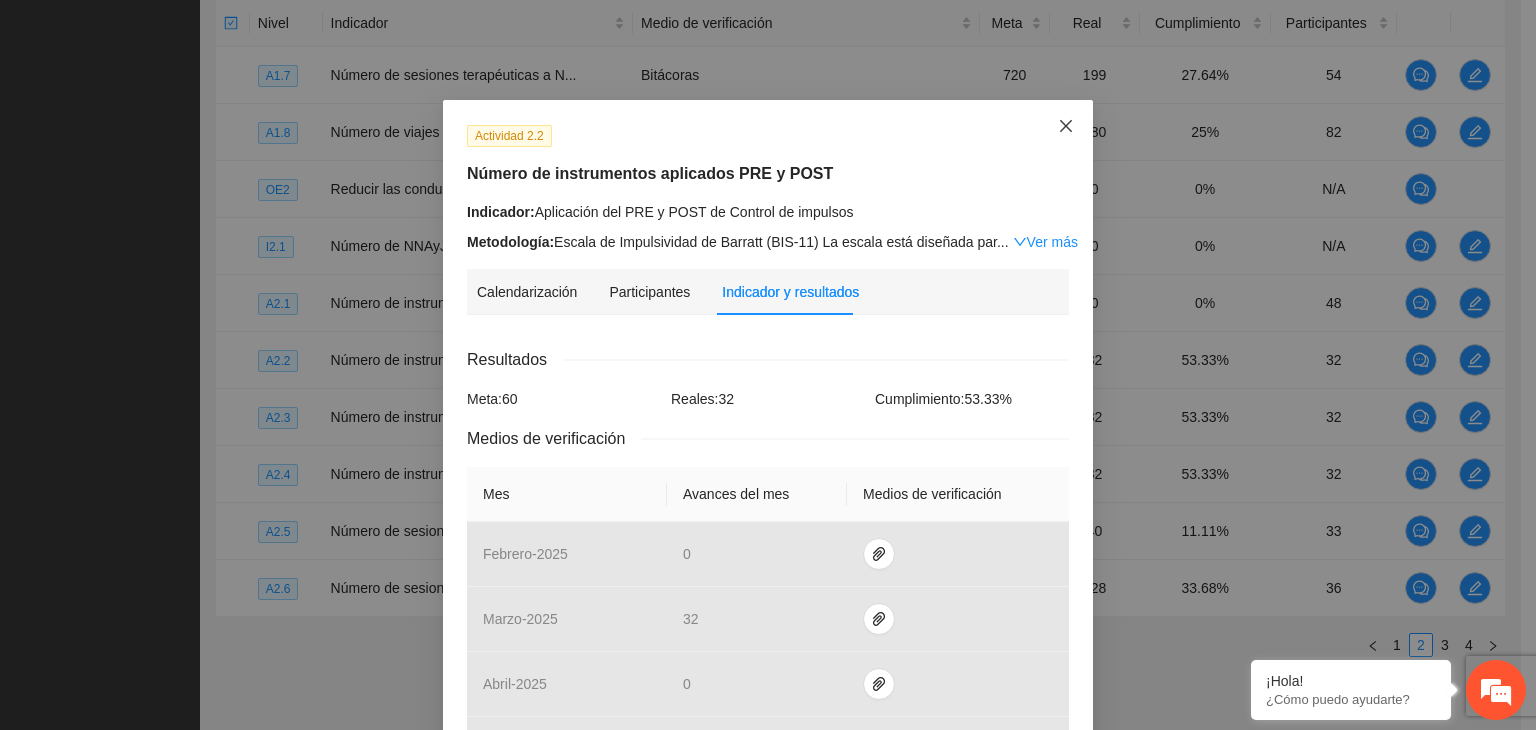 click at bounding box center (1066, 127) 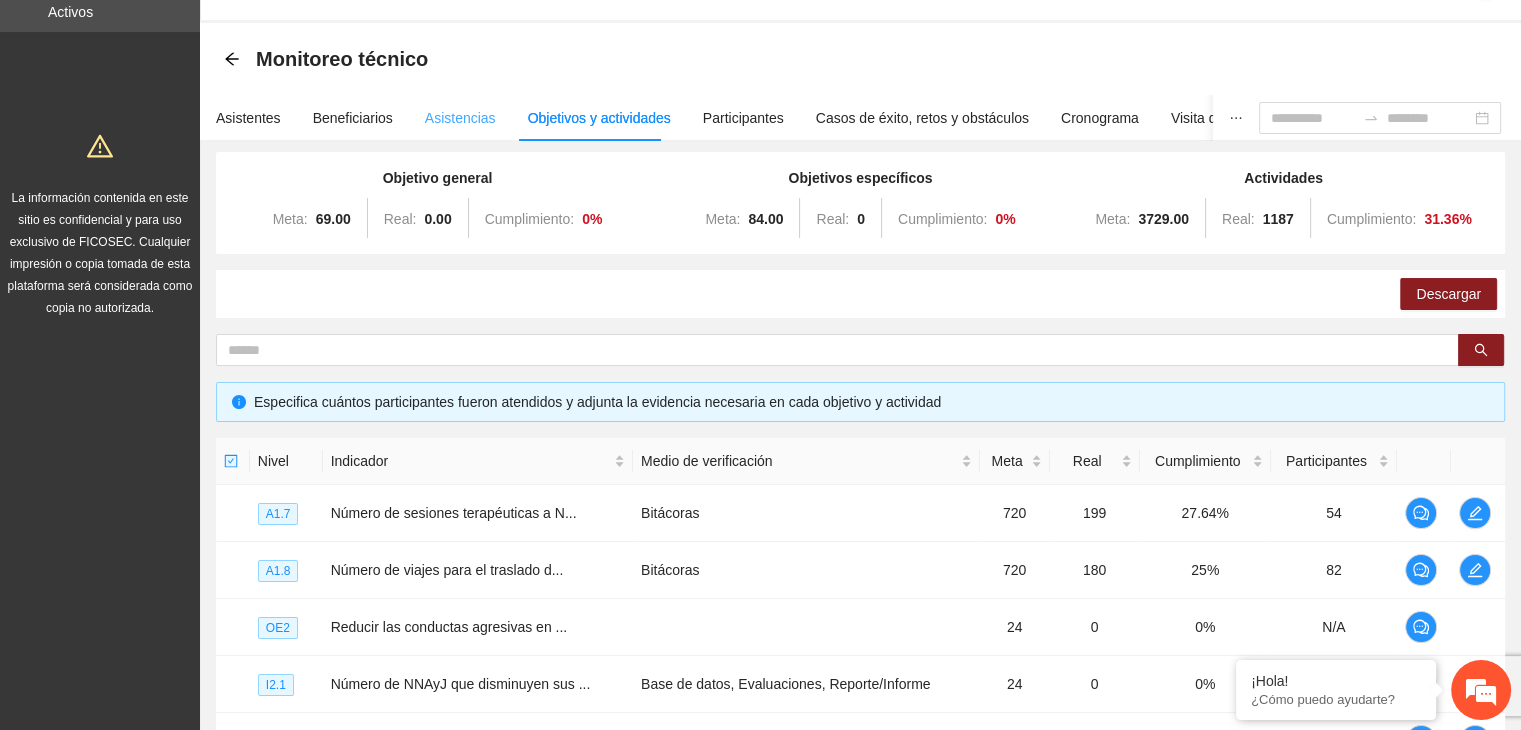 scroll, scrollTop: 0, scrollLeft: 0, axis: both 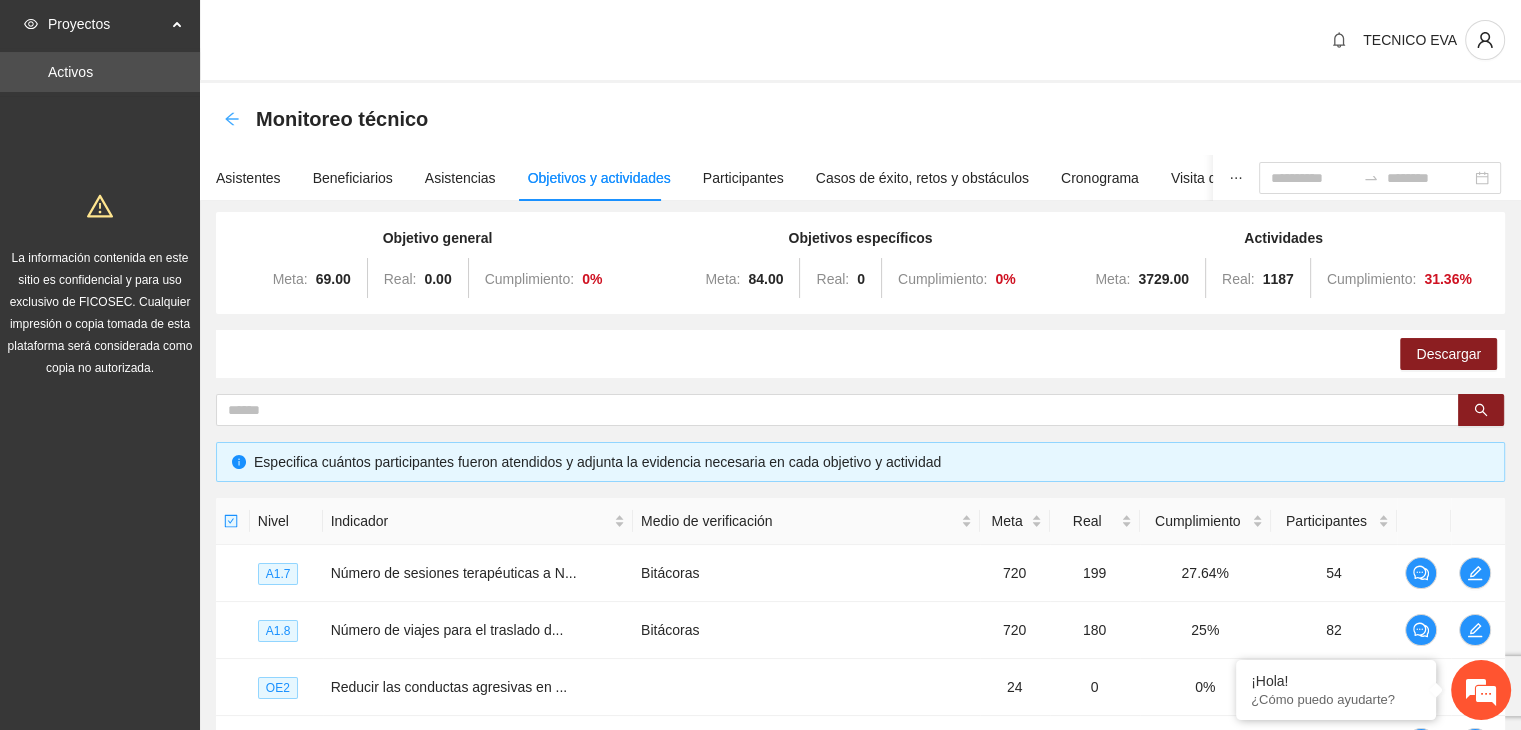 click 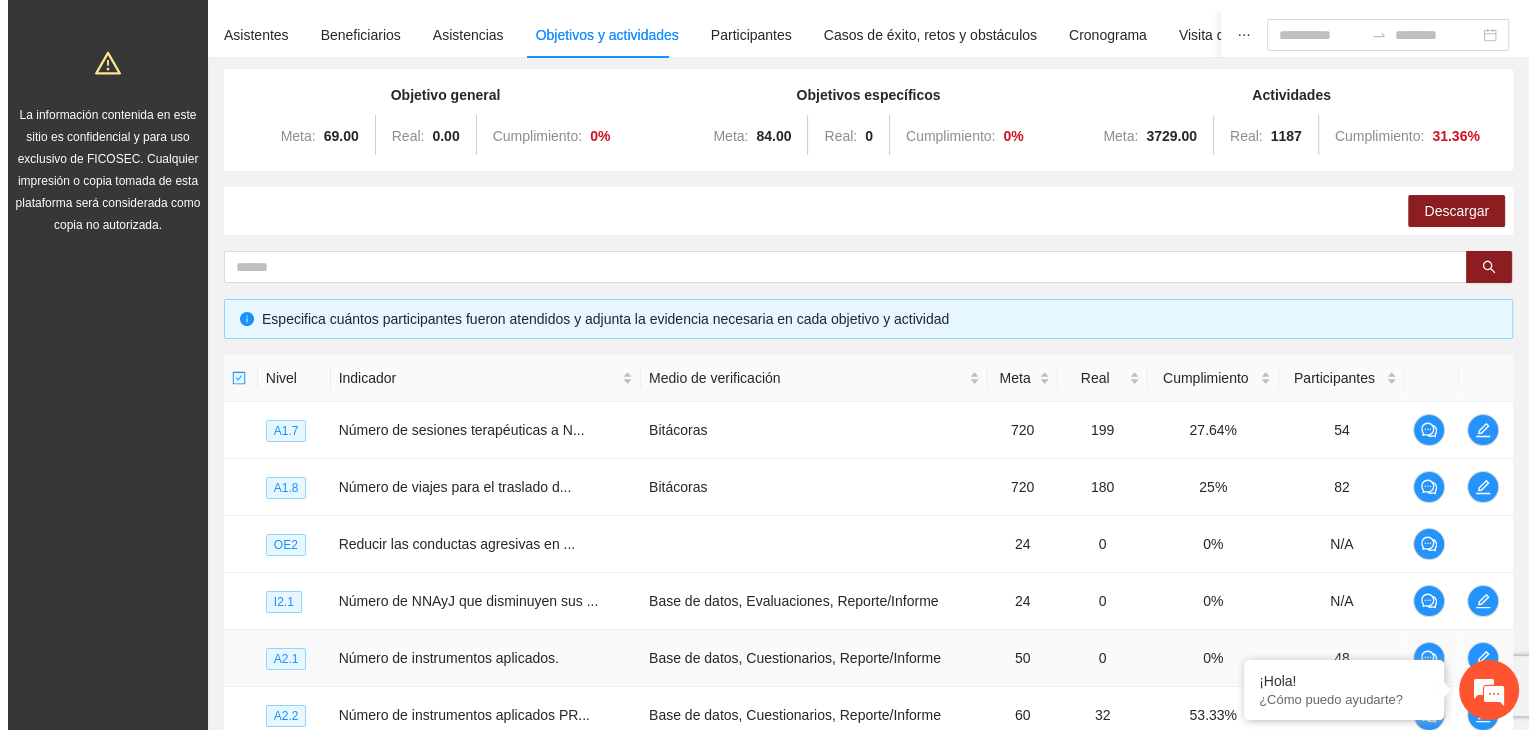 scroll, scrollTop: 0, scrollLeft: 0, axis: both 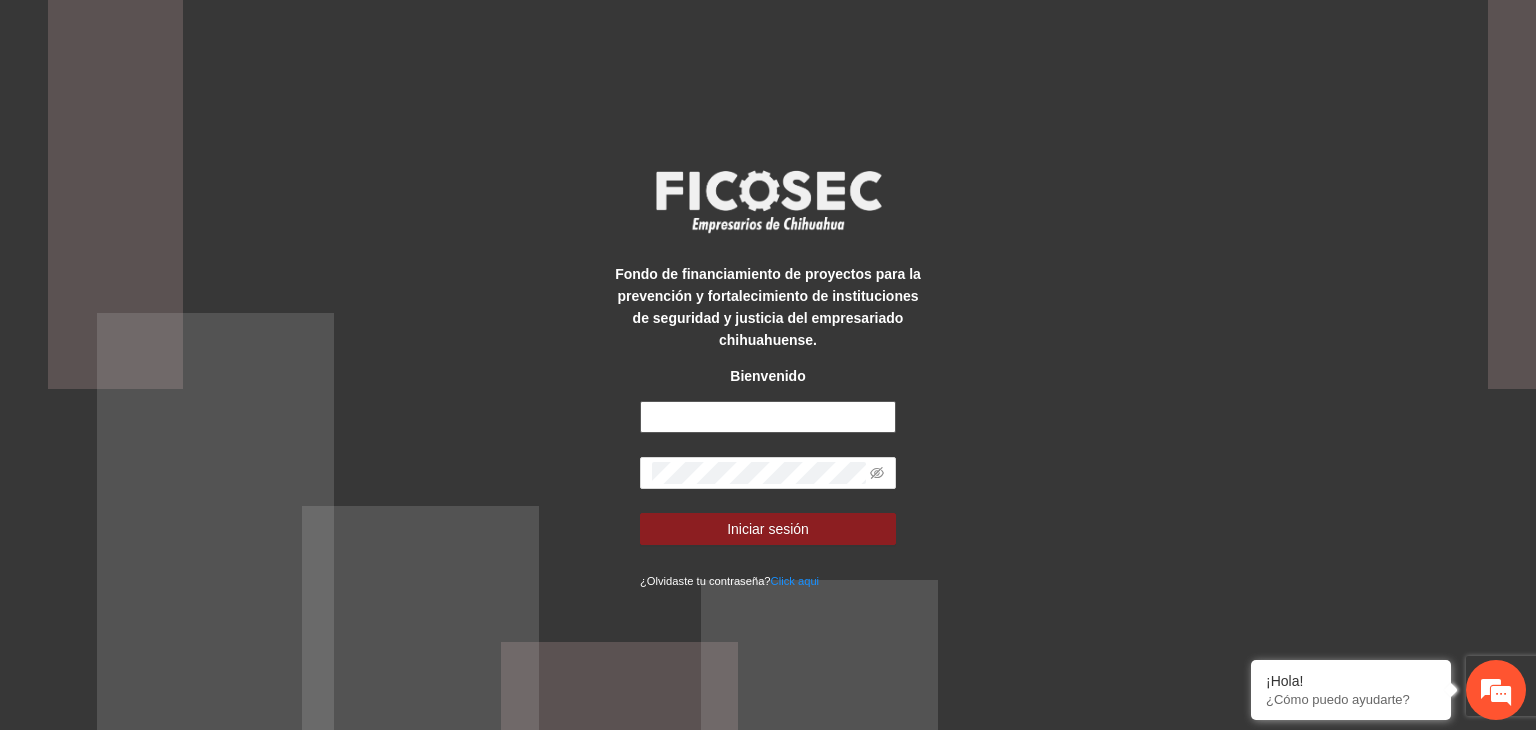 click at bounding box center [768, 417] 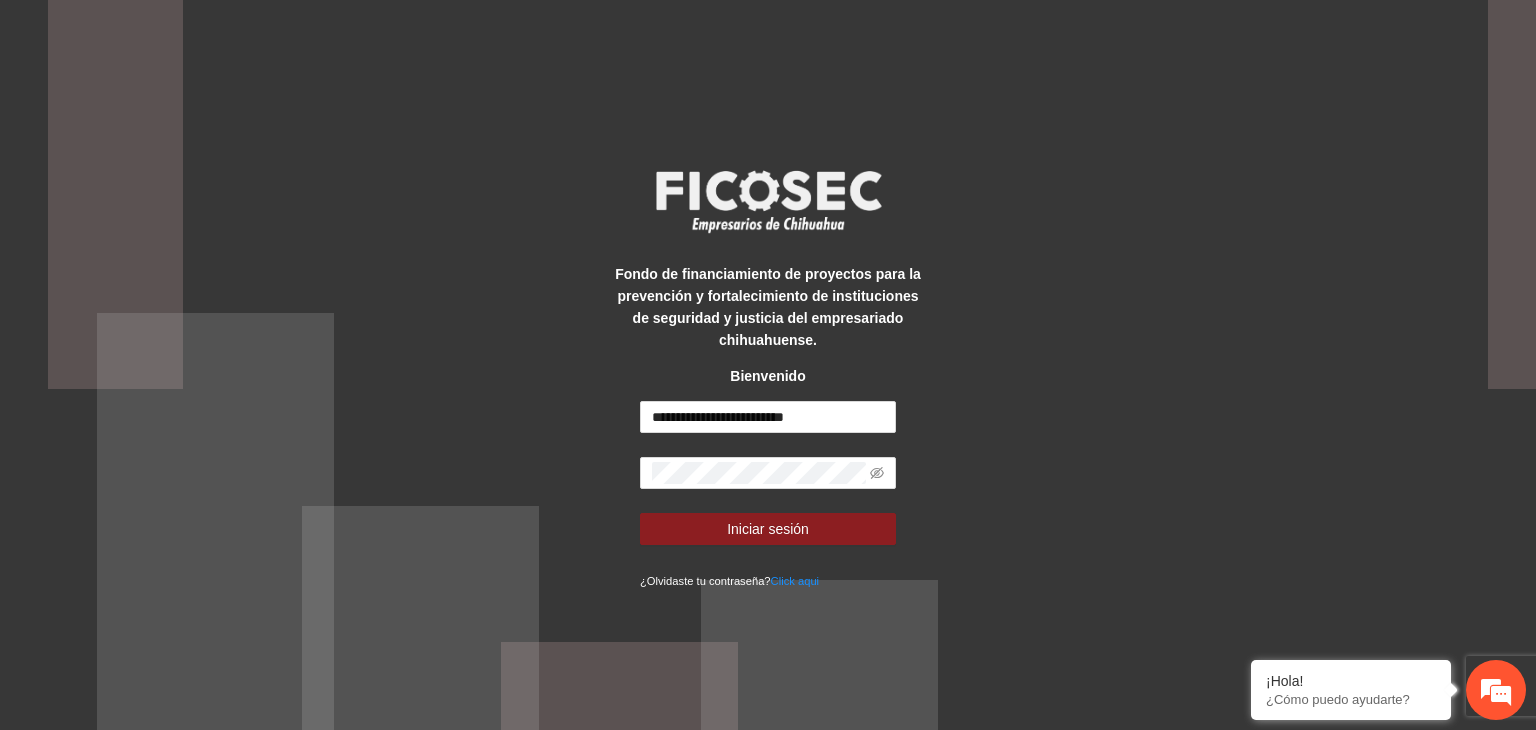 click on "**********" at bounding box center (768, 496) 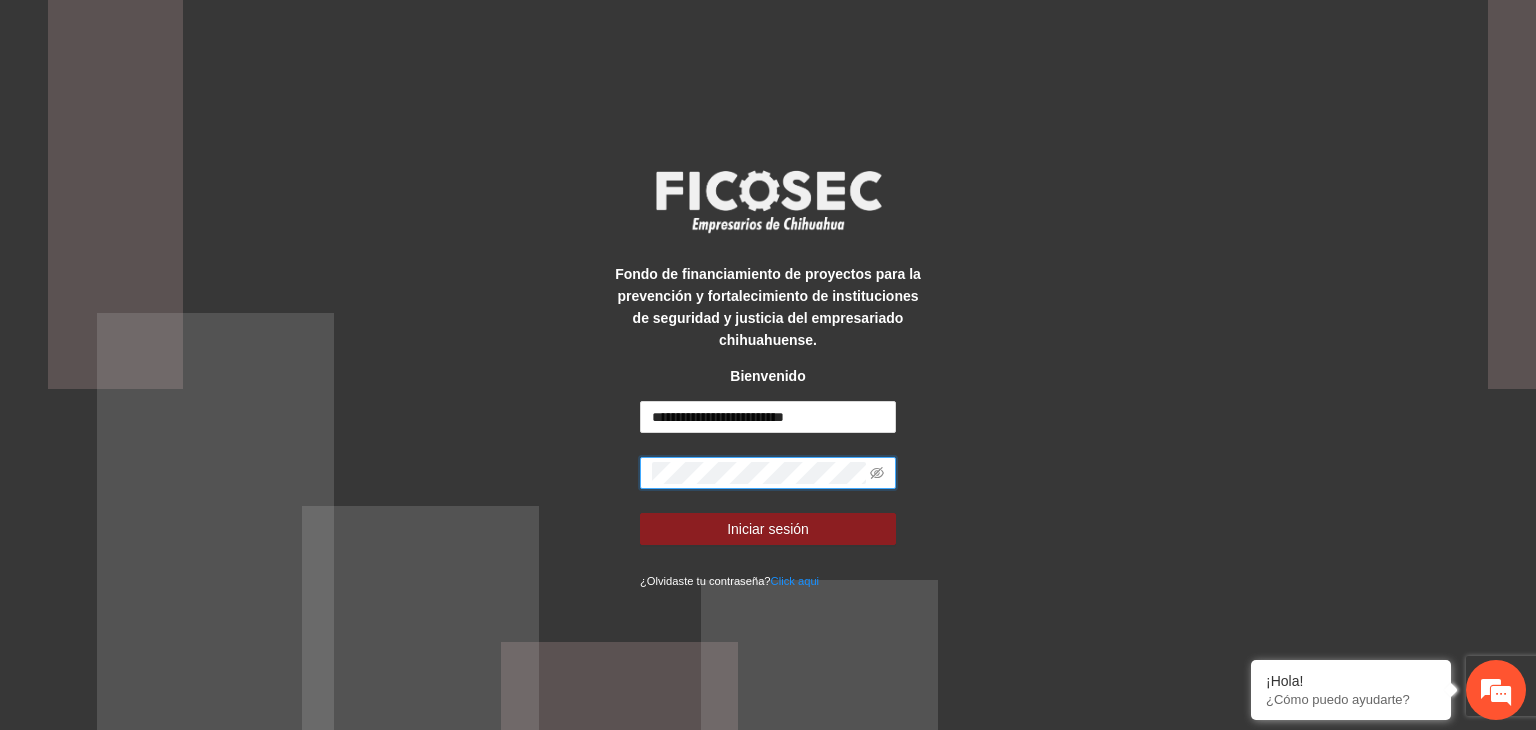 click on "Iniciar sesión" at bounding box center (768, 529) 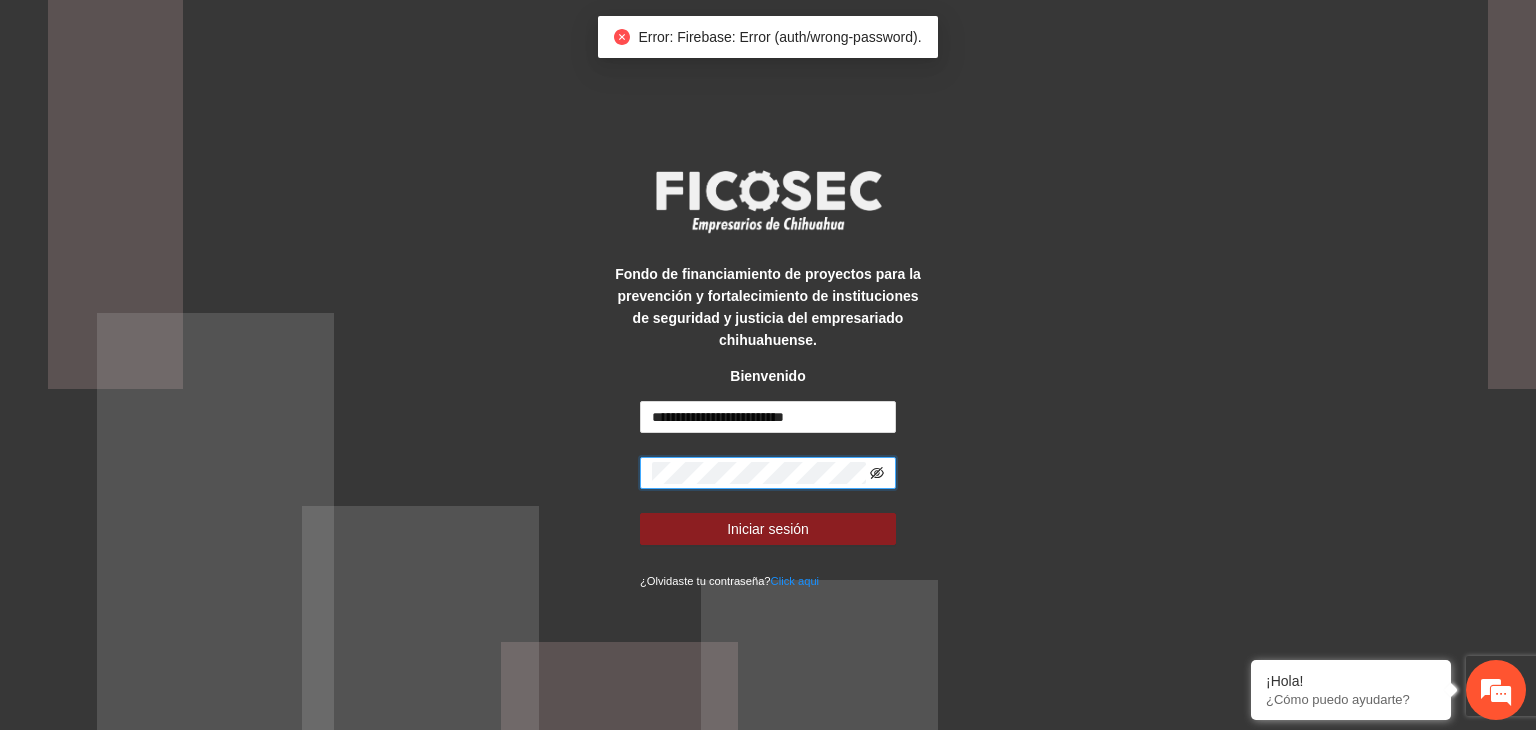 click 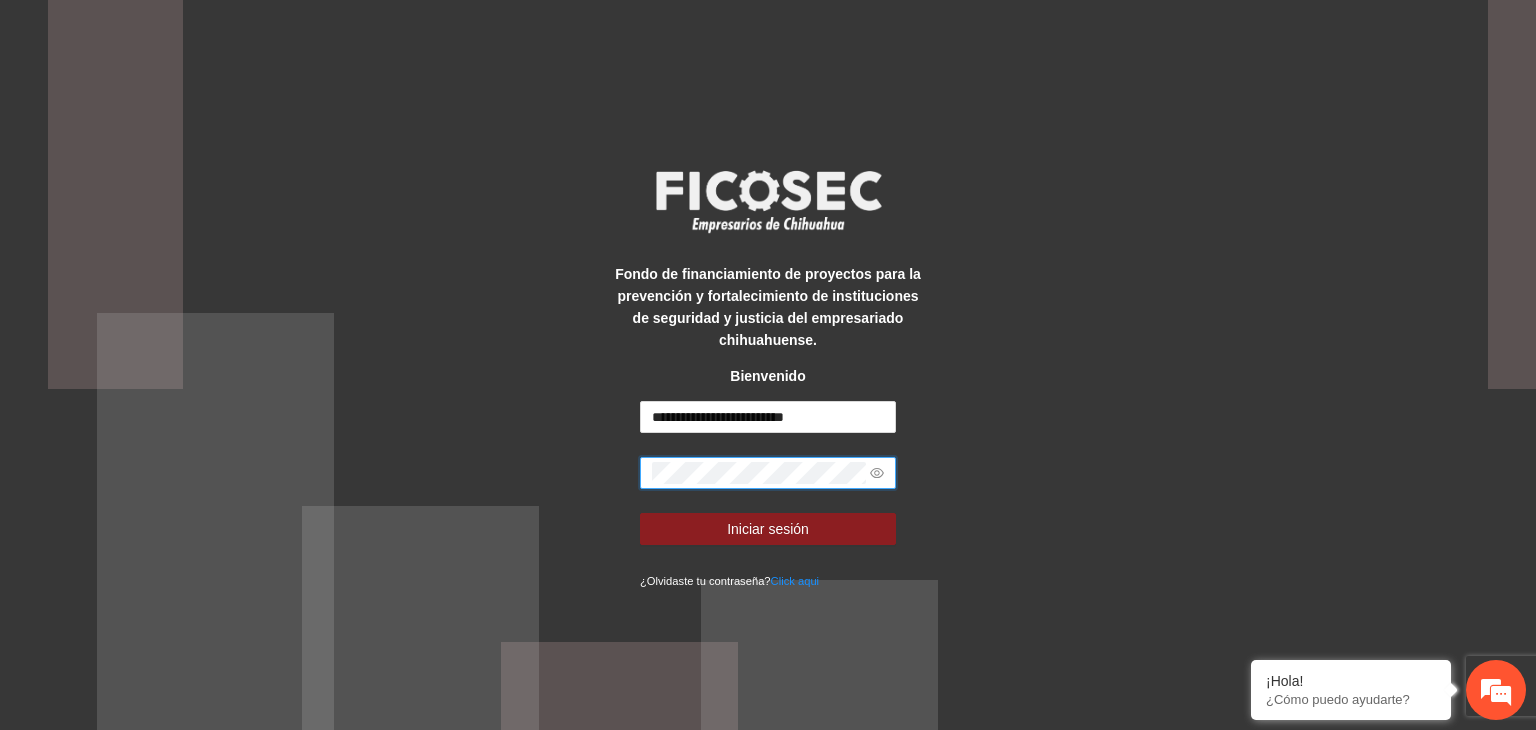 click on "Iniciar sesión" at bounding box center [768, 529] 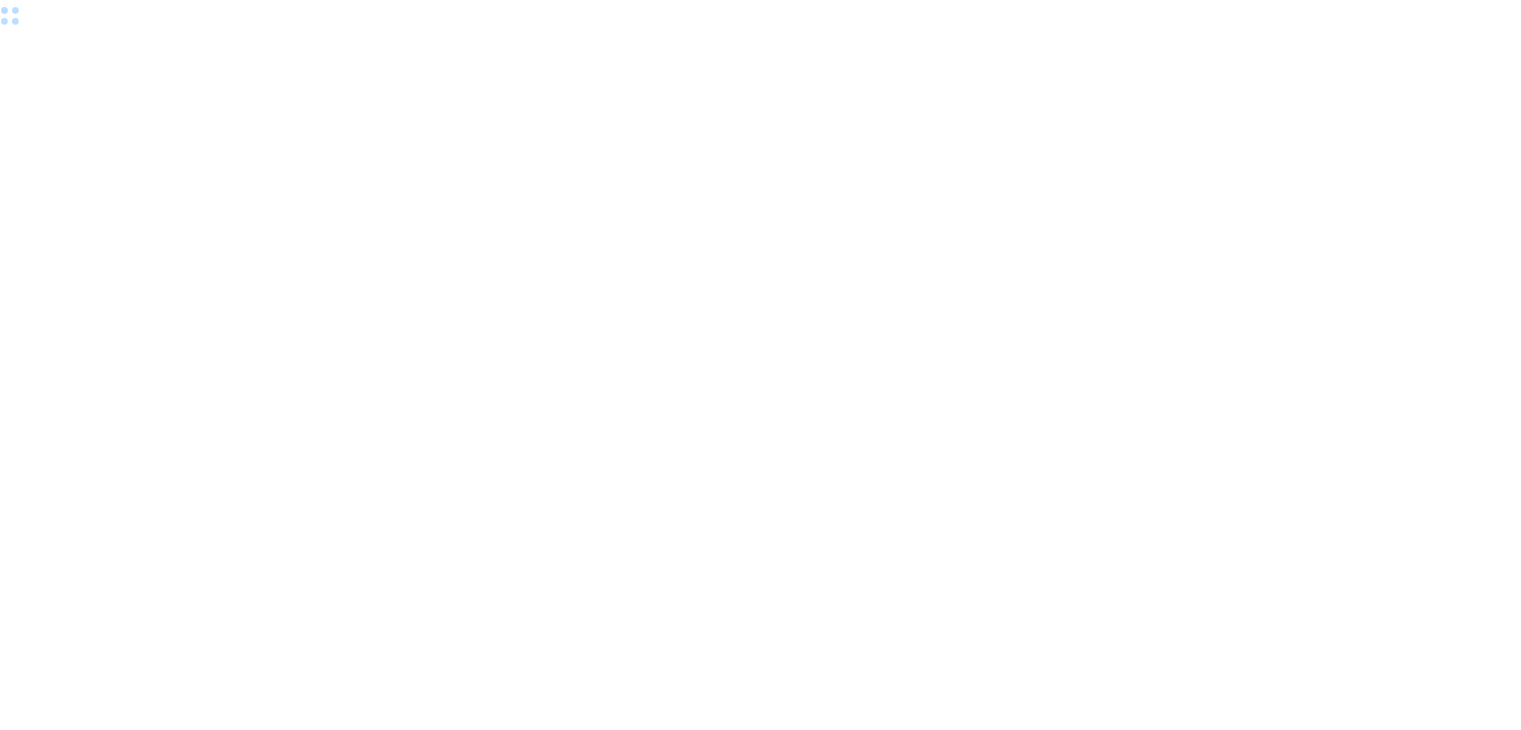 scroll, scrollTop: 0, scrollLeft: 0, axis: both 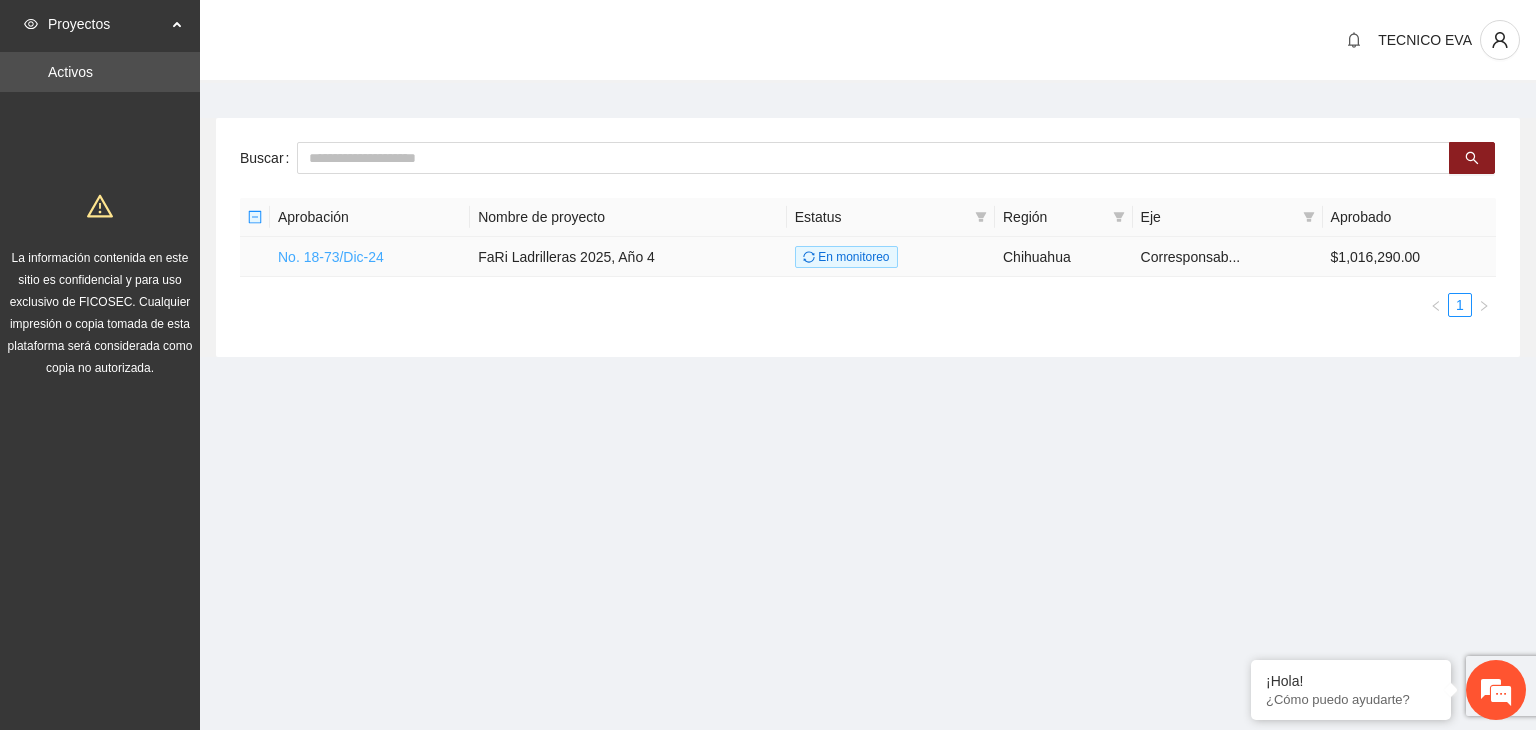 click on "No. 18-73/Dic-24" at bounding box center [331, 257] 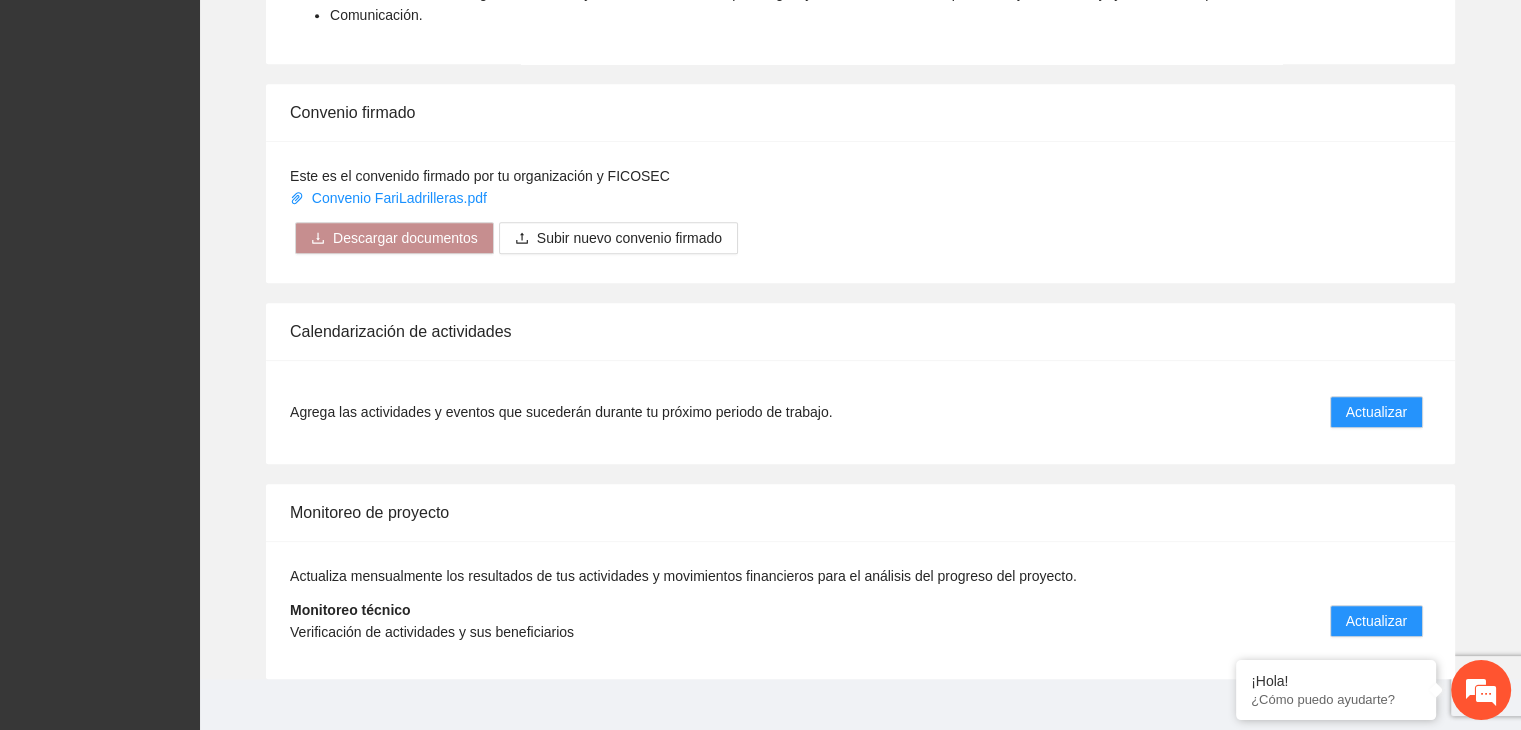 scroll, scrollTop: 1516, scrollLeft: 0, axis: vertical 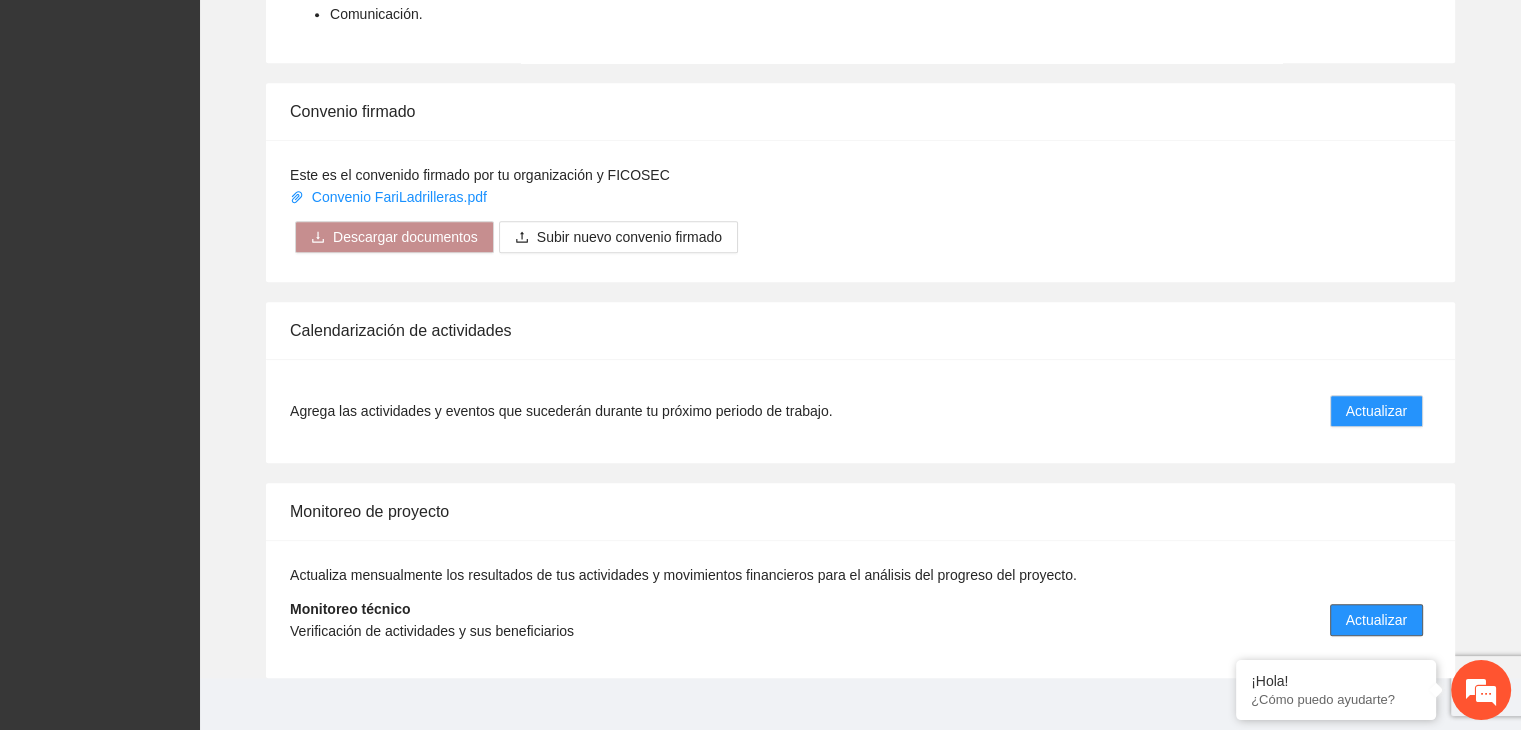 click on "Actualizar" at bounding box center (1376, 620) 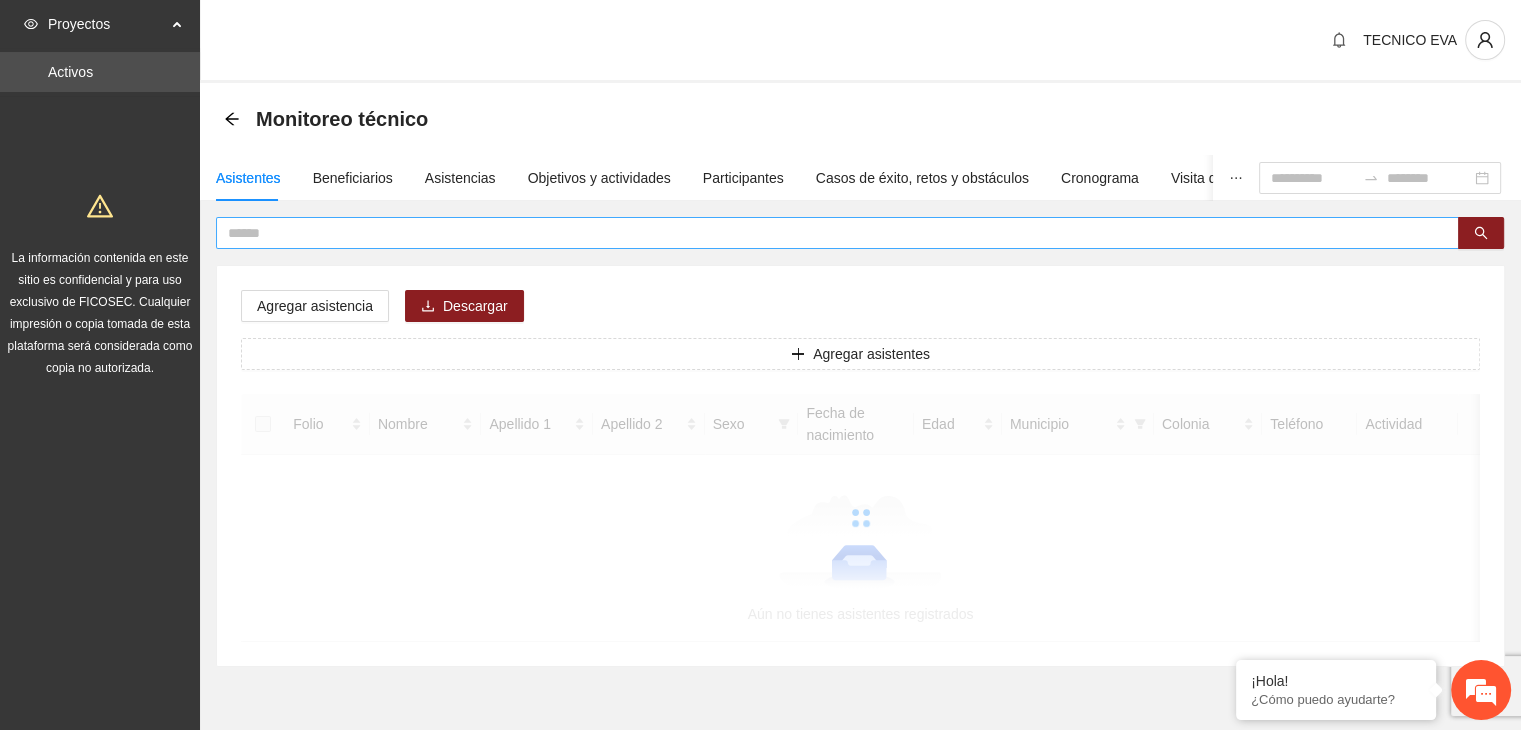 click at bounding box center [829, 233] 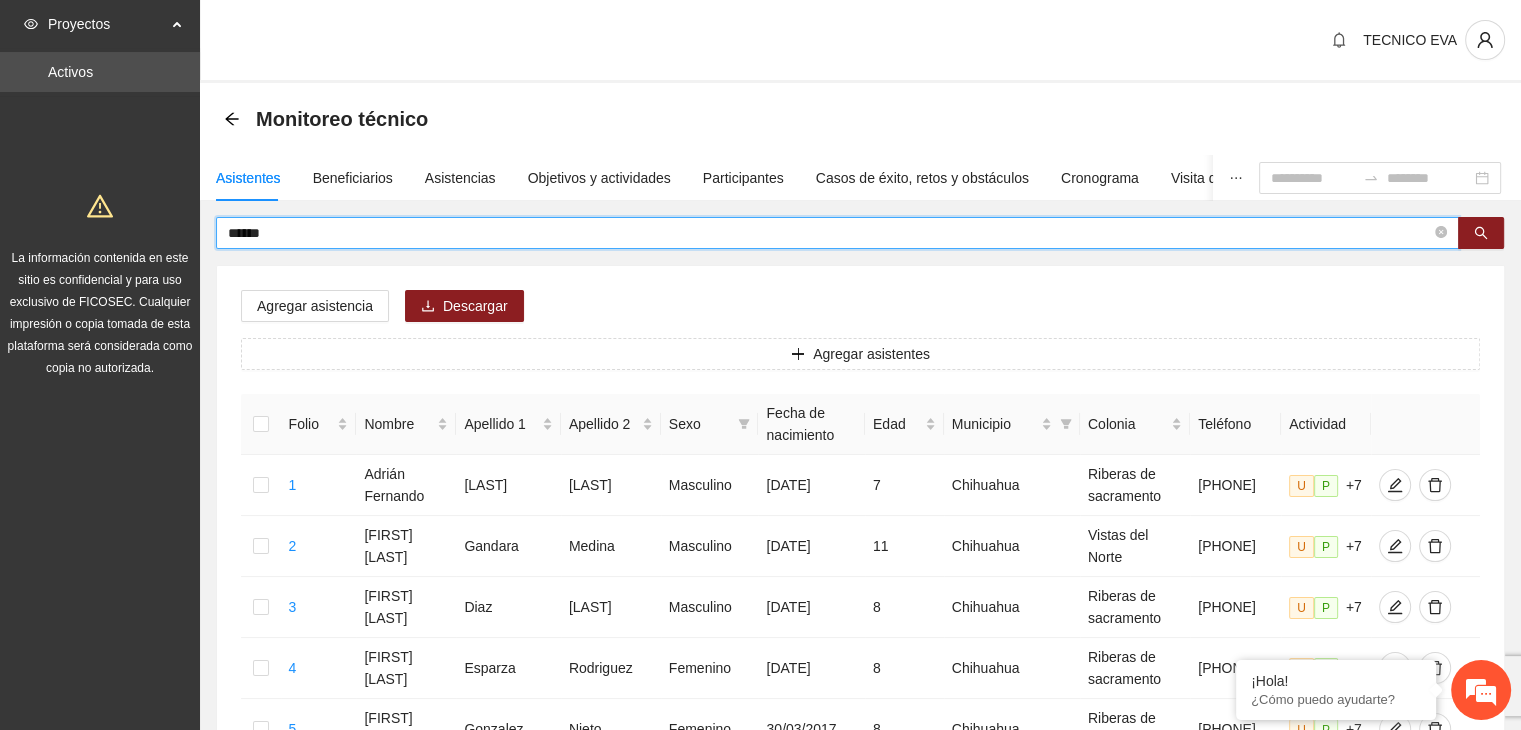 type on "******" 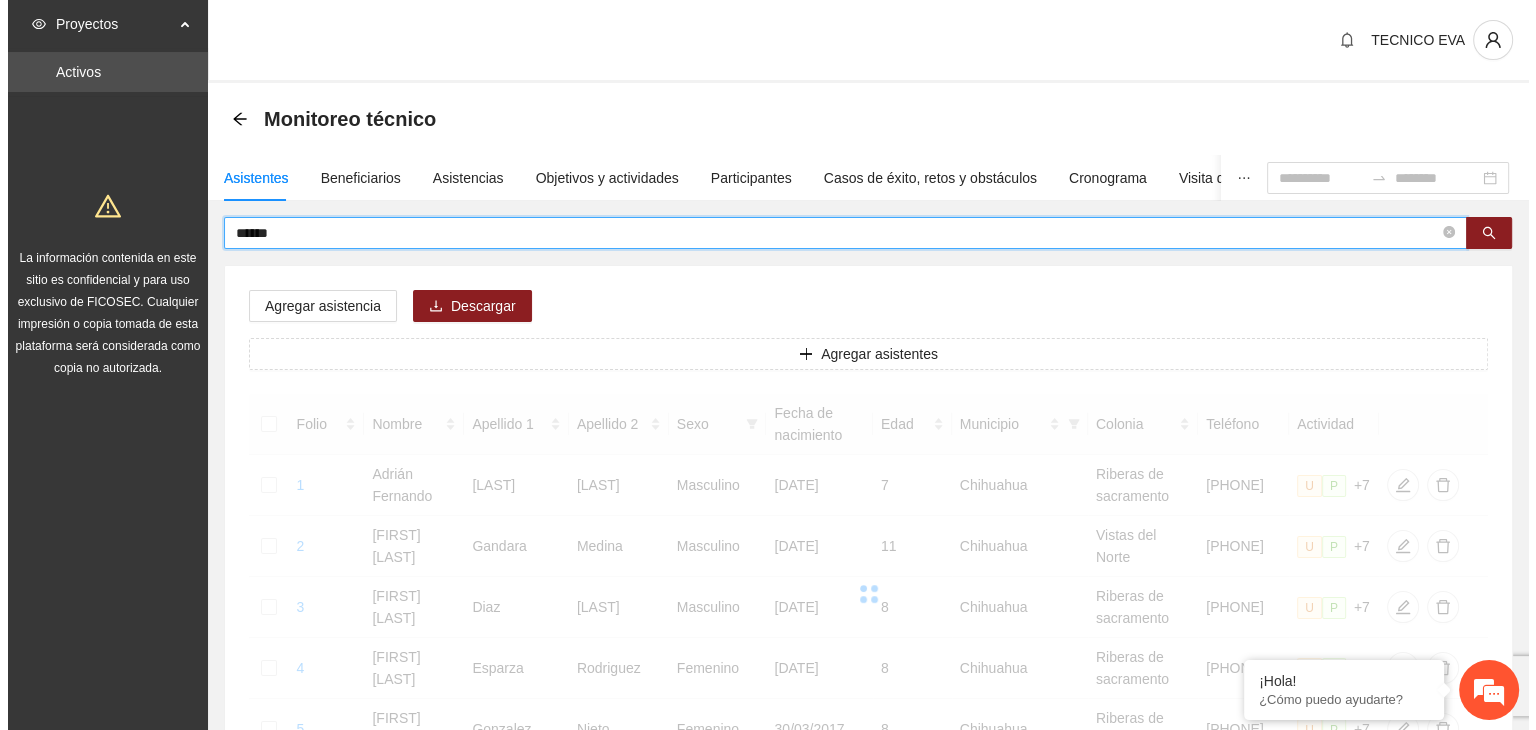 scroll, scrollTop: 0, scrollLeft: 0, axis: both 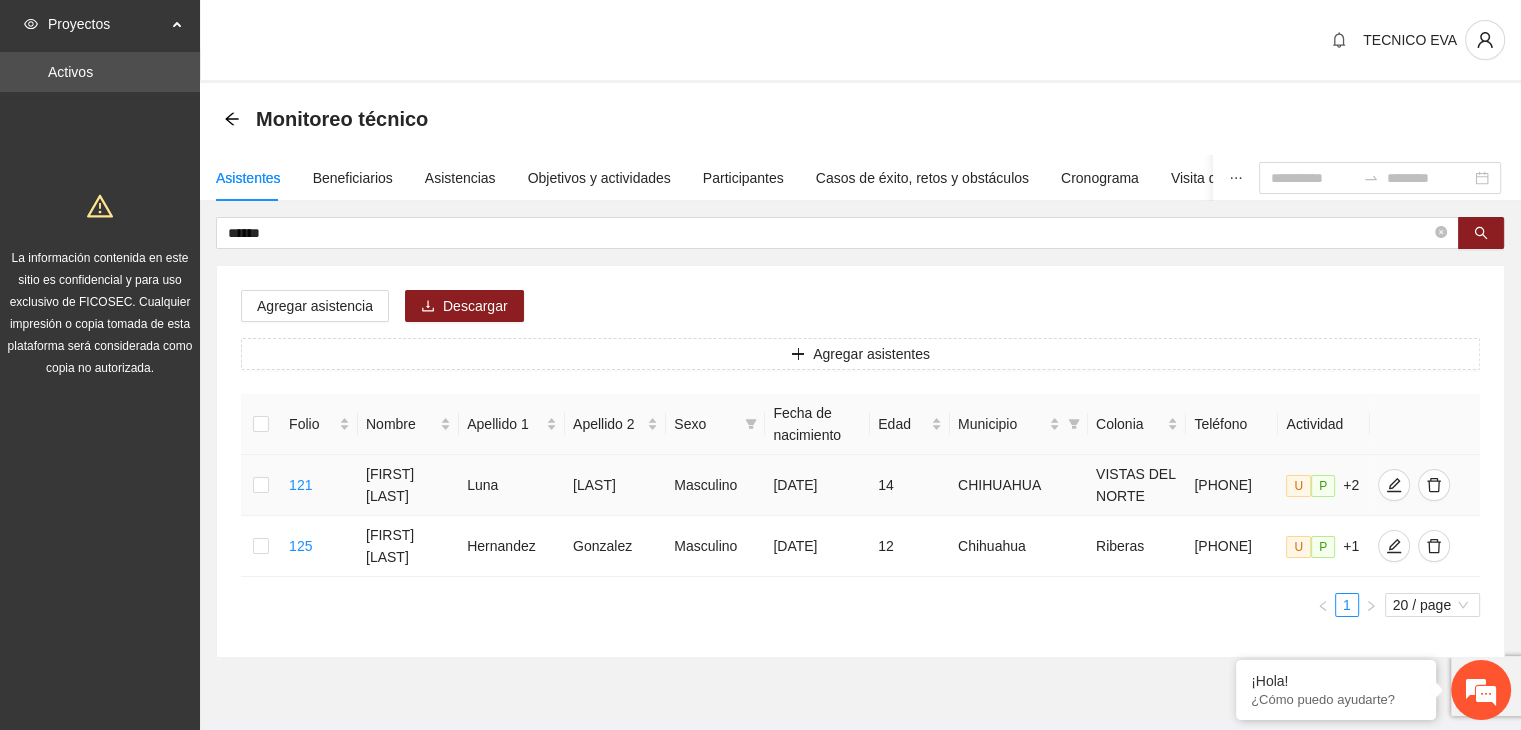 drag, startPoint x: 764, startPoint y: 484, endPoint x: 834, endPoint y: 489, distance: 70.178345 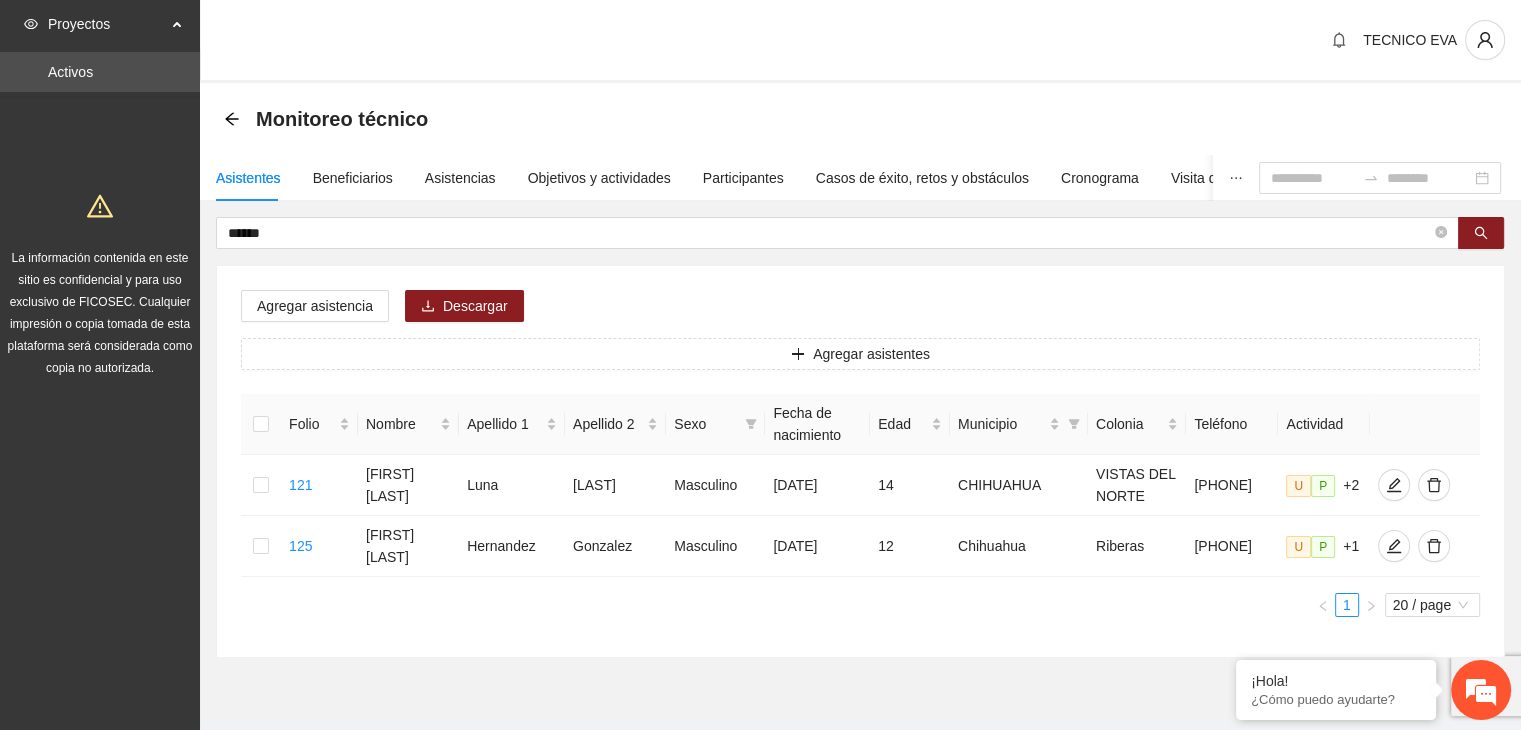 click on "1 20 / page" at bounding box center [860, 605] 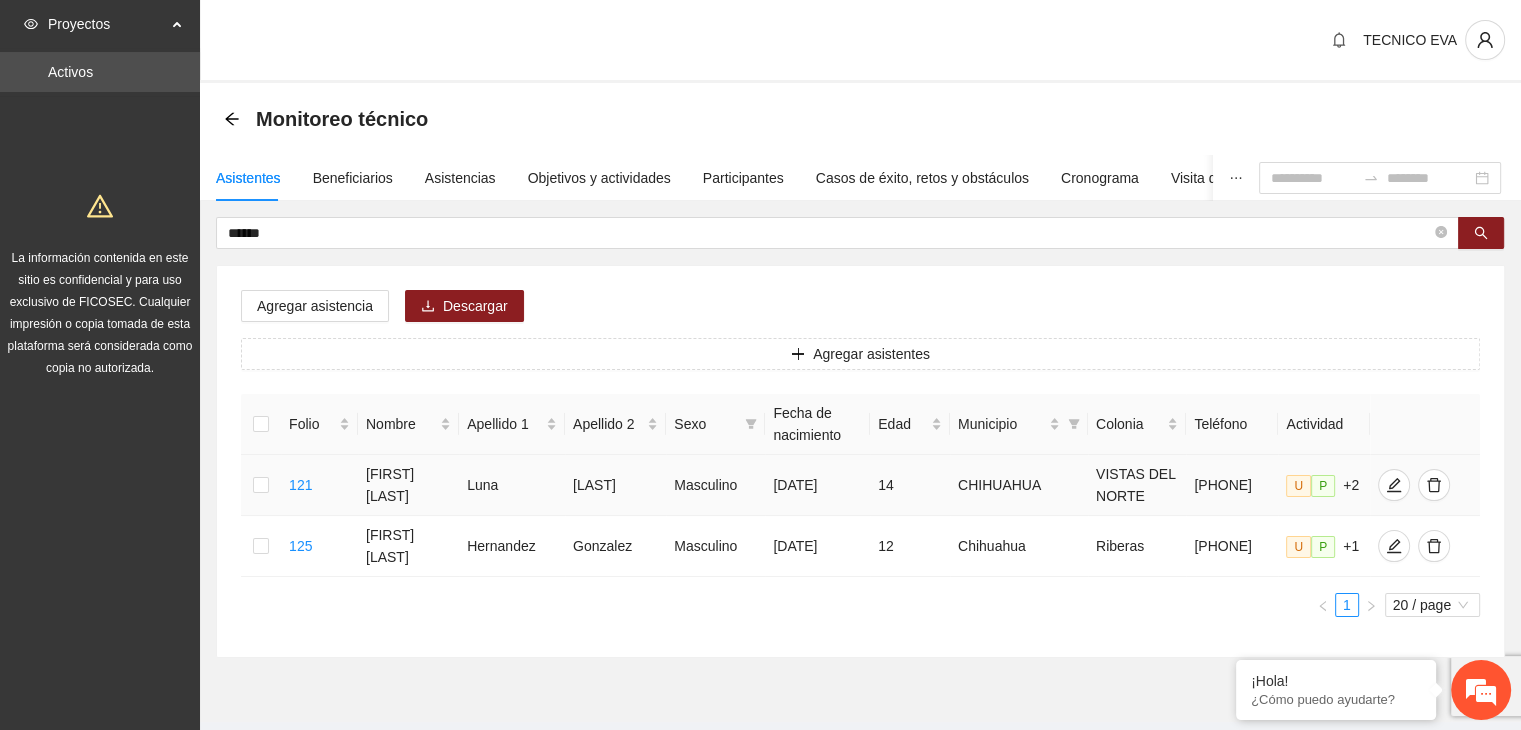 drag, startPoint x: 764, startPoint y: 481, endPoint x: 832, endPoint y: 491, distance: 68.73136 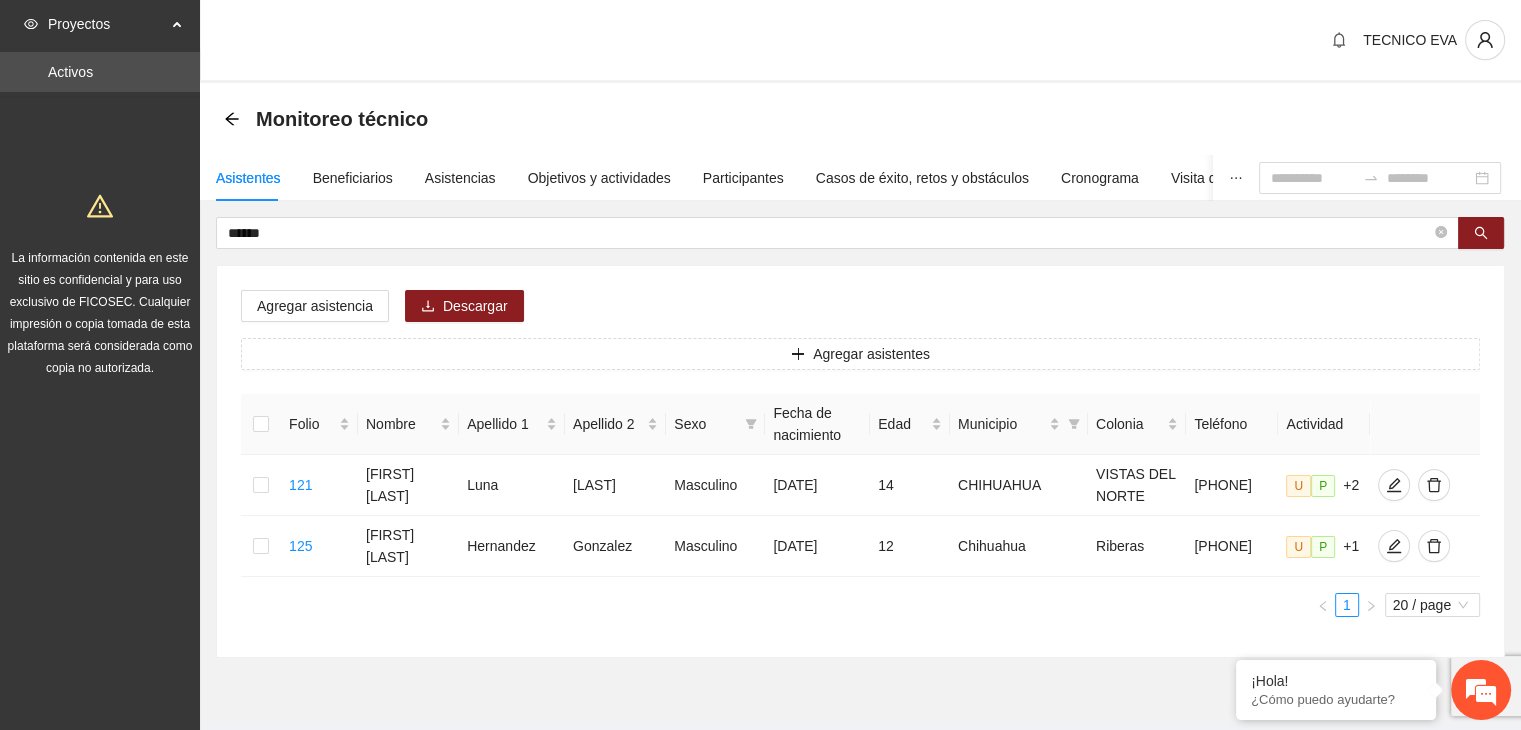 click on "1 20 / page" at bounding box center [860, 605] 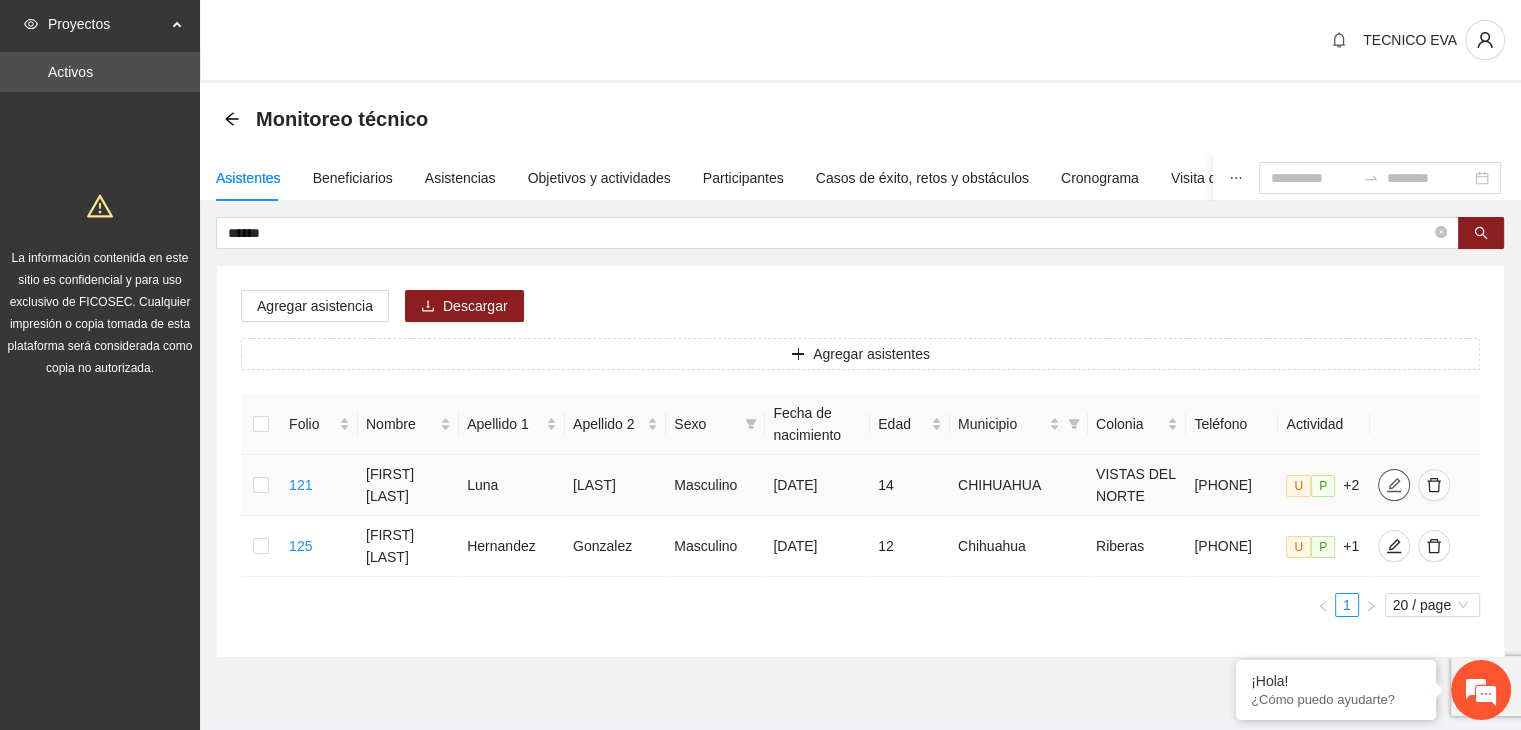 click 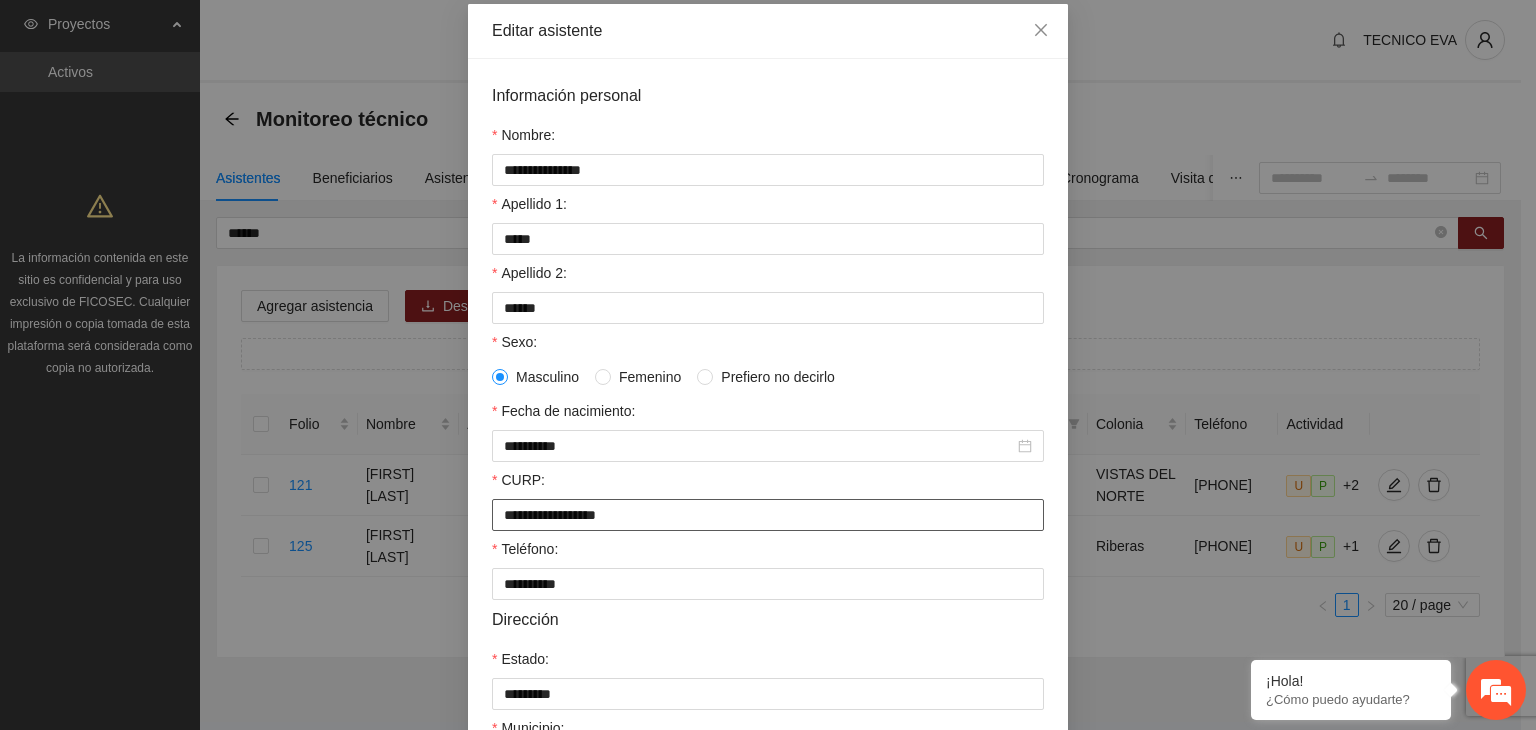 scroll, scrollTop: 100, scrollLeft: 0, axis: vertical 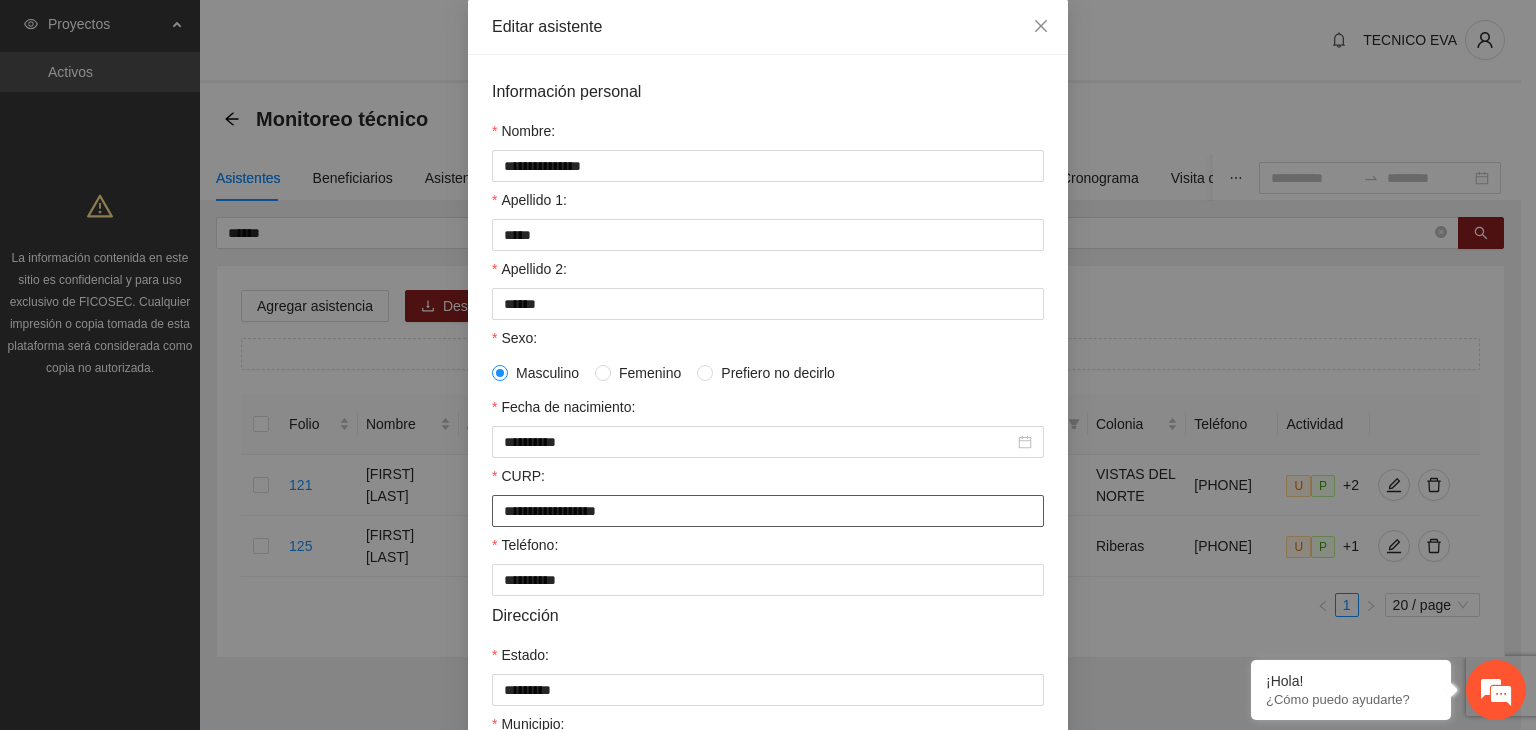 drag, startPoint x: 697, startPoint y: 514, endPoint x: 488, endPoint y: 514, distance: 209 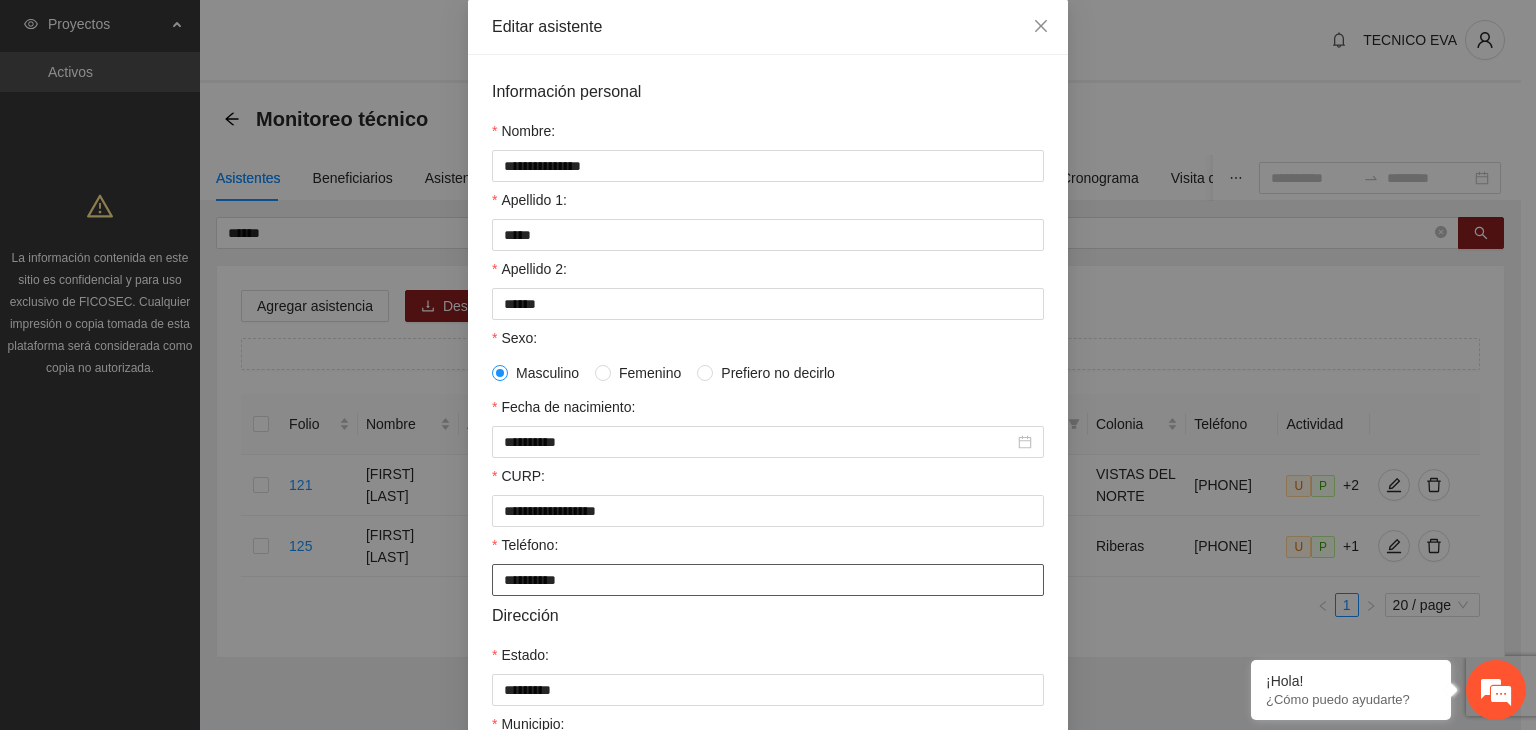click on "**********" at bounding box center (768, 580) 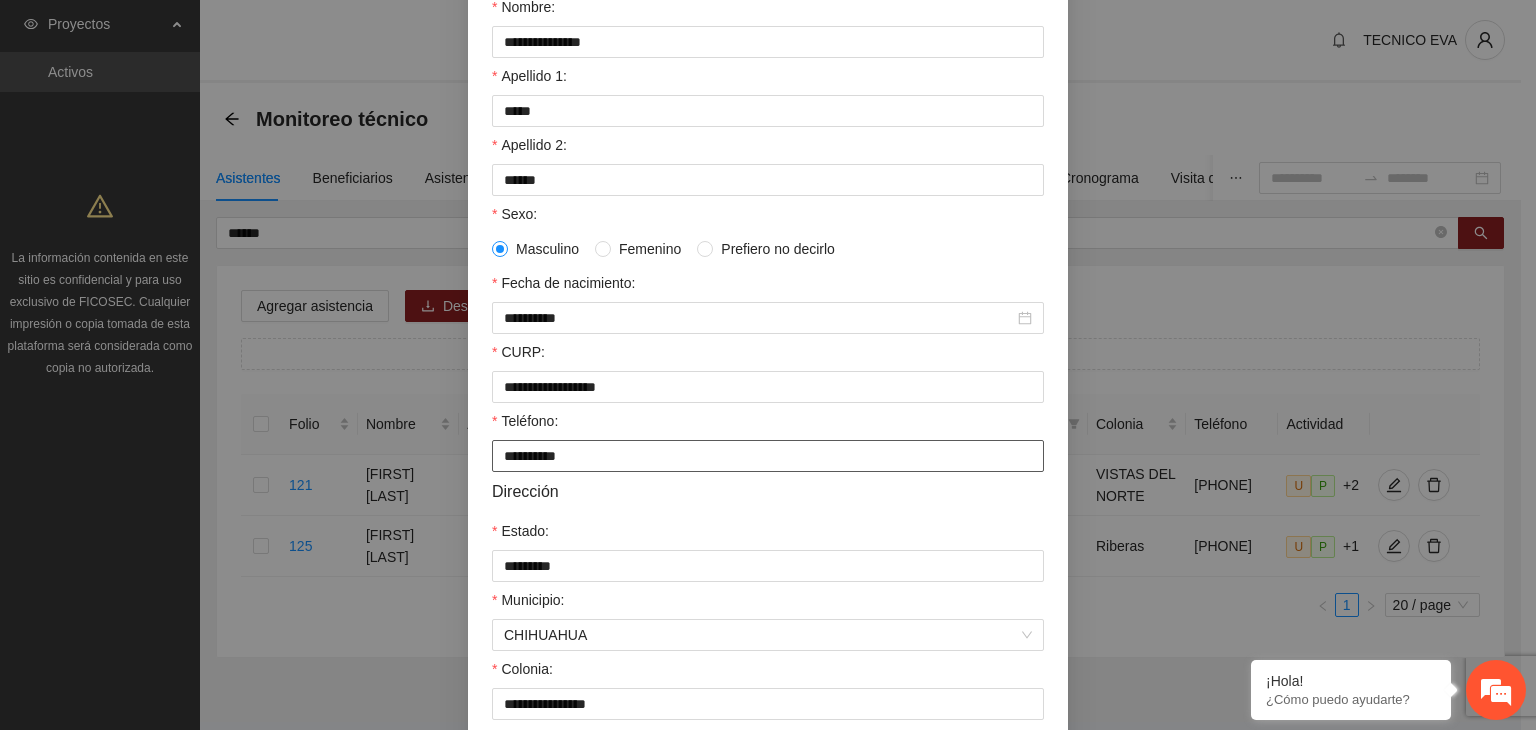 scroll, scrollTop: 300, scrollLeft: 0, axis: vertical 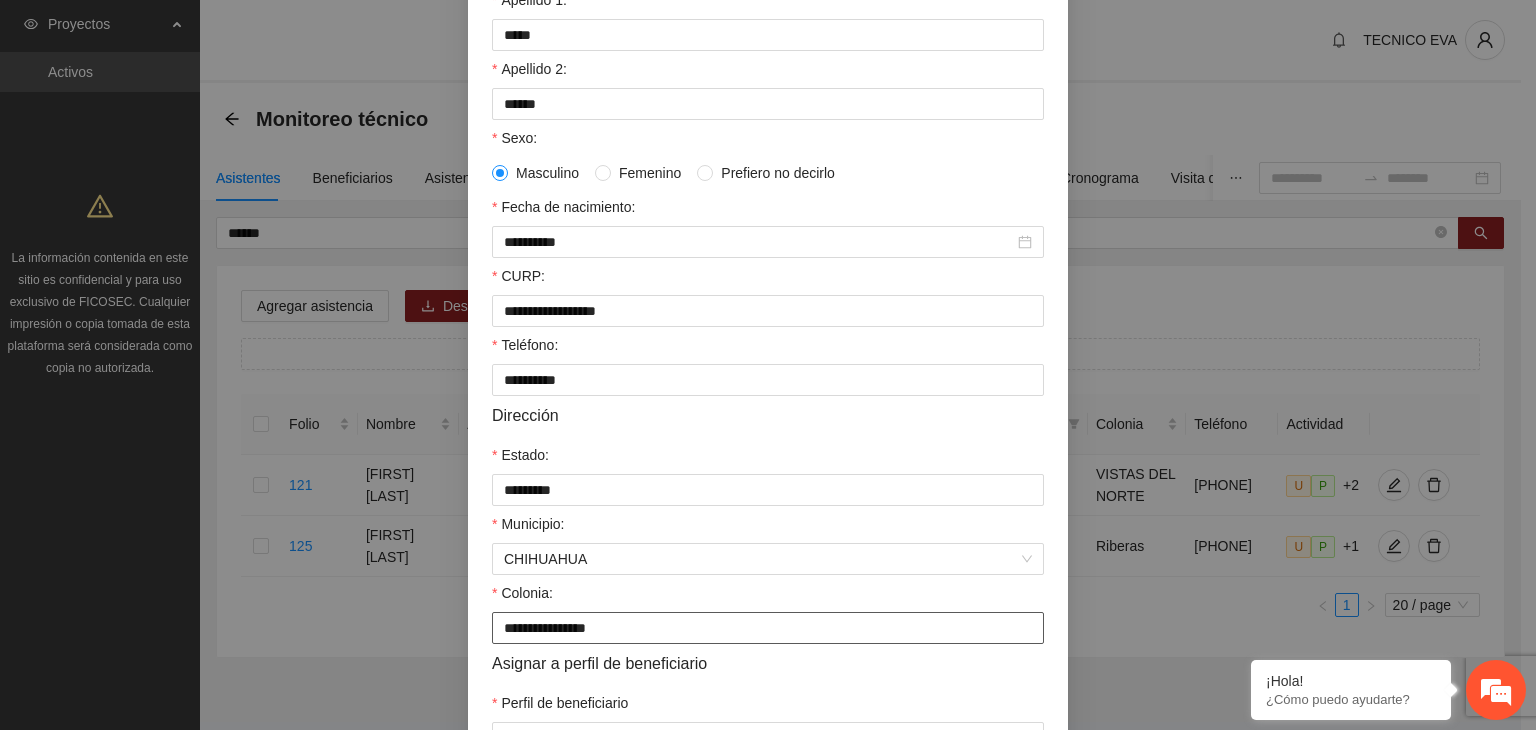 click on "**********" at bounding box center (768, 628) 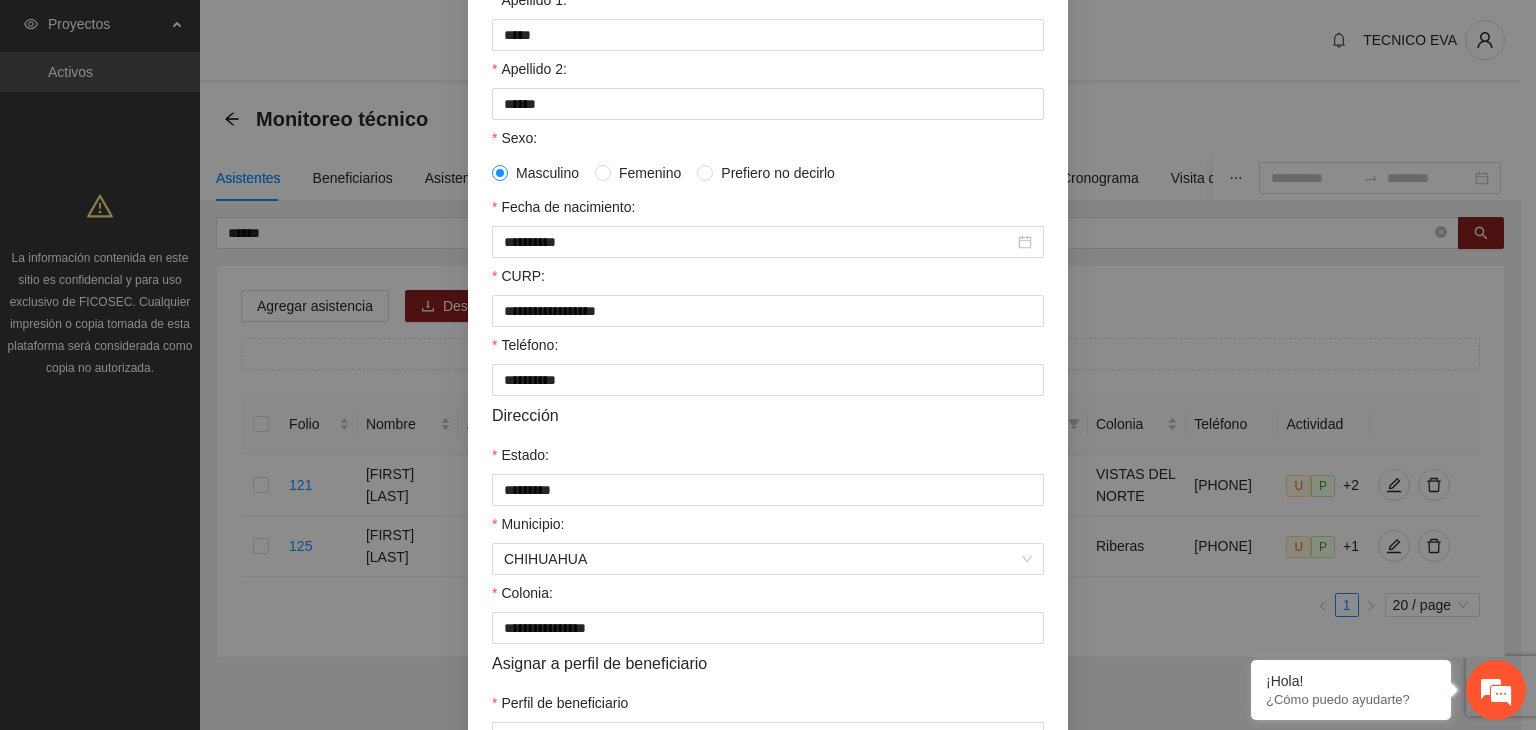 click on "**********" at bounding box center [768, 365] 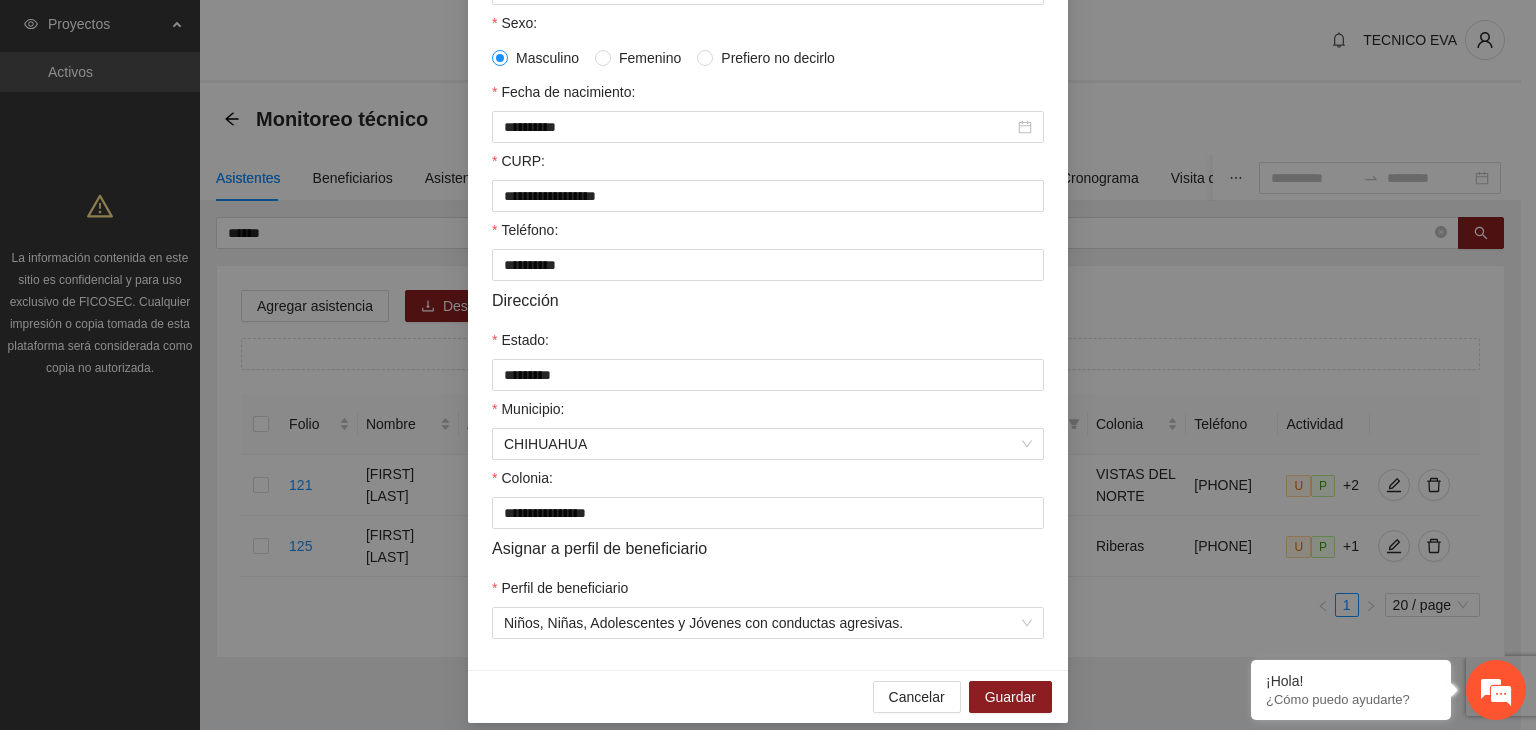 scroll, scrollTop: 441, scrollLeft: 0, axis: vertical 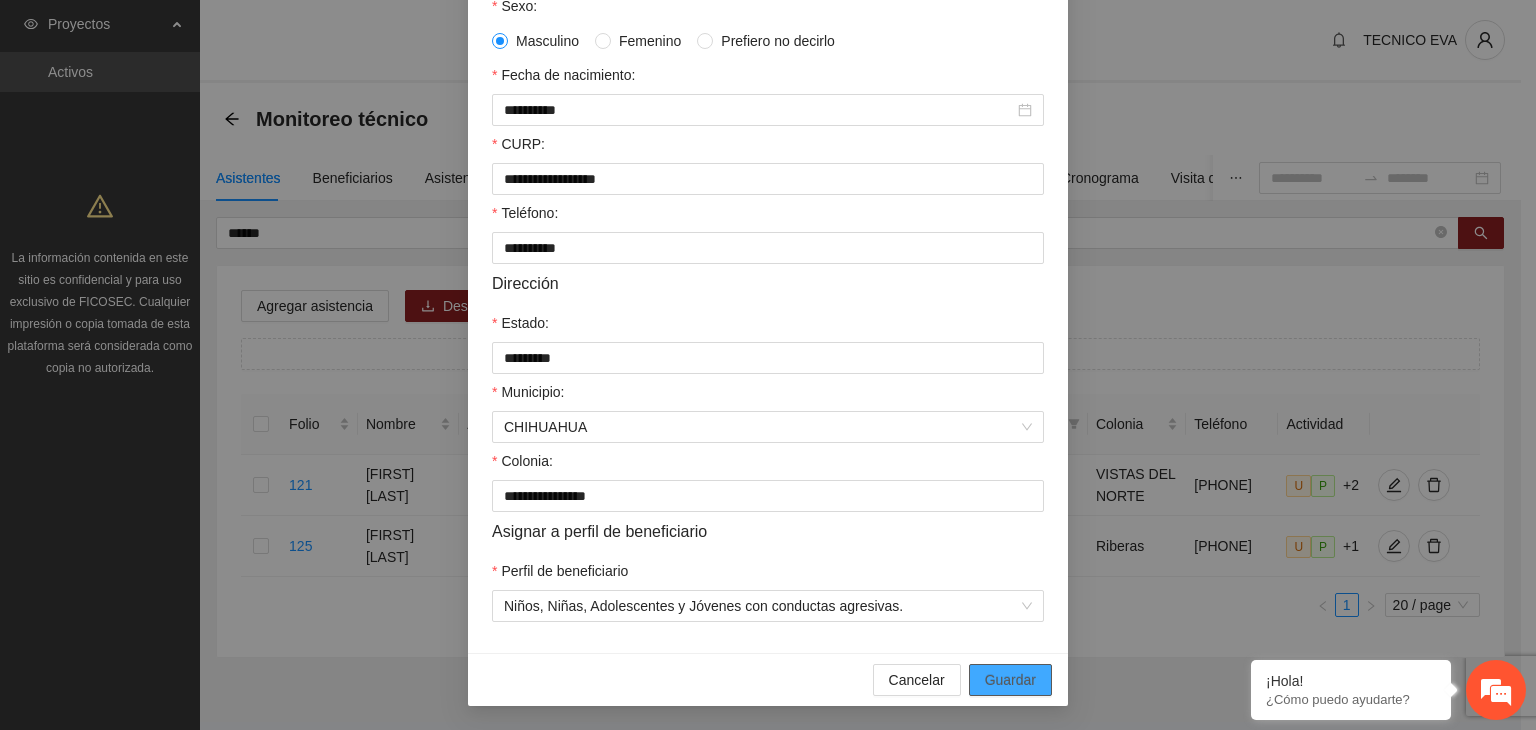click on "Guardar" at bounding box center (1010, 680) 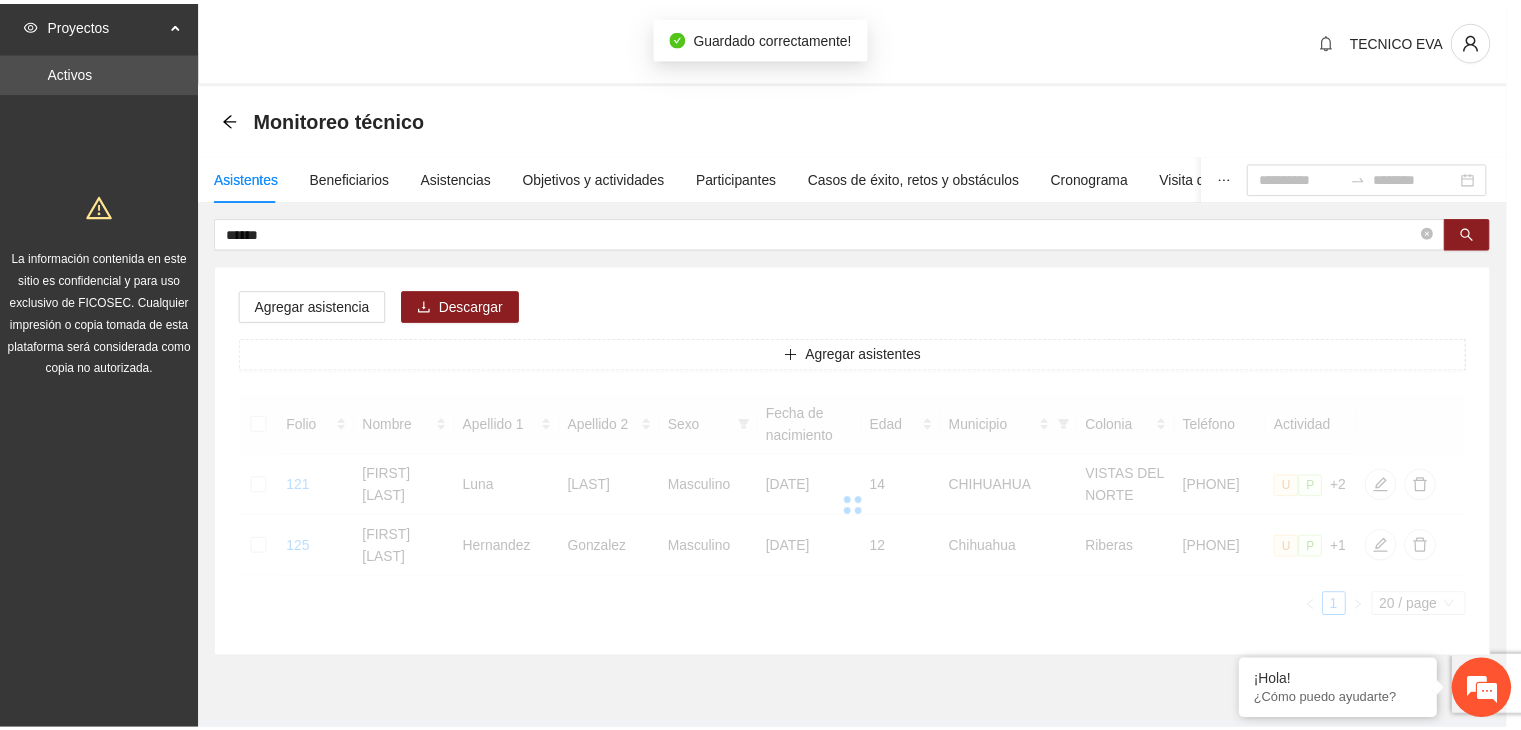 scroll, scrollTop: 341, scrollLeft: 0, axis: vertical 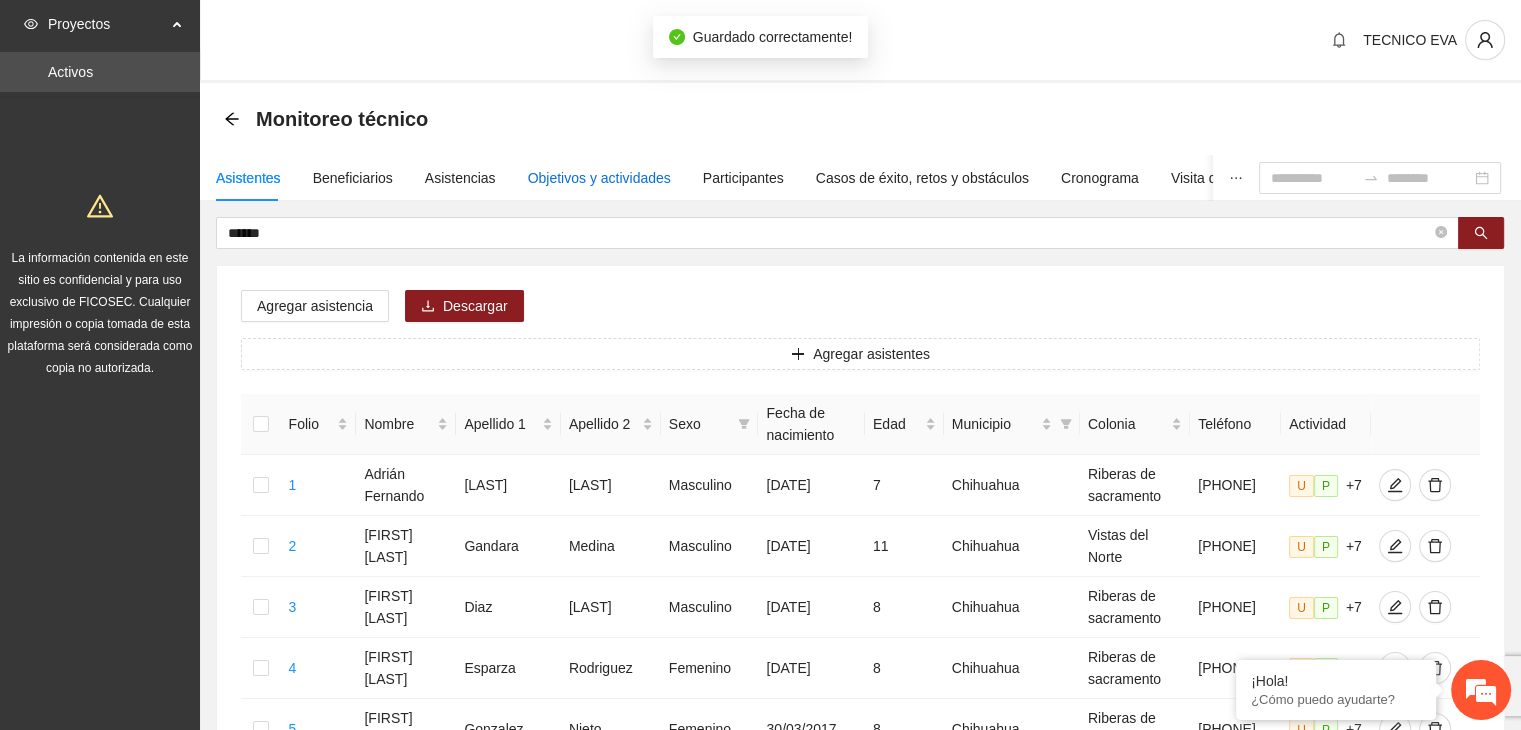 click on "Objetivos y actividades" at bounding box center [599, 178] 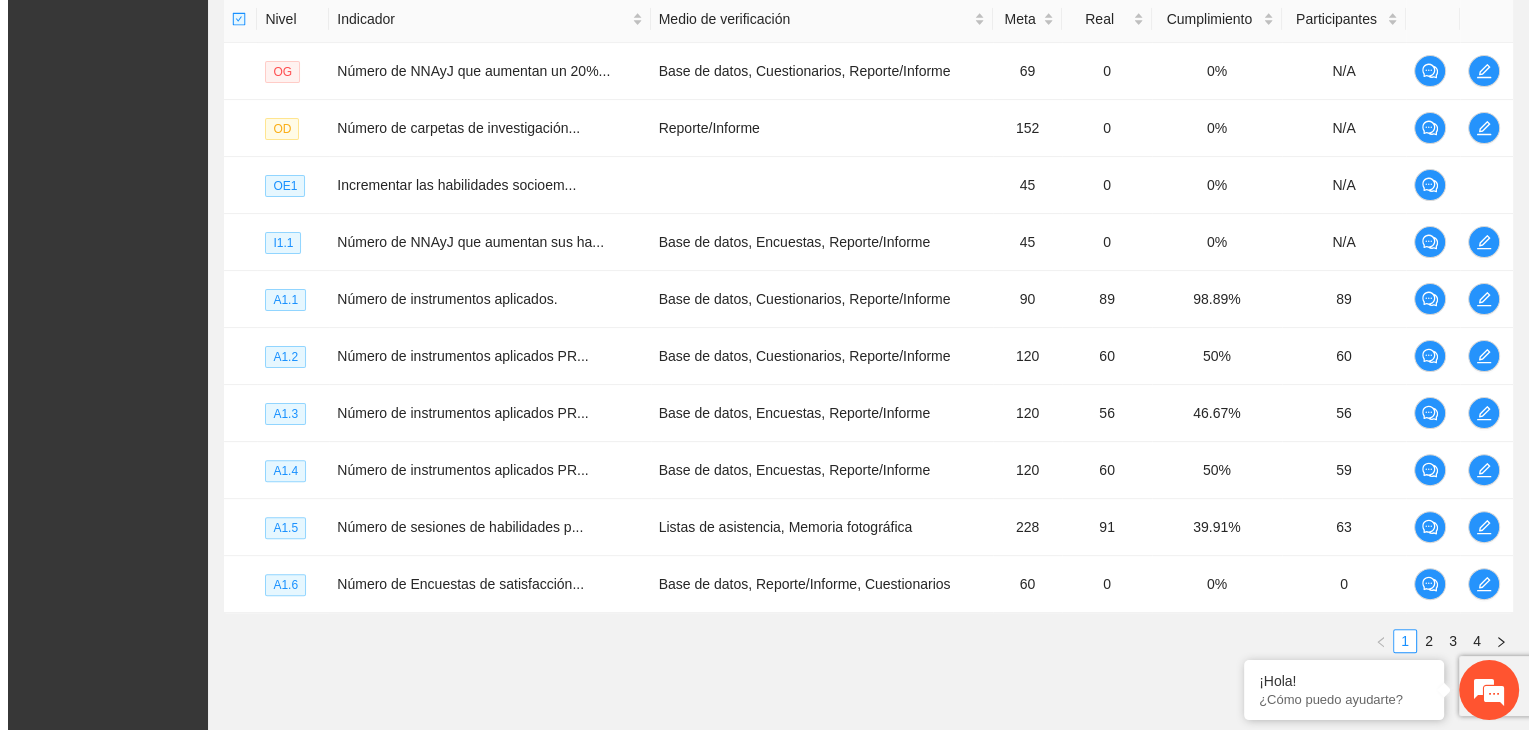 scroll, scrollTop: 574, scrollLeft: 0, axis: vertical 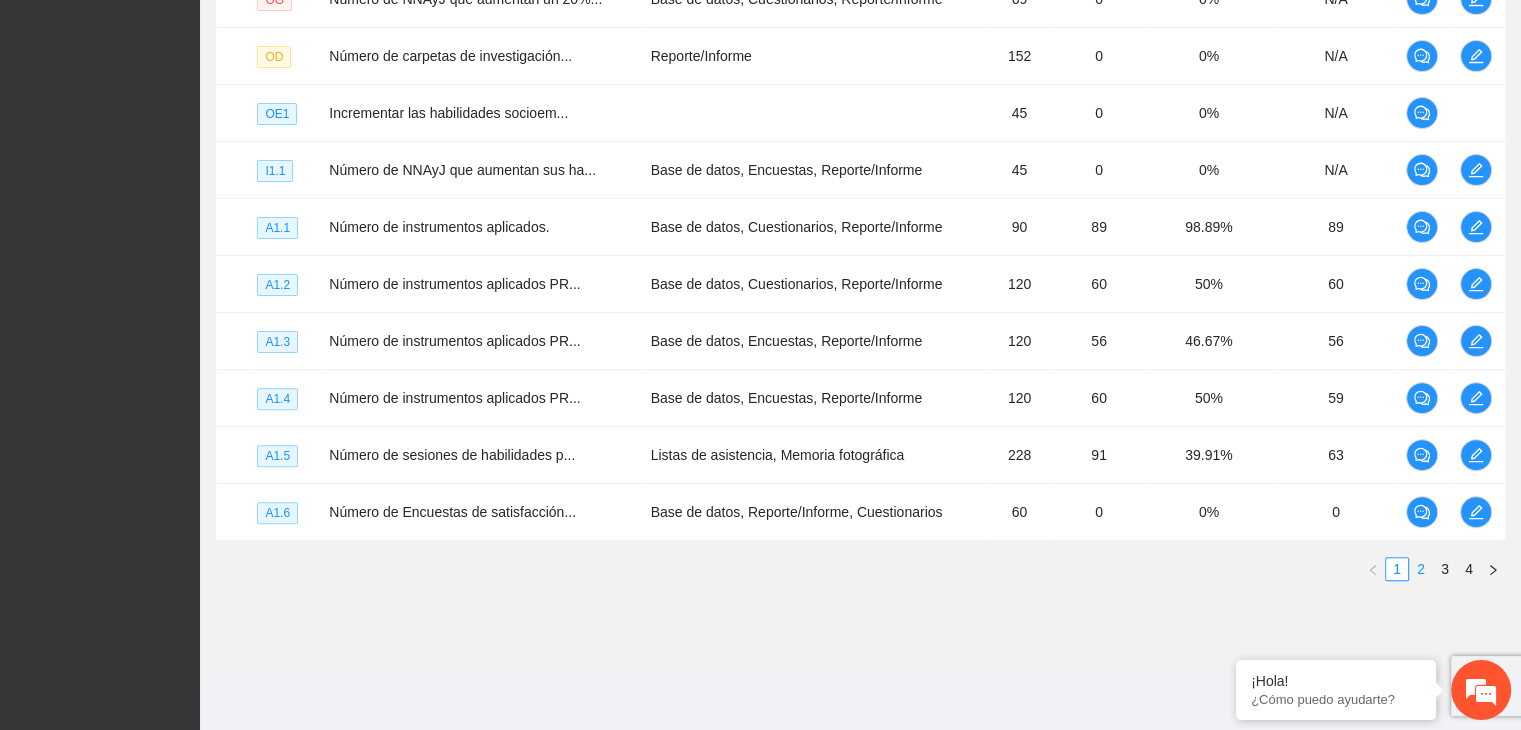 click on "2" at bounding box center (1421, 569) 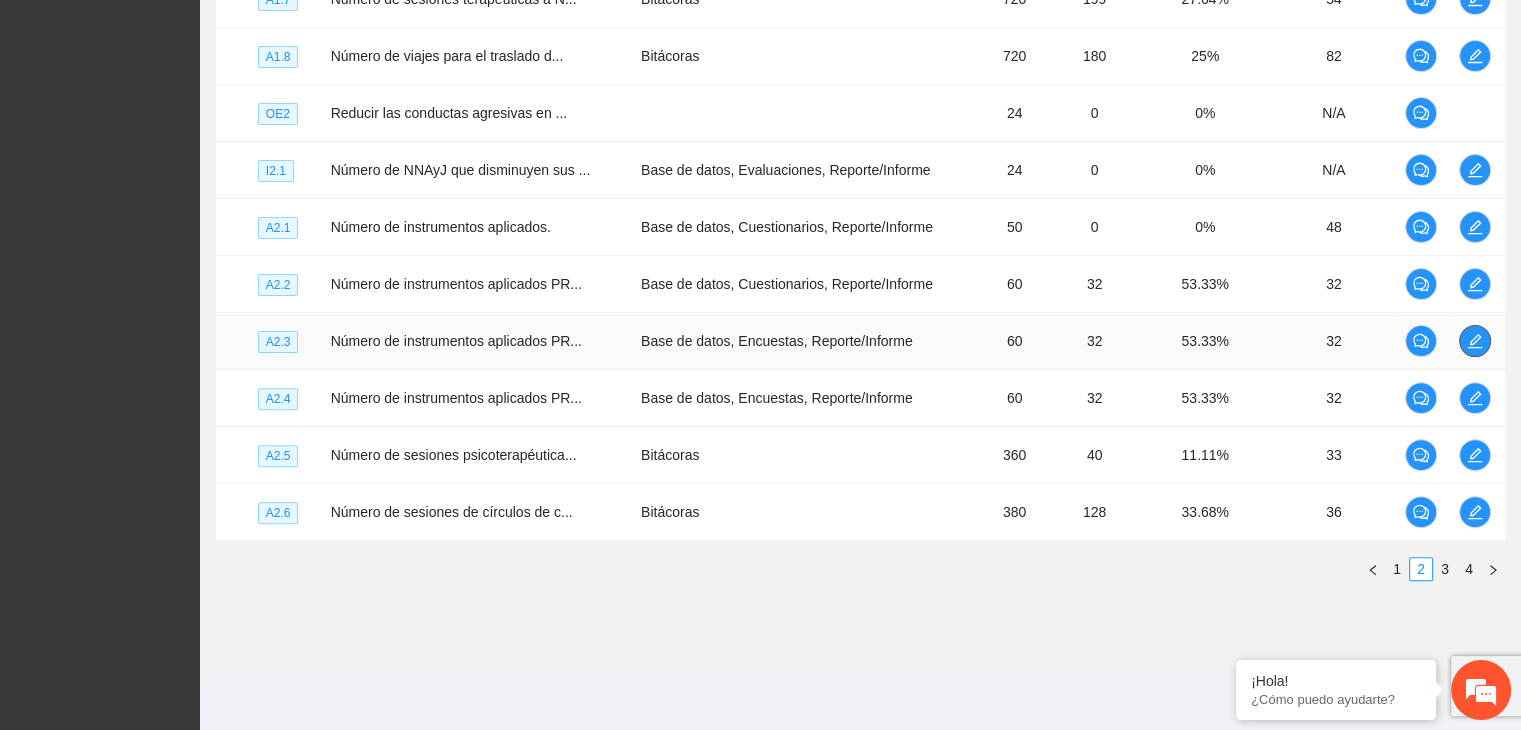 click 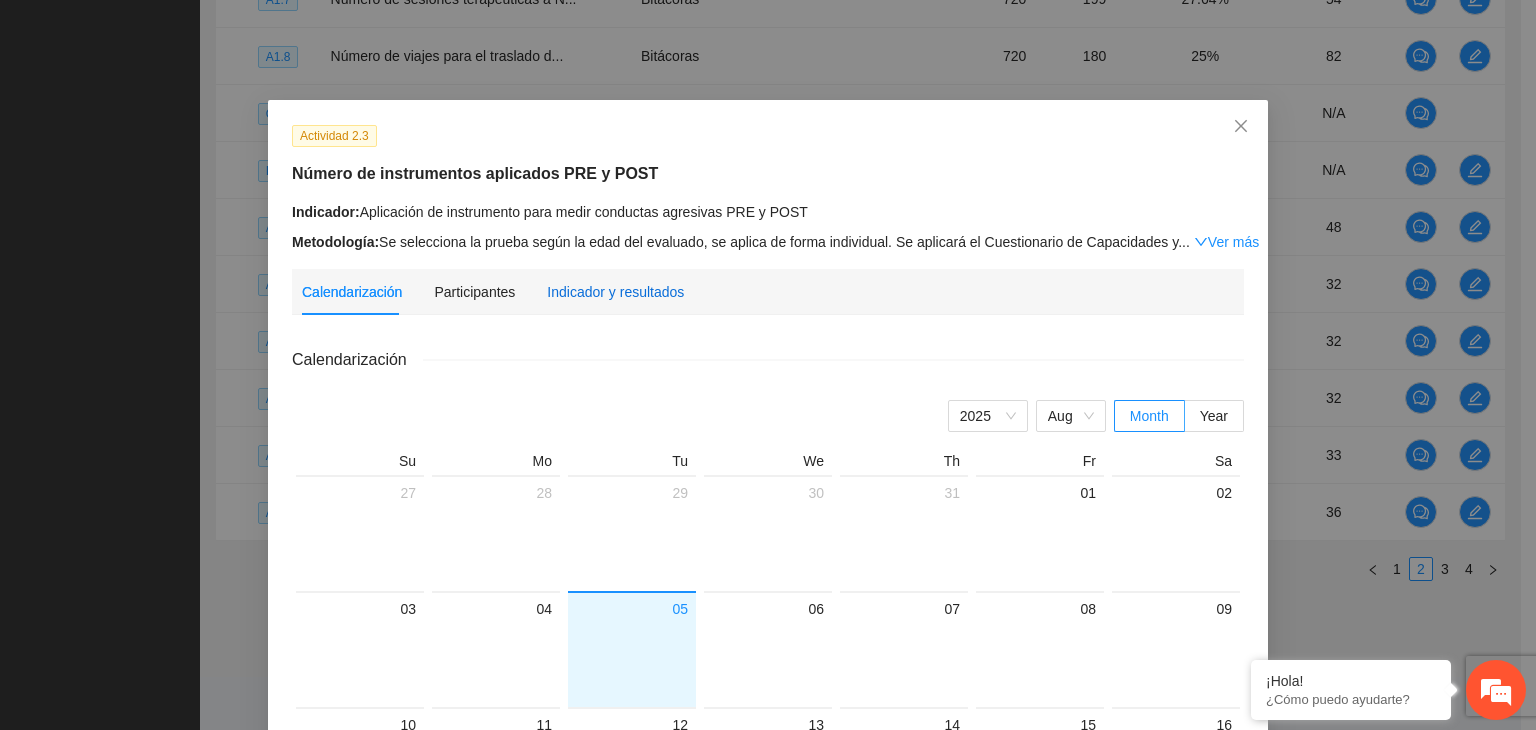 click on "Indicador y resultados" at bounding box center [615, 292] 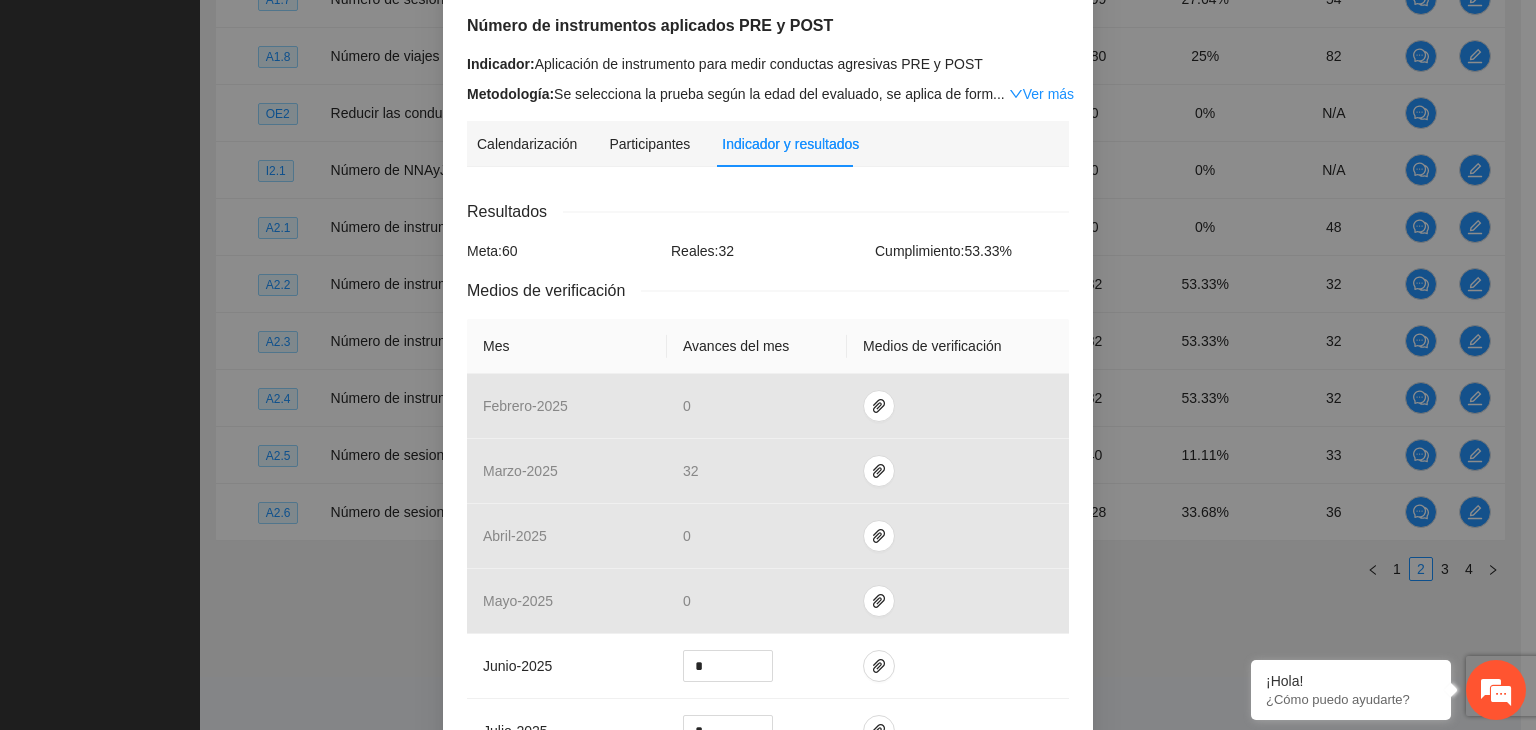 scroll, scrollTop: 200, scrollLeft: 0, axis: vertical 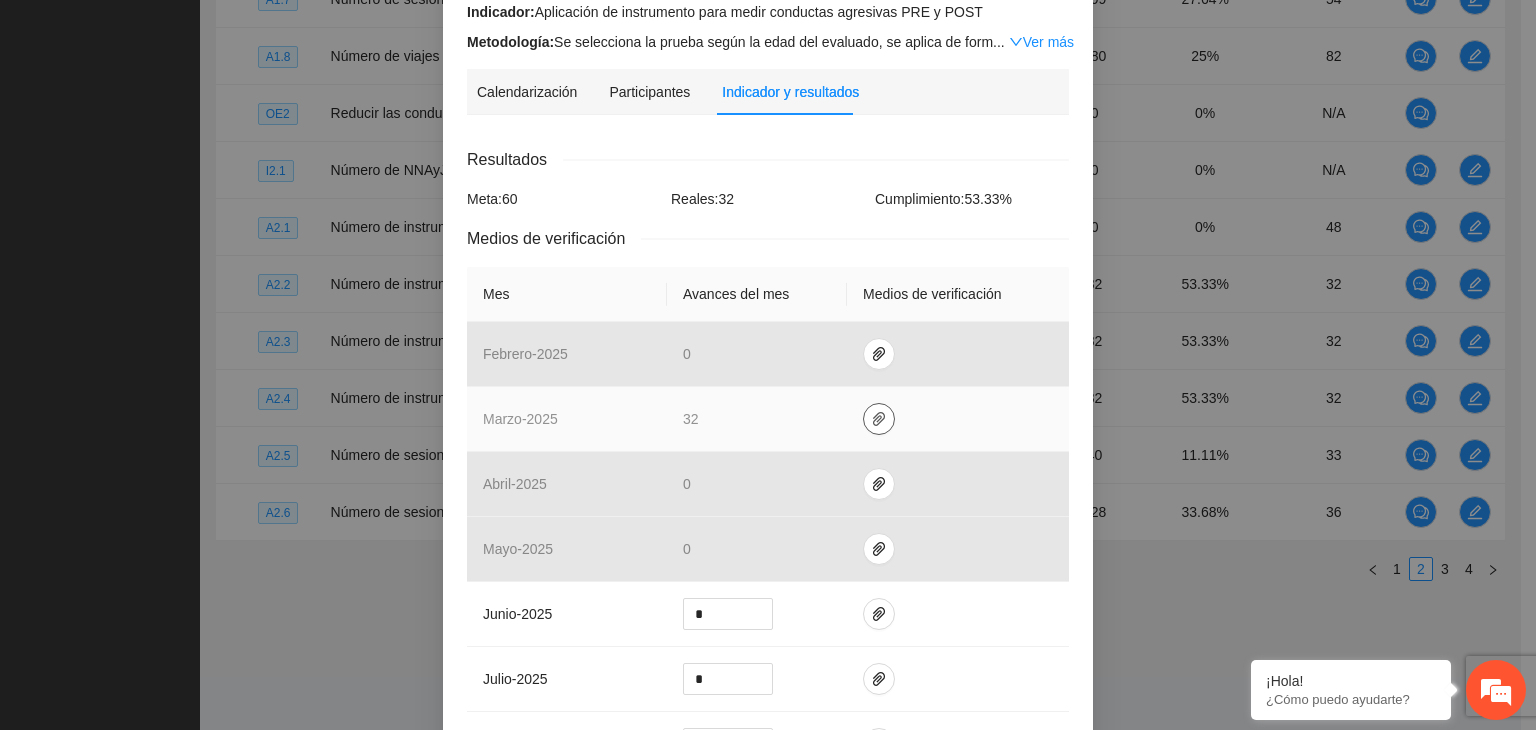 click 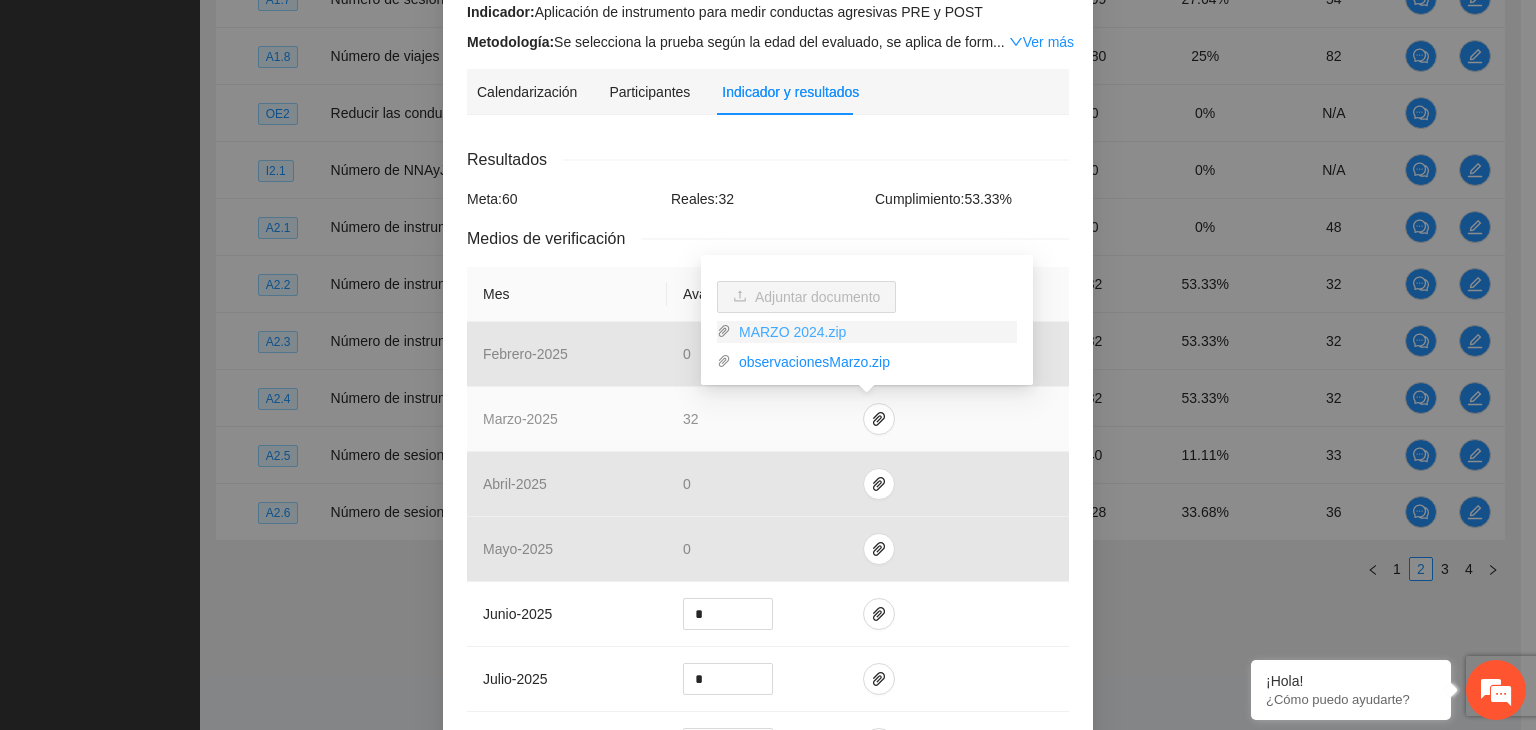 click on "MARZO 2024.zip" at bounding box center [874, 332] 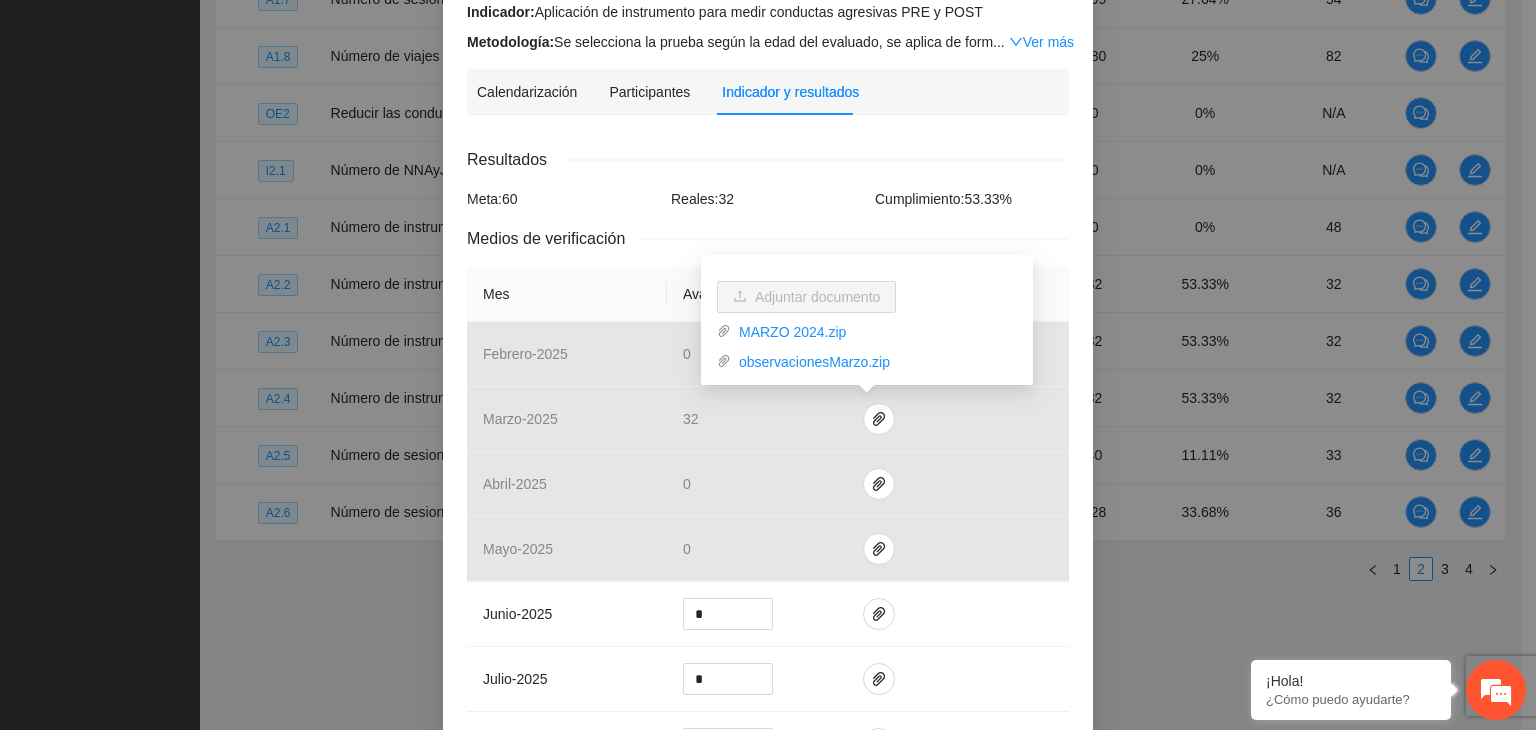 click on "Actividad 2.3 Número de instrumentos aplicados PRE y POST Indicador:  Aplicación de instrumento para medir conductas agresivas PRE y POST Metodología:  Se selecciona la prueba según la edad del evaluado, se aplica de form ...  Ver más Calendarización Participantes Indicador y resultados Calendarización 2025 Aug Month Year Su Mo Tu We Th Fr Sa 27 28 29 30 31 01 02 03 04 05 06 07 08 09 10 11 12 13 14 15 16 17 18 19 20 21 22 23 24 25 26 27 28 29 30 31 01 02 03 04 05 06 Resultados Meta:  60 Reales:  32 Cumplimiento:  53.33 % Medios de verificación Mes Avances del mes Medios de verificación febrero  -  2025 0 marzo  -  2025 32 abril  -  2025 0 mayo  -  2025 0 junio  -  2025 * julio  -  2025 * agosto  -  2025 * septiembre  -  2025 * octubre  -  2025 * noviembre  -  2025 * diciembre  -  2025 * enero  -  2026 * febrero  -  2026 * marzo  -  2026 * abril  -  2026 * mayo  -  2026 * junio  -  2026 * julio  -  2026 * Productos 30 personas fortalecidas en manejo y control de impulsos. Cancelar Guardar" at bounding box center [768, 365] 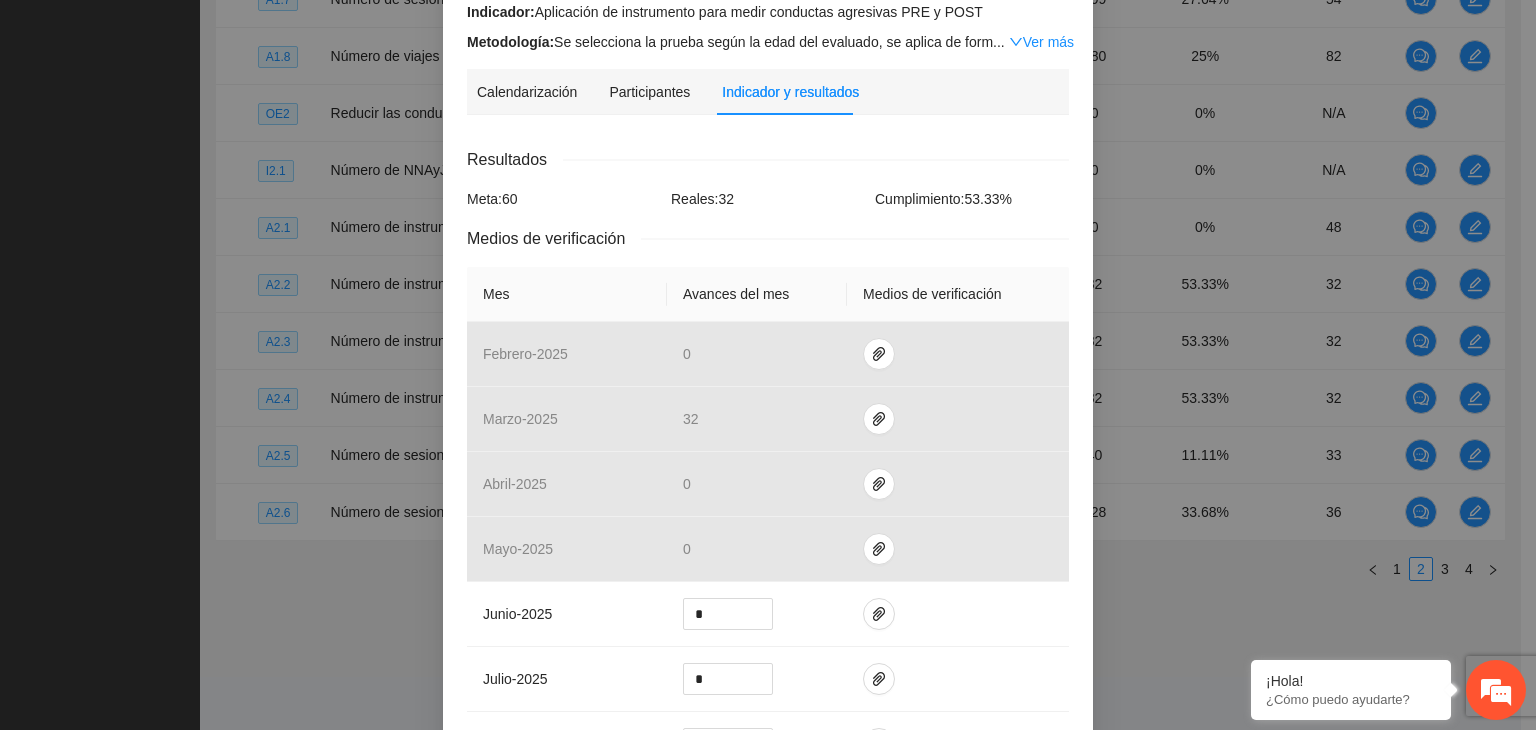 click on "Actividad 2.3 Número de instrumentos aplicados PRE y POST Indicador:  Aplicación de instrumento para medir conductas agresivas PRE y POST Metodología:  Se selecciona la prueba según la edad del evaluado, se aplica de form ...  Ver más Calendarización Participantes Indicador y resultados Calendarización 2025 Aug Month Year Su Mo Tu We Th Fr Sa 27 28 29 30 31 01 02 03 04 05 06 07 08 09 10 11 12 13 14 15 16 17 18 19 20 21 22 23 24 25 26 27 28 29 30 31 01 02 03 04 05 06 Resultados Meta:  60 Reales:  32 Cumplimiento:  53.33 % Medios de verificación Mes Avances del mes Medios de verificación febrero  -  2025 0 marzo  -  2025 32 abril  -  2025 0 mayo  -  2025 0 junio  -  2025 * julio  -  2025 * agosto  -  2025 * septiembre  -  2025 * octubre  -  2025 * noviembre  -  2025 * diciembre  -  2025 * enero  -  2026 * febrero  -  2026 * marzo  -  2026 * abril  -  2026 * mayo  -  2026 * junio  -  2026 * julio  -  2026 * Productos 30 personas fortalecidas en manejo y control de impulsos. Cancelar Guardar" at bounding box center (768, 365) 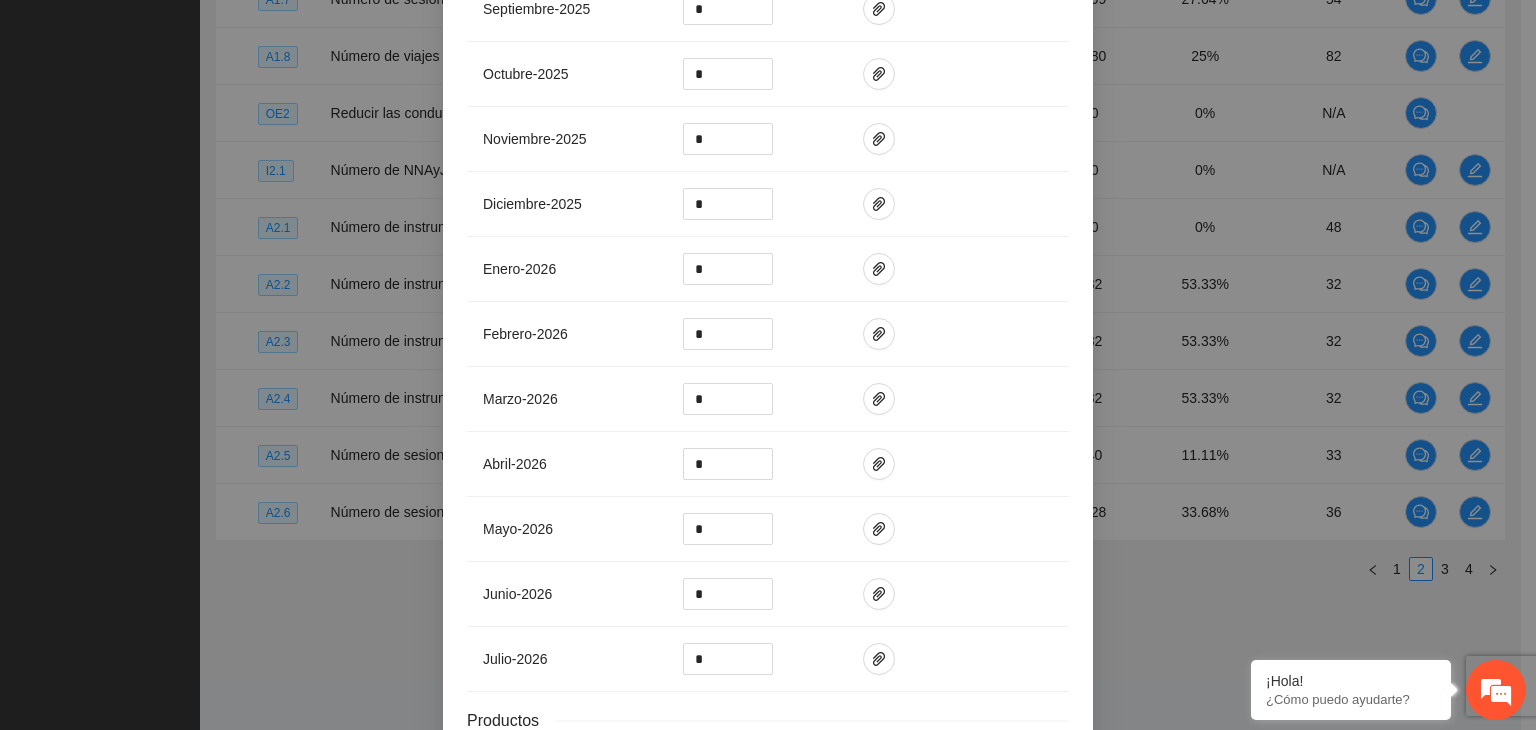 scroll, scrollTop: 1152, scrollLeft: 0, axis: vertical 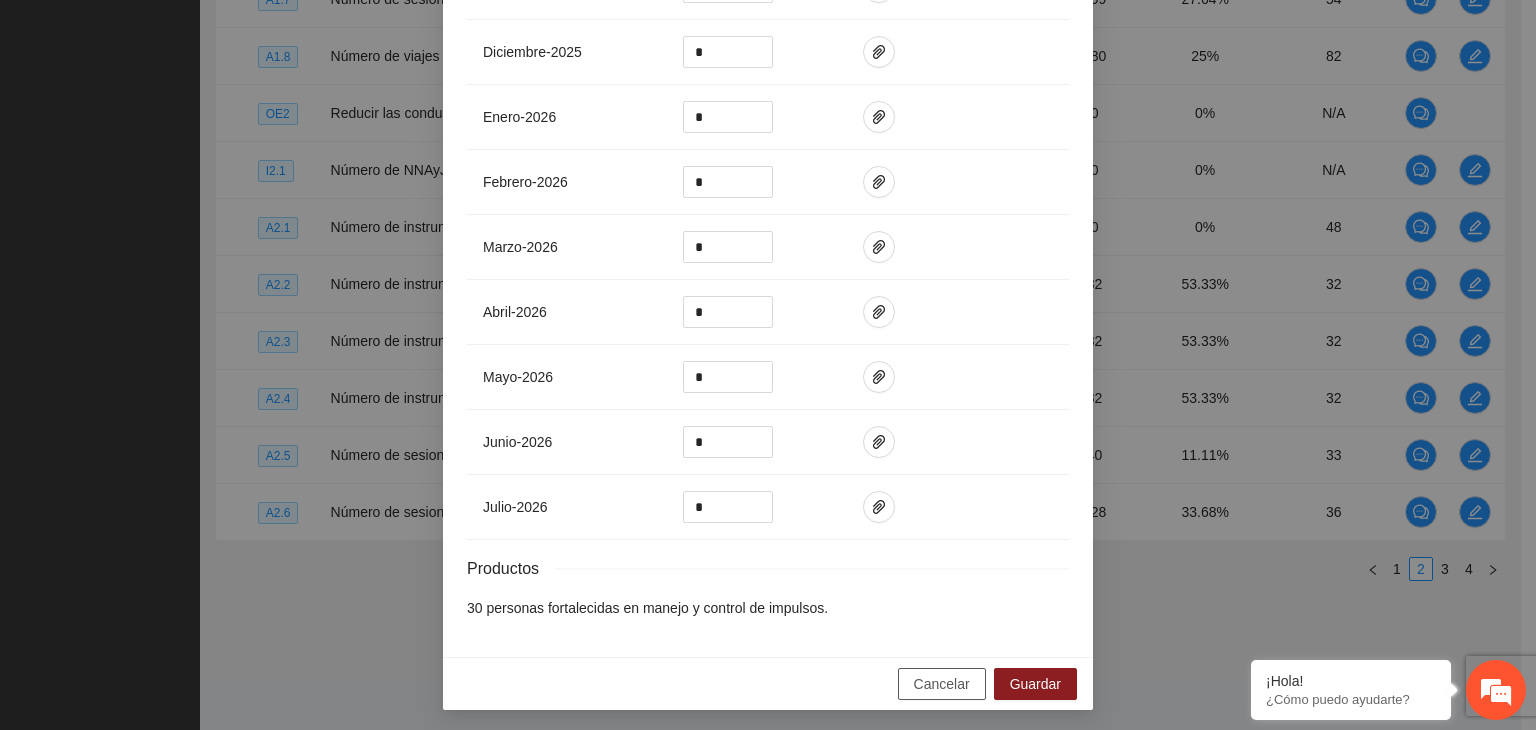 click on "Cancelar" at bounding box center (942, 684) 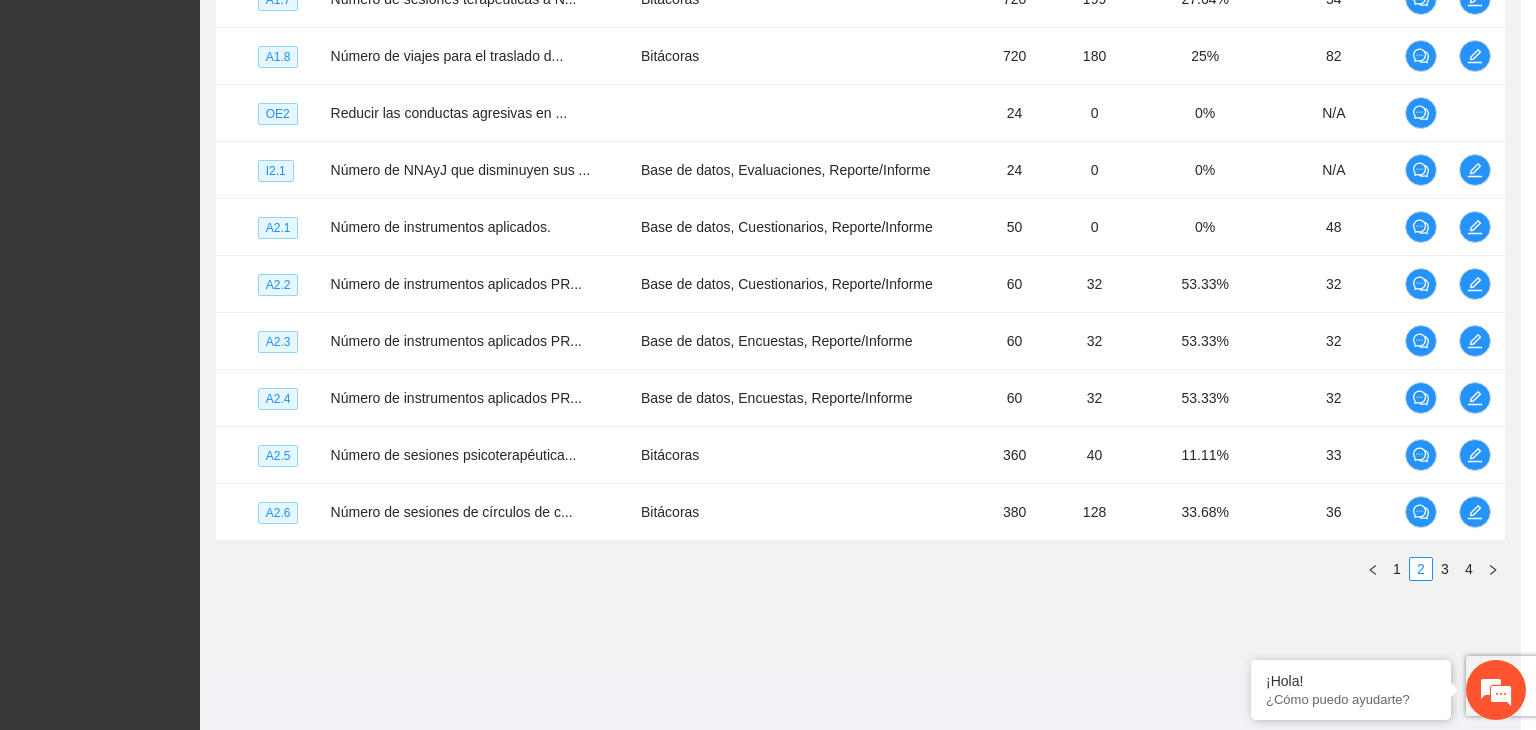 scroll, scrollTop: 1052, scrollLeft: 0, axis: vertical 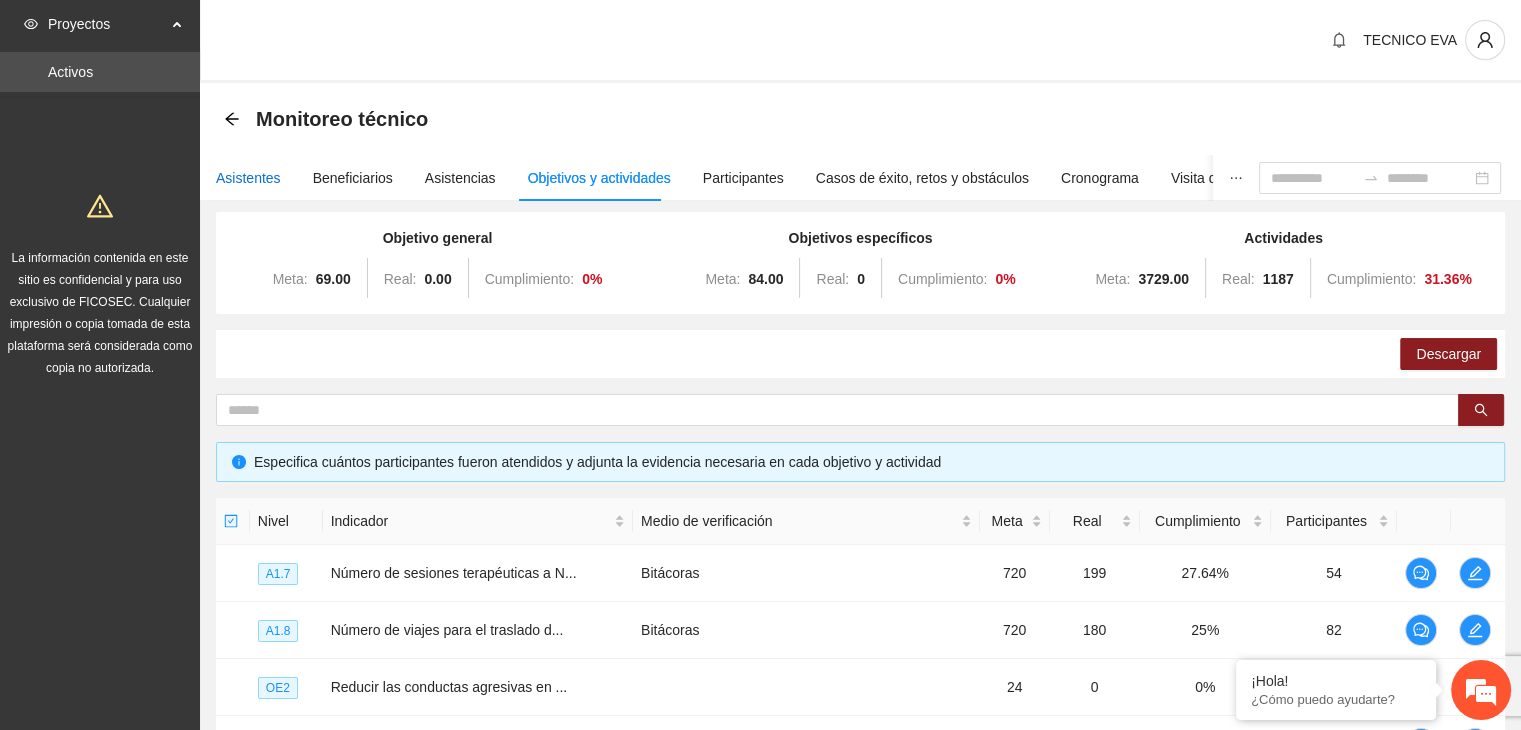click on "Asistentes" at bounding box center (248, 178) 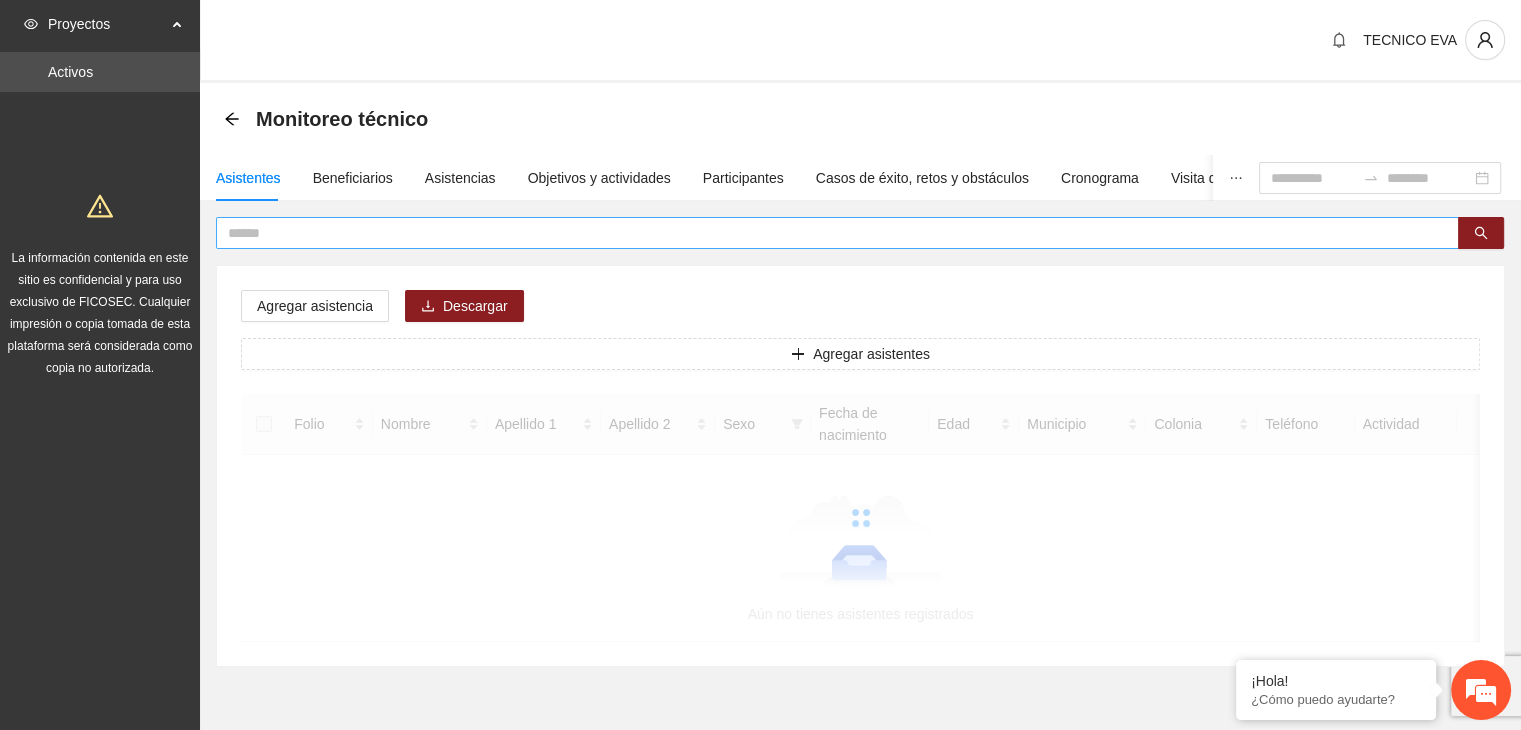 click at bounding box center (829, 233) 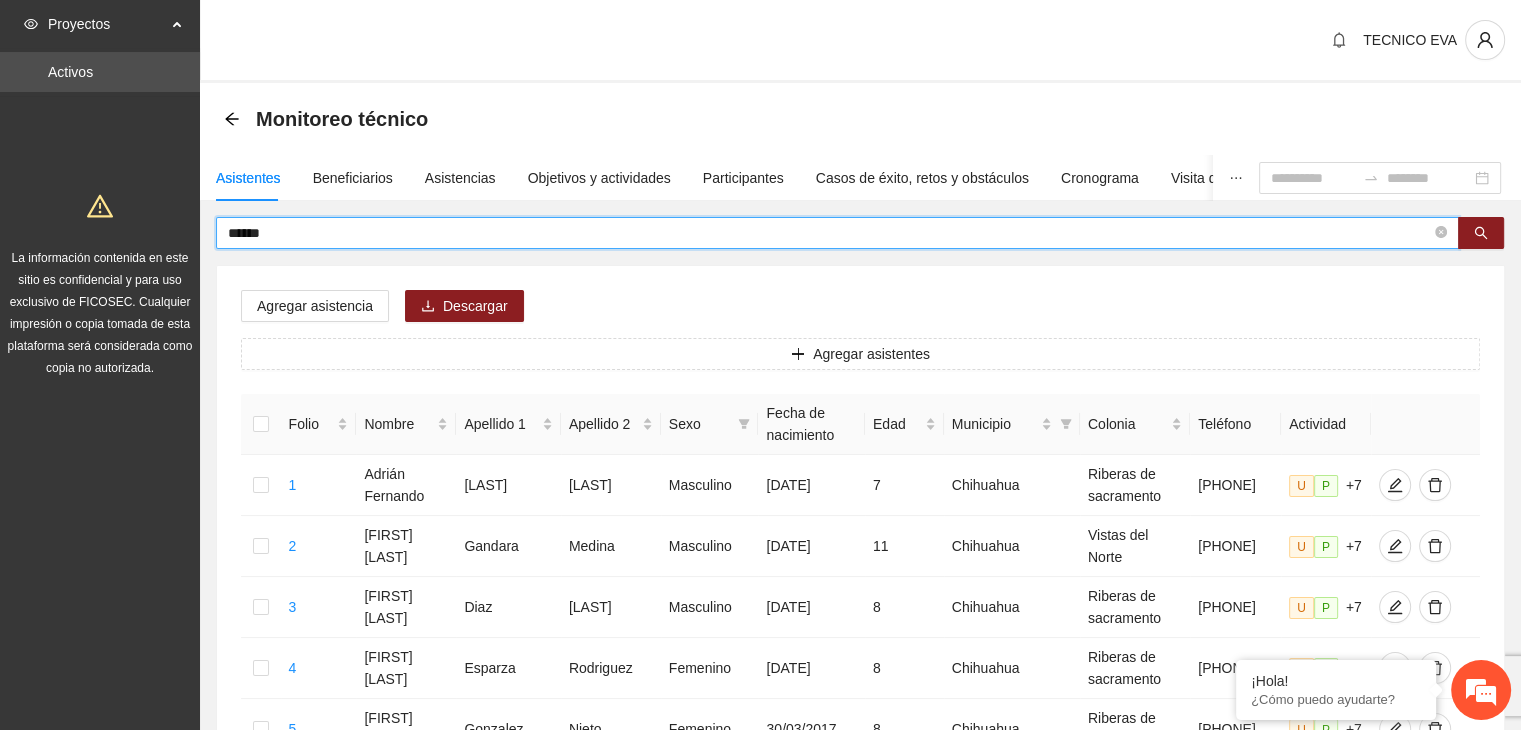type on "******" 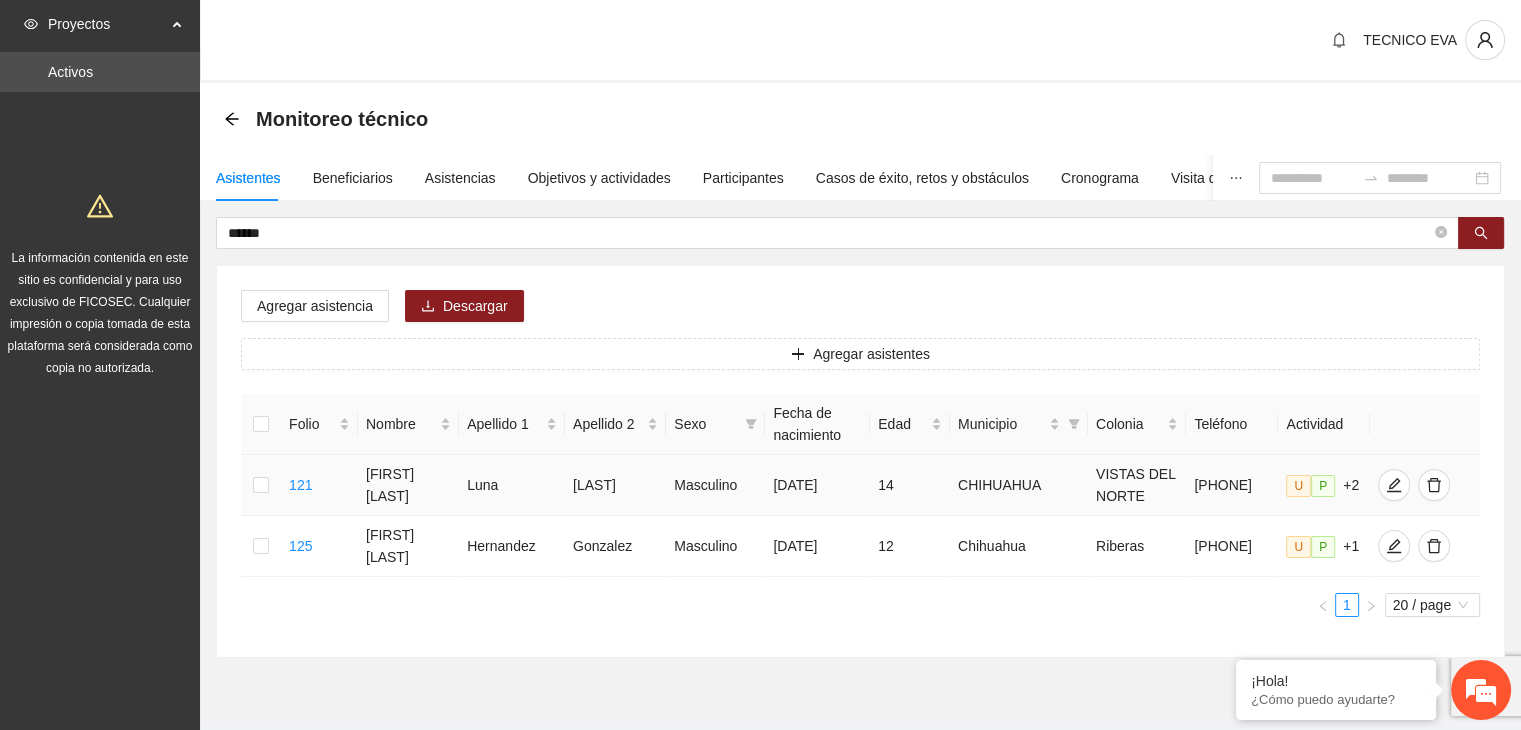drag, startPoint x: 840, startPoint y: 481, endPoint x: 764, endPoint y: 484, distance: 76.05919 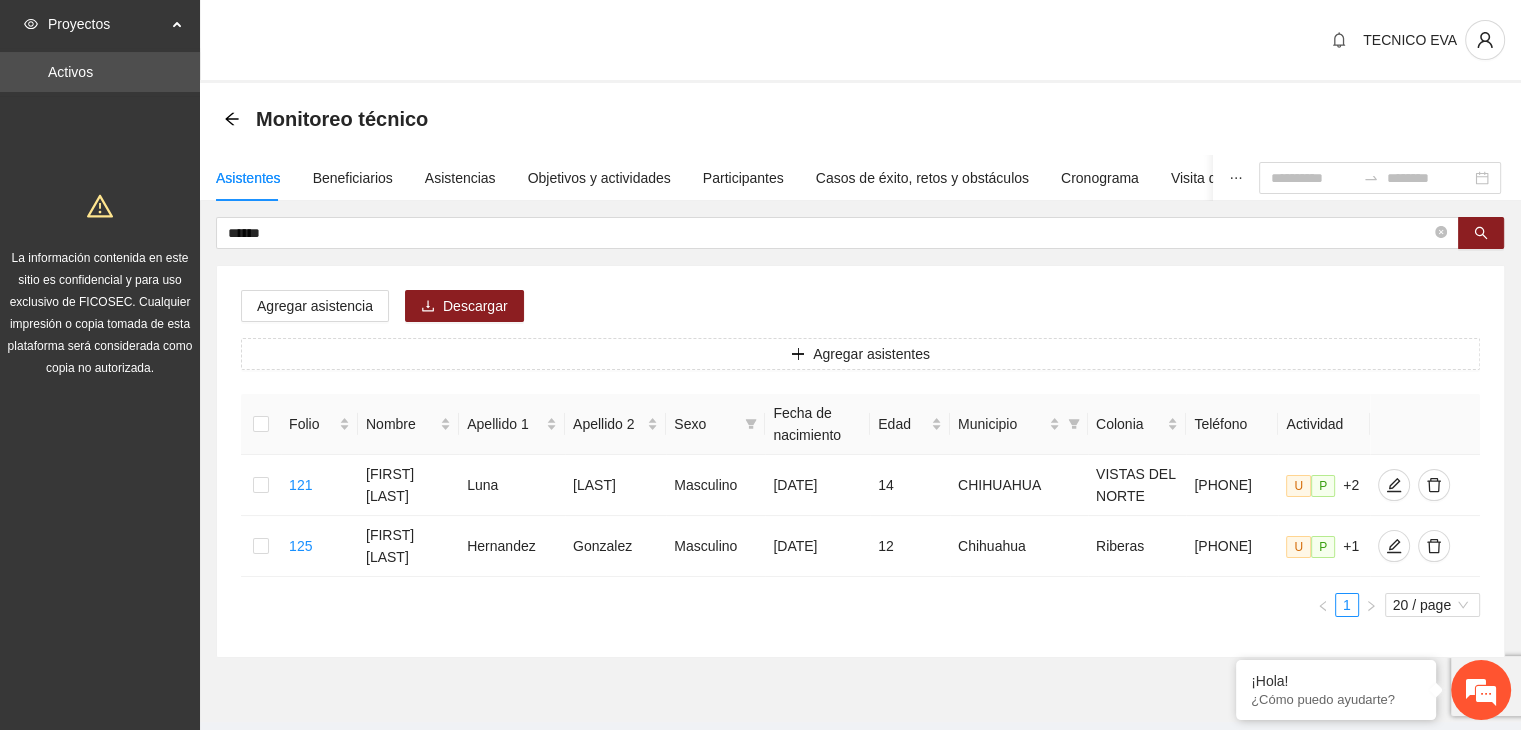 click on "Folio Nombre Apellido 1 Apellido 2 Sexo Fecha de nacimiento Edad Municipio Colonia Teléfono Actividad                           121 [FIRST] [LAST]  Cerna  Masculino [DATE] [AGE] CHIHUAHUA VISTAS DEL NORTE [PHONE] U P +2 125 [FIRST] [LAST]  Gonzalez  Masculino [DATE] [AGE] Chihuahua Riberas [PHONE] U P +1 1 20 / page" at bounding box center [860, 505] 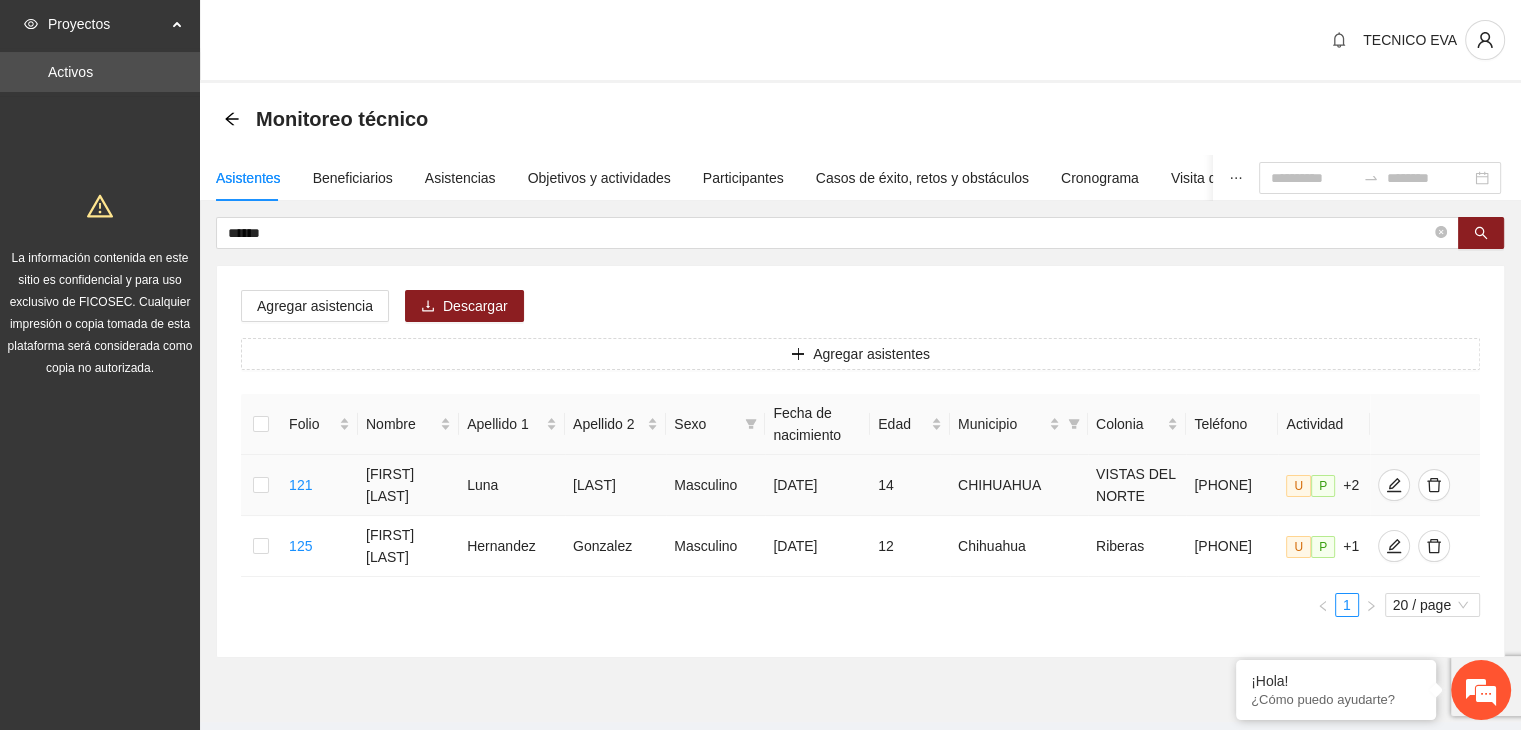 click on "[PHONE]" at bounding box center [1232, 485] 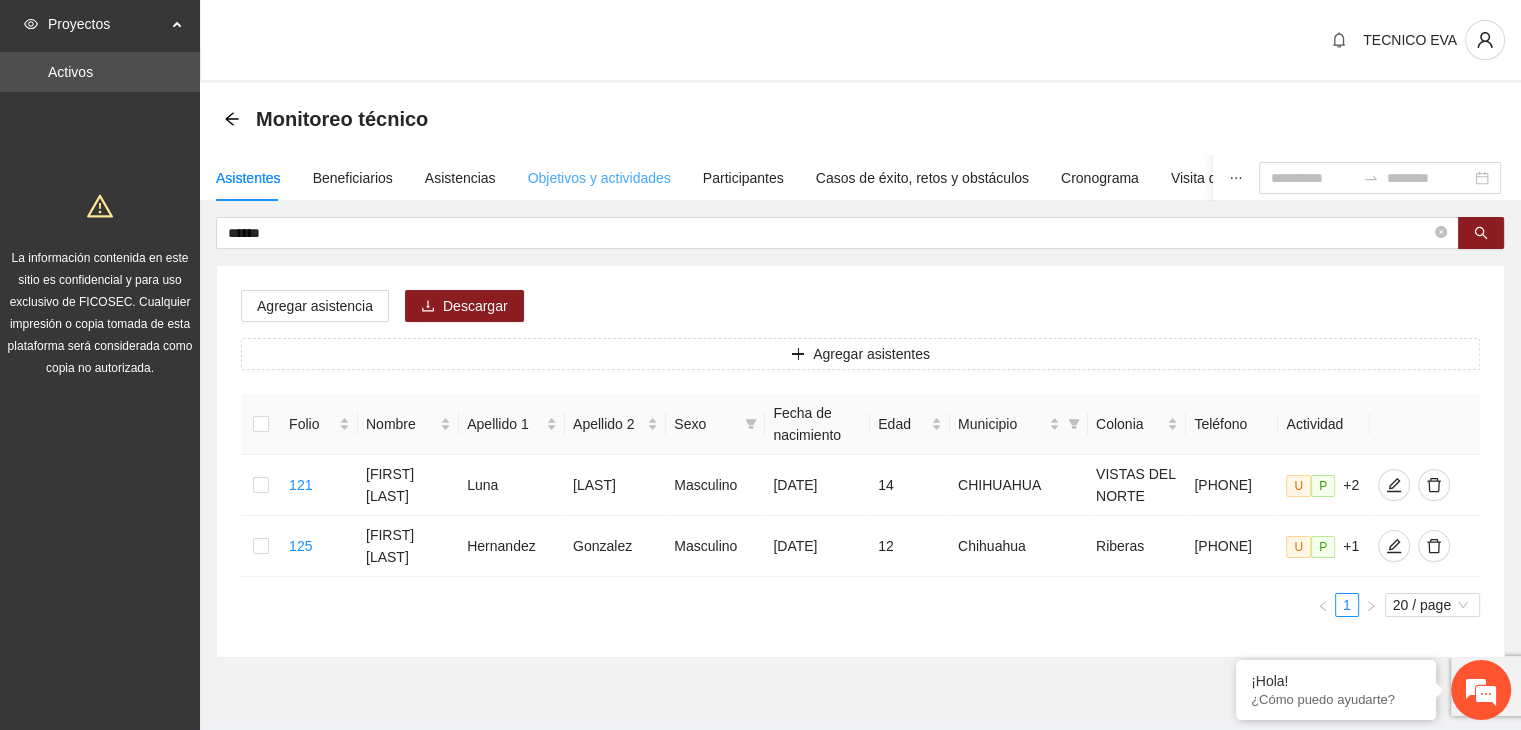 click on "Objetivos y actividades" at bounding box center [599, 178] 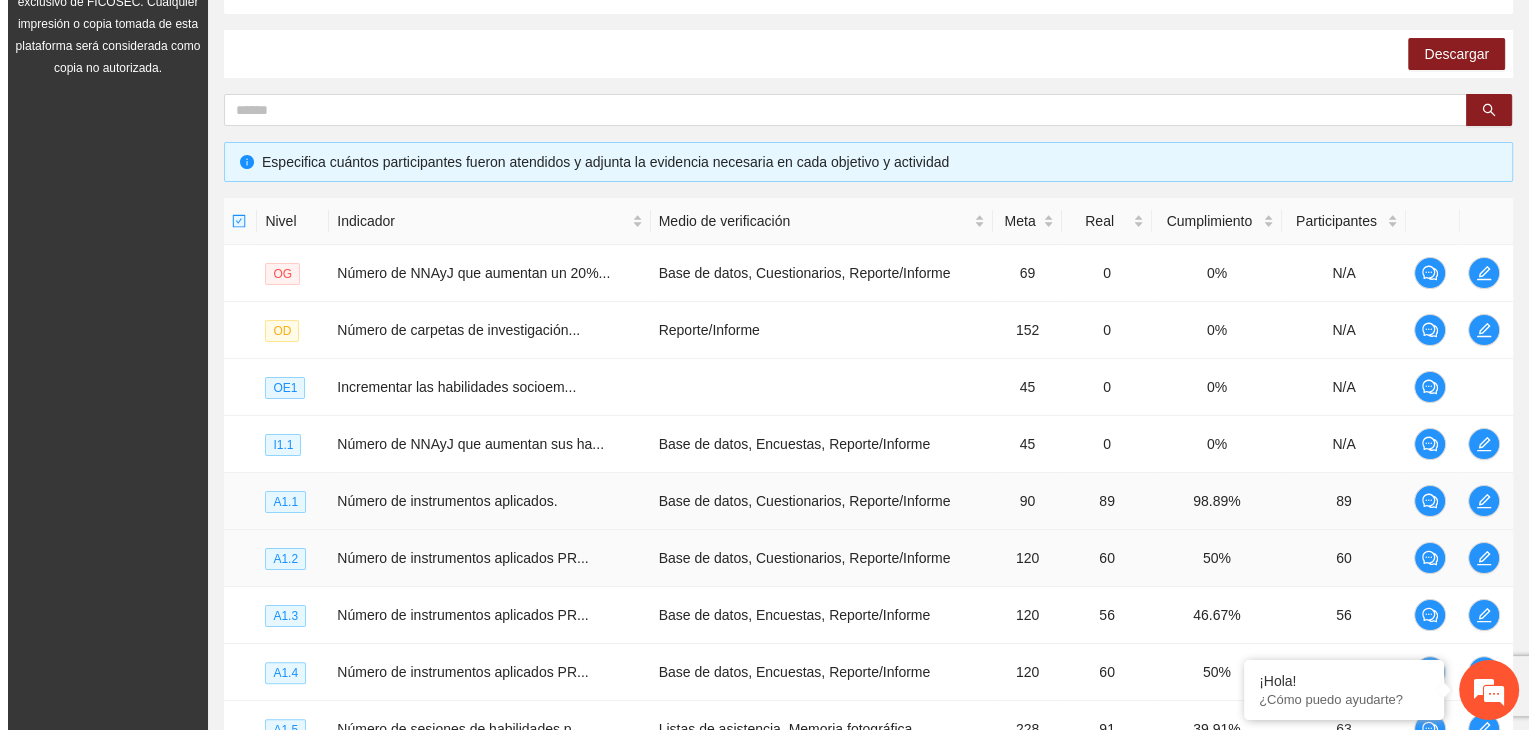 scroll, scrollTop: 574, scrollLeft: 0, axis: vertical 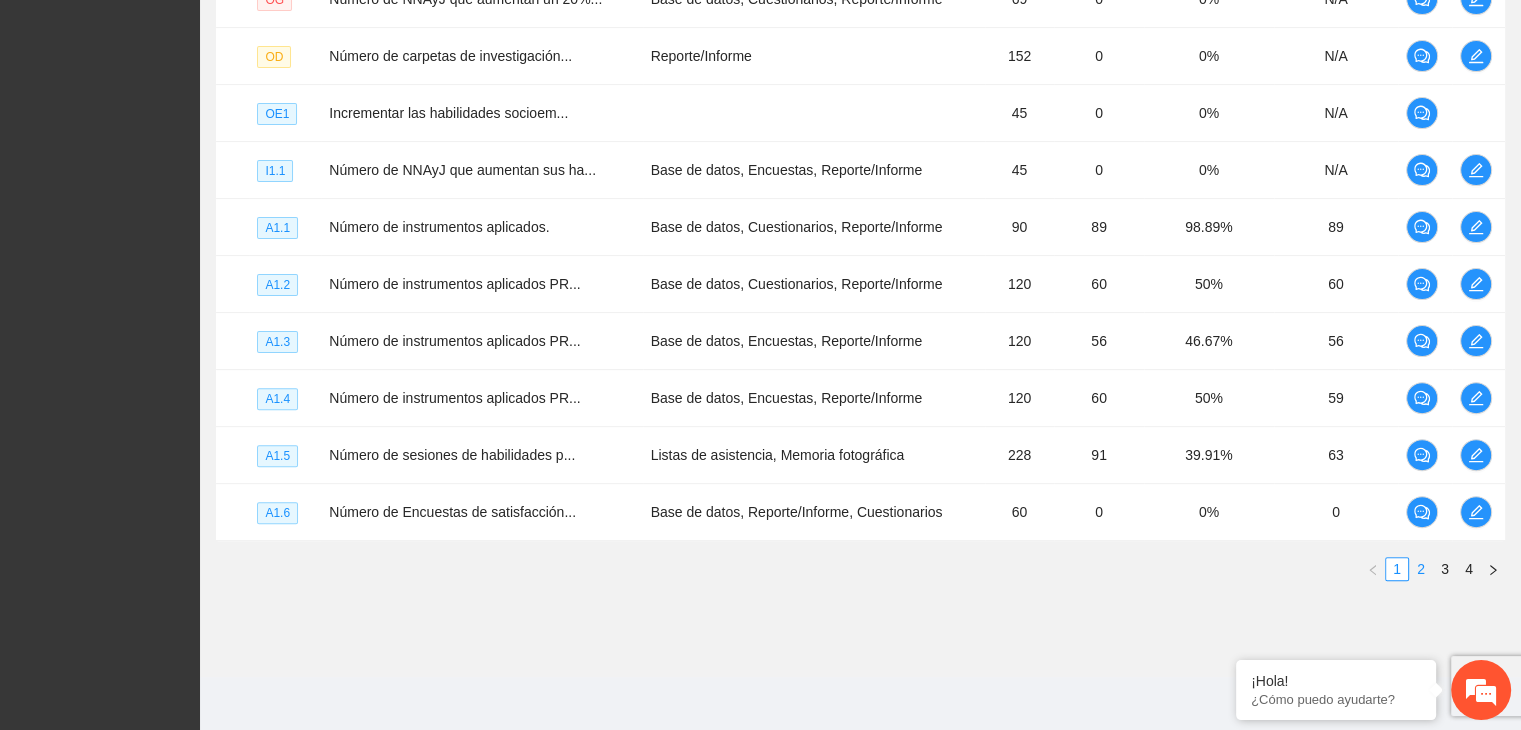 click on "2" at bounding box center [1421, 569] 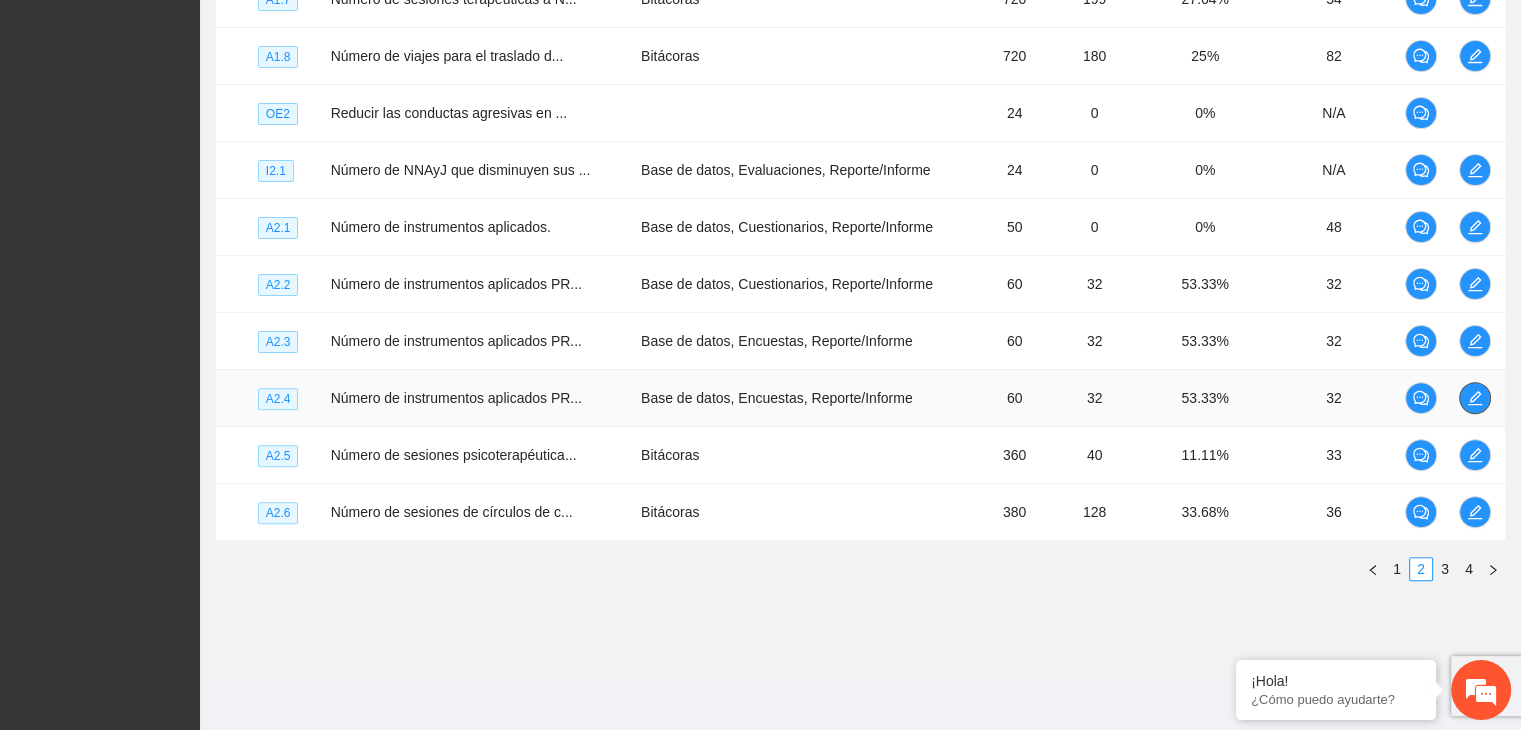 click 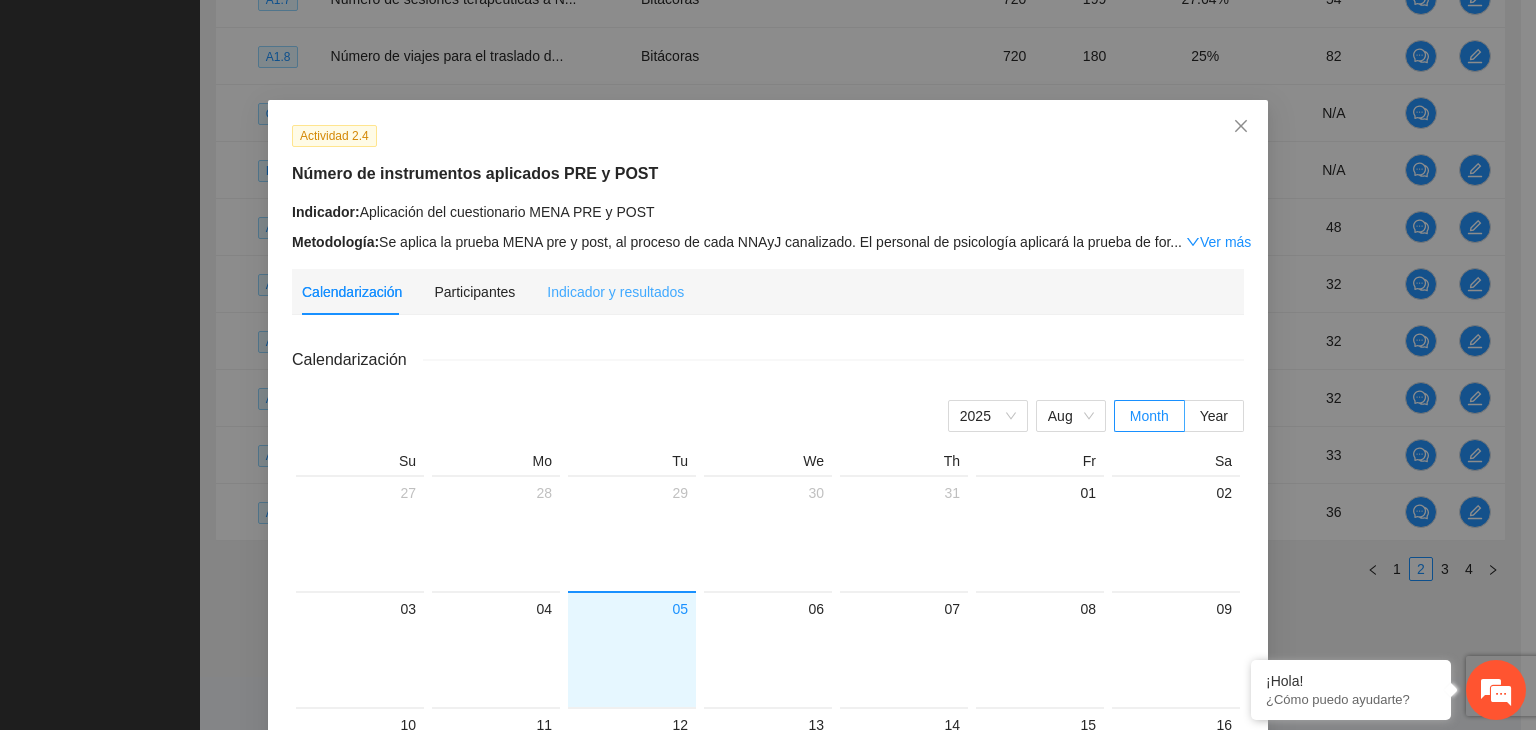 click on "Indicador y resultados" at bounding box center (615, 292) 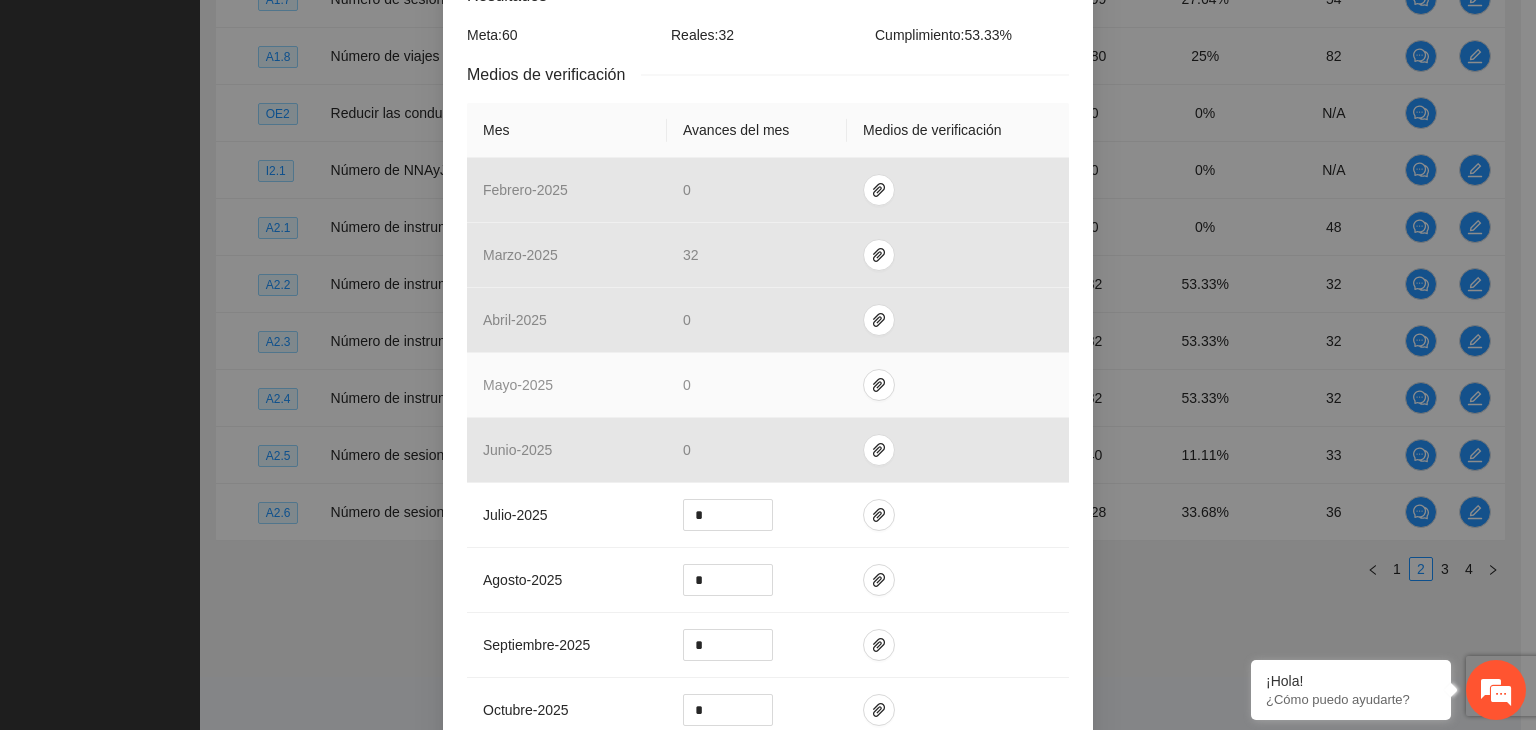 scroll, scrollTop: 400, scrollLeft: 0, axis: vertical 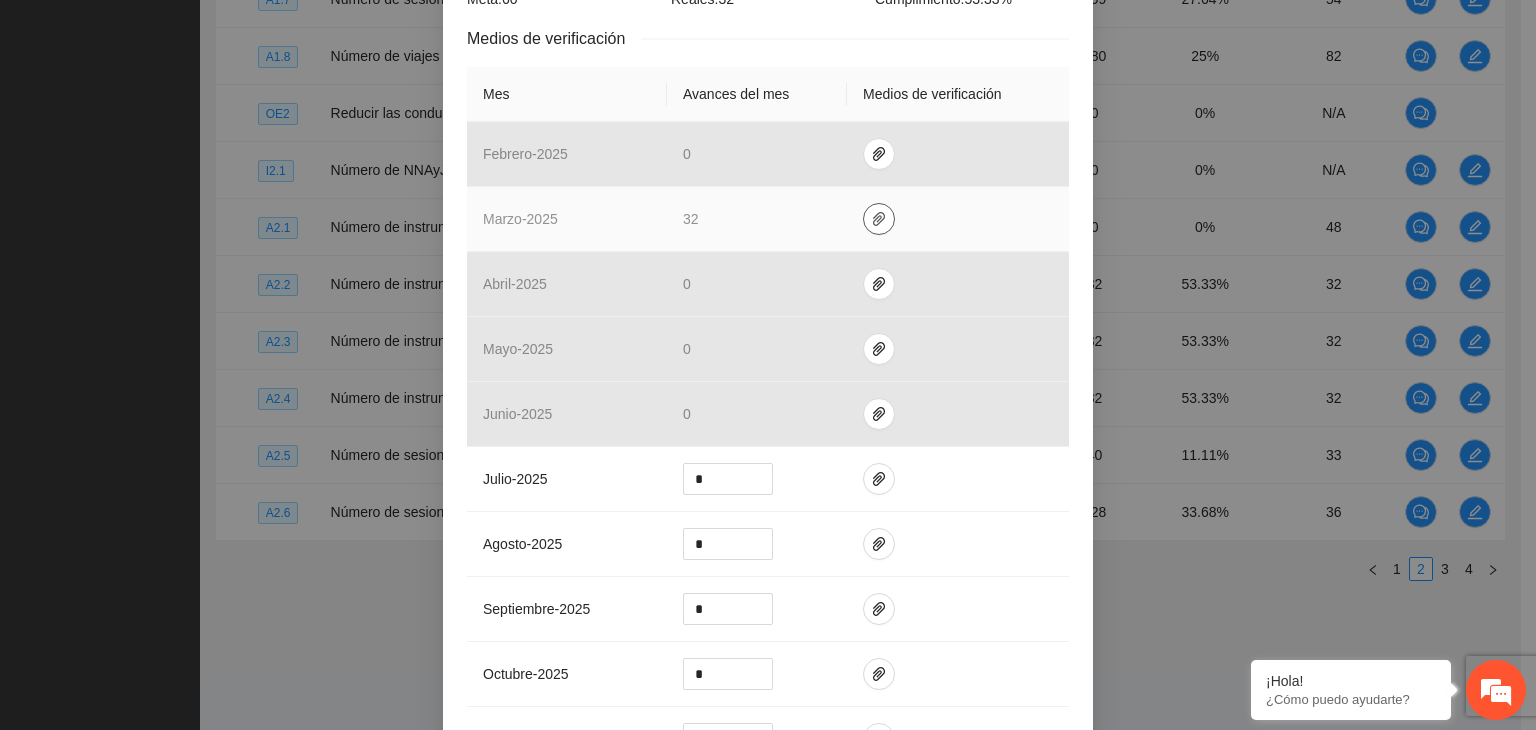 click 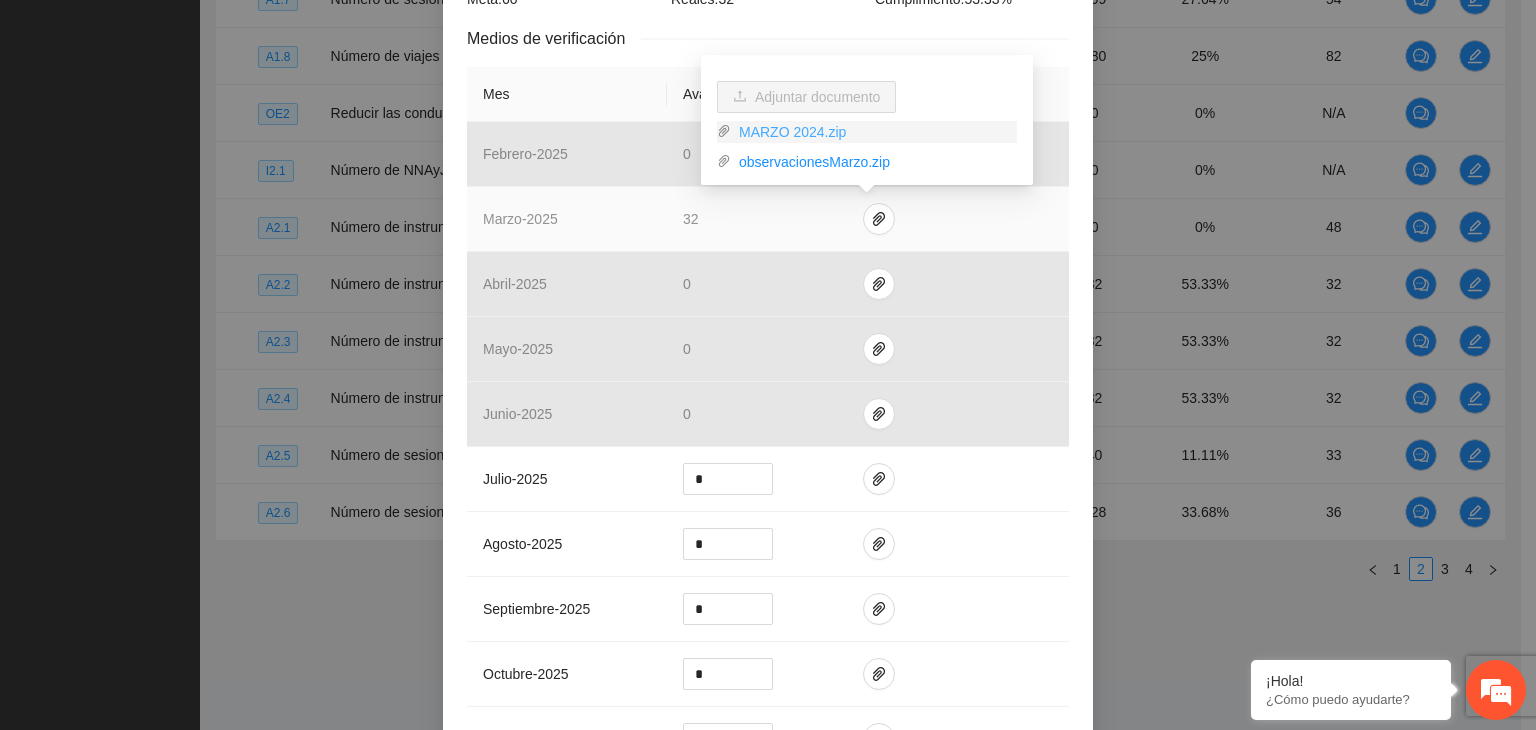 click on "MARZO 2024.zip" at bounding box center (874, 132) 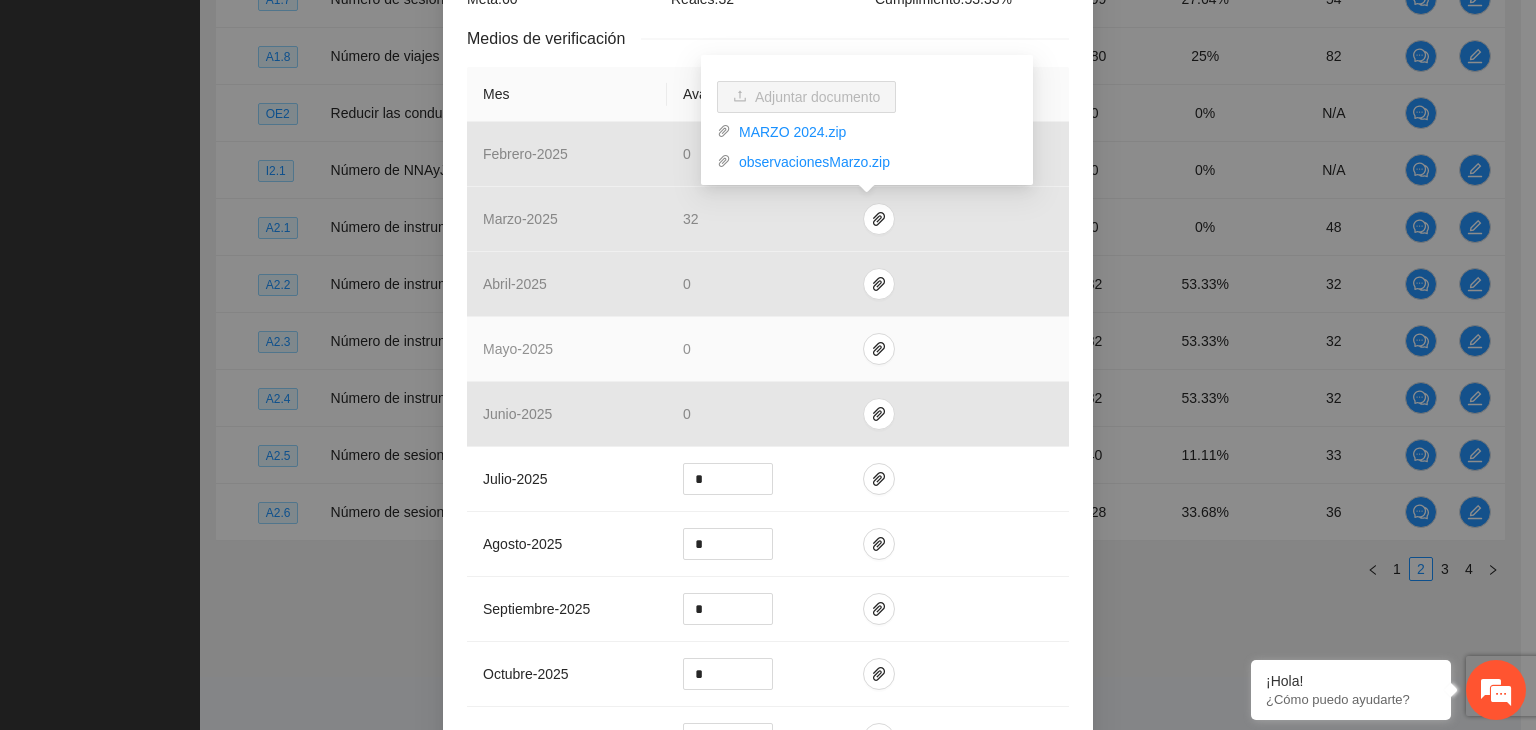 click on "Actividad 2.4 Número de instrumentos aplicados PRE y POST Indicador:  Aplicación del cuestionario MENA PRE y POST Metodología:  Se aplica la prueba MENA pre y post, al proceso de cada NNAyJ canali ...  Ver más Calendarización Participantes Indicador y resultados Calendarización 2025 Aug Month Year Su Mo Tu We Th Fr Sa 27 28 29 30 31 01 02 03 04 05 06 07 08 09 10 11 12 13 14 15 16 17 18 19 20 21 22 23 24 25 26 27 28 29 30 31 01 02 03 04 05 06 Resultados Meta:  60 Reales:  32 Cumplimiento:  53.33 % Medios de verificación Mes Avances del mes Medios de verificación febrero  -  2025 0 marzo  -  2025 32 abril  -  2025 0 mayo  -  2025 0 junio  -  2025 0 julio  -  2025 * agosto  -  2025 * septiembre  -  2025 * octubre  -  2025 * noviembre  -  2025 * diciembre  -  2025 * enero  -  2026 * febrero  -  2026 * marzo  -  2026 * abril  -  2026 * mayo  -  2026 * junio  -  2026 * Productos 30 usuarios con pre y post de MENA aplicados Cancelar Guardar" at bounding box center (768, 365) 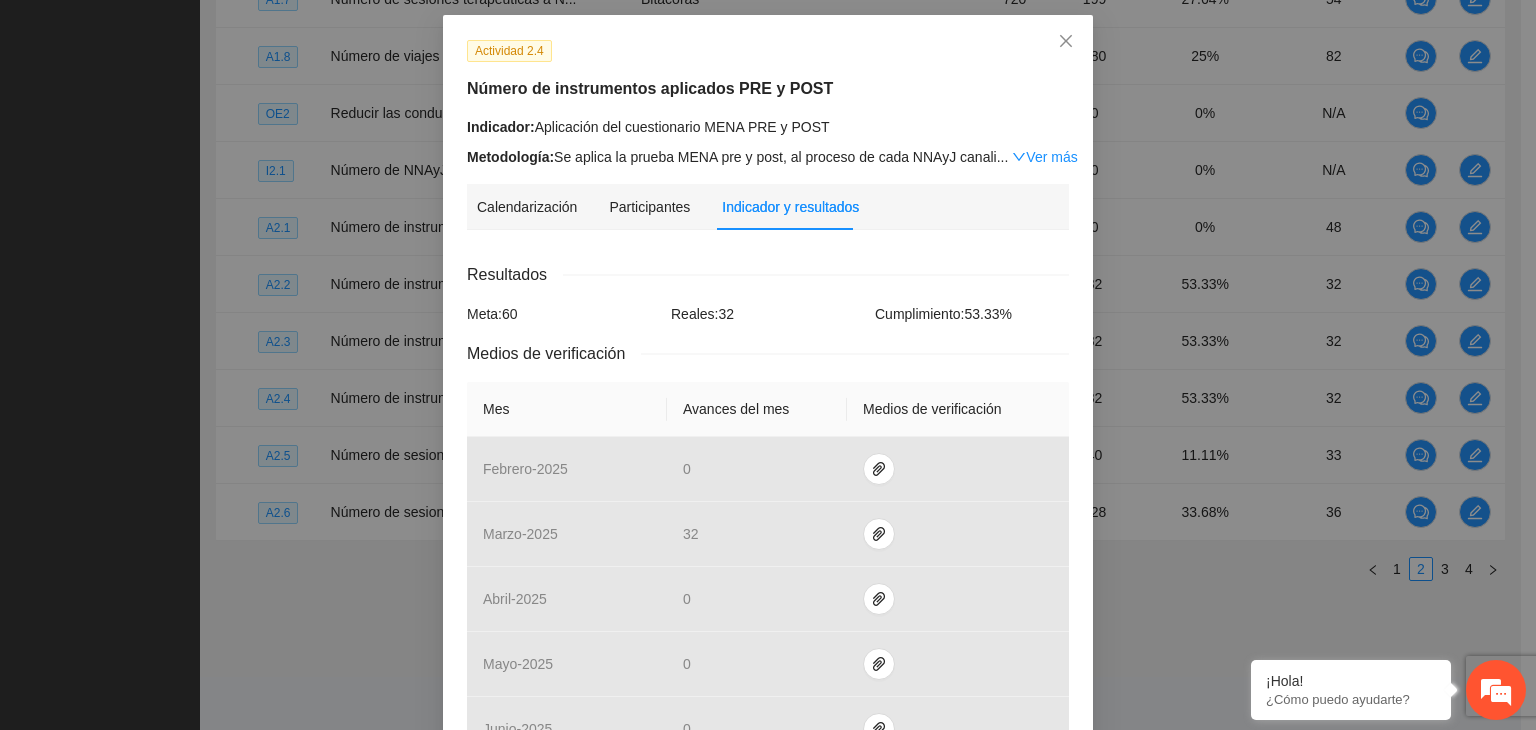 scroll, scrollTop: 0, scrollLeft: 0, axis: both 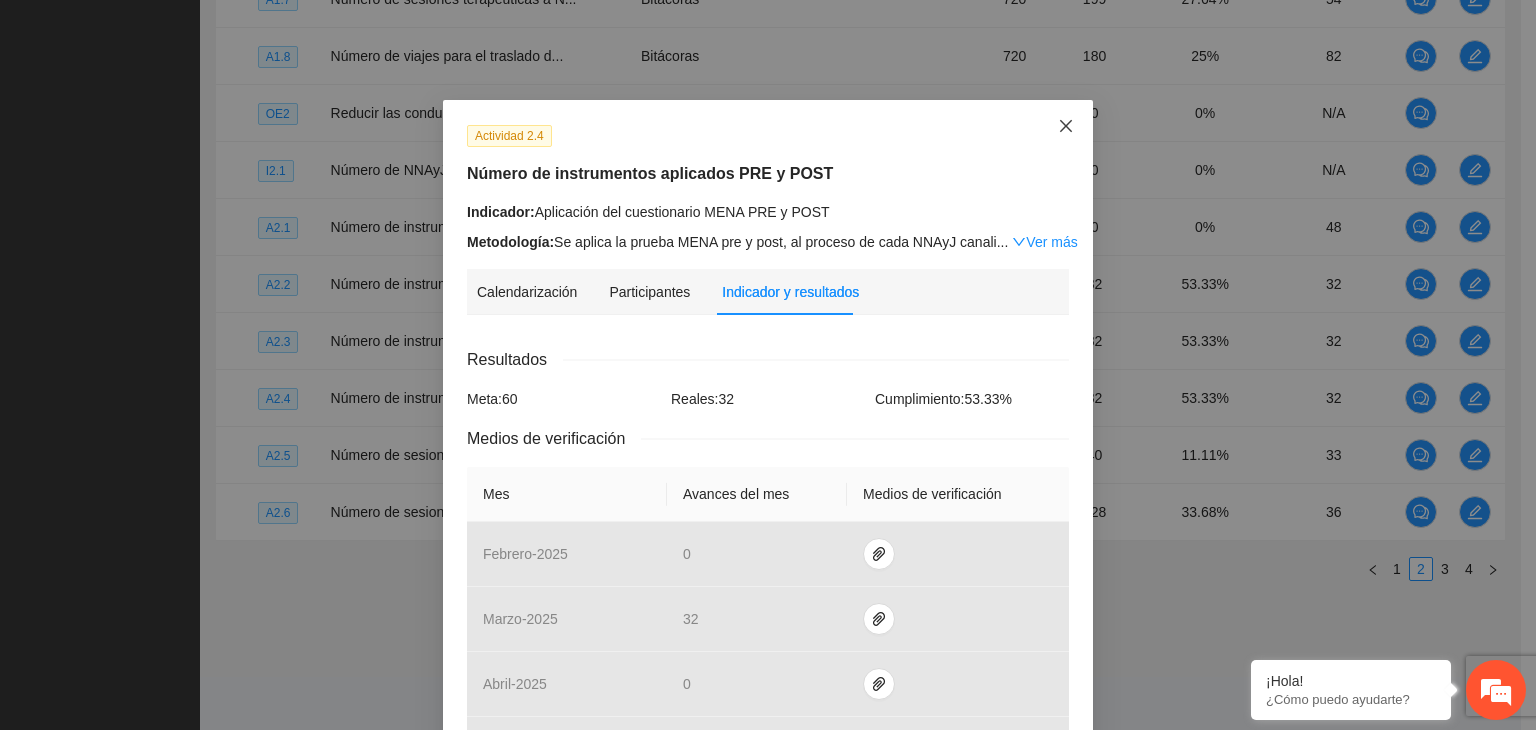 click 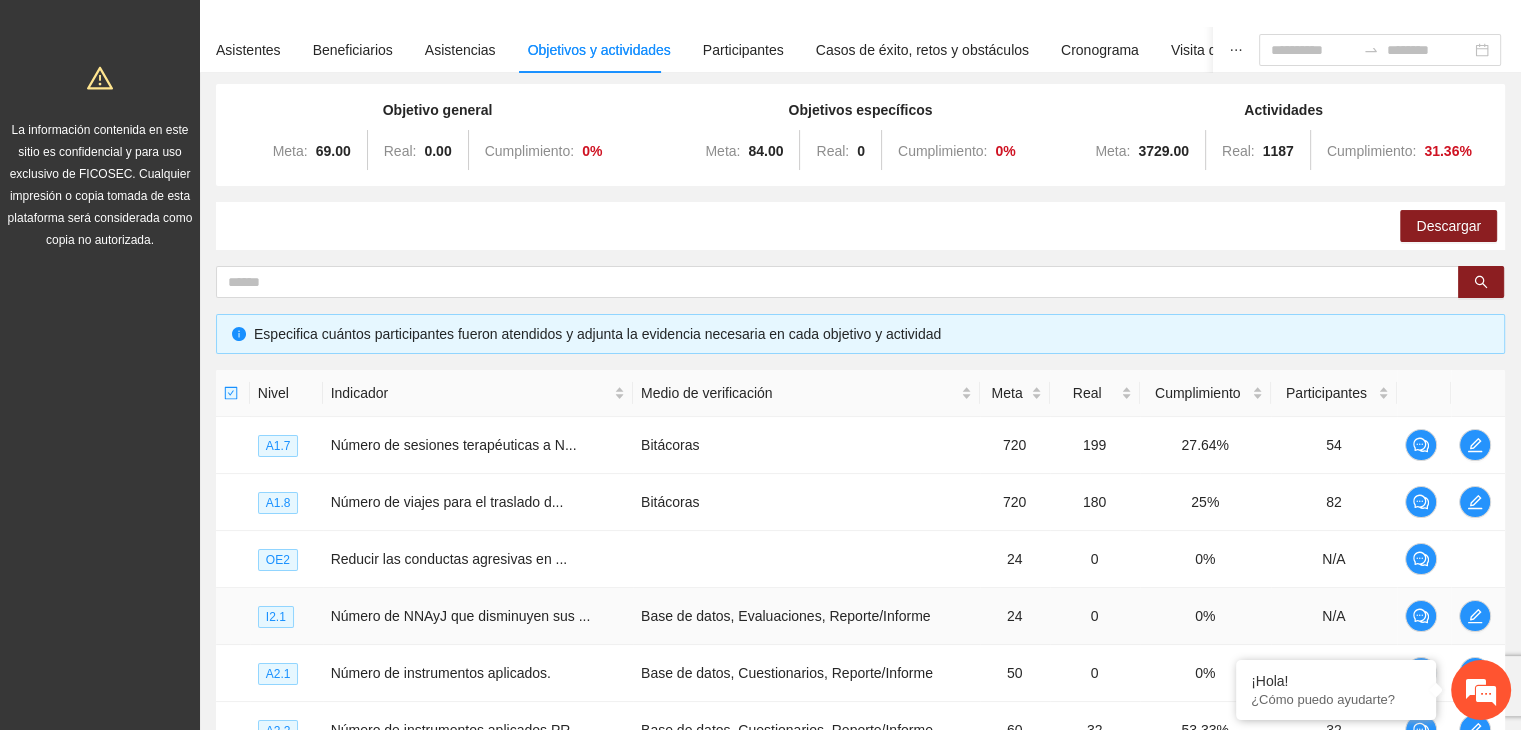 scroll, scrollTop: 0, scrollLeft: 0, axis: both 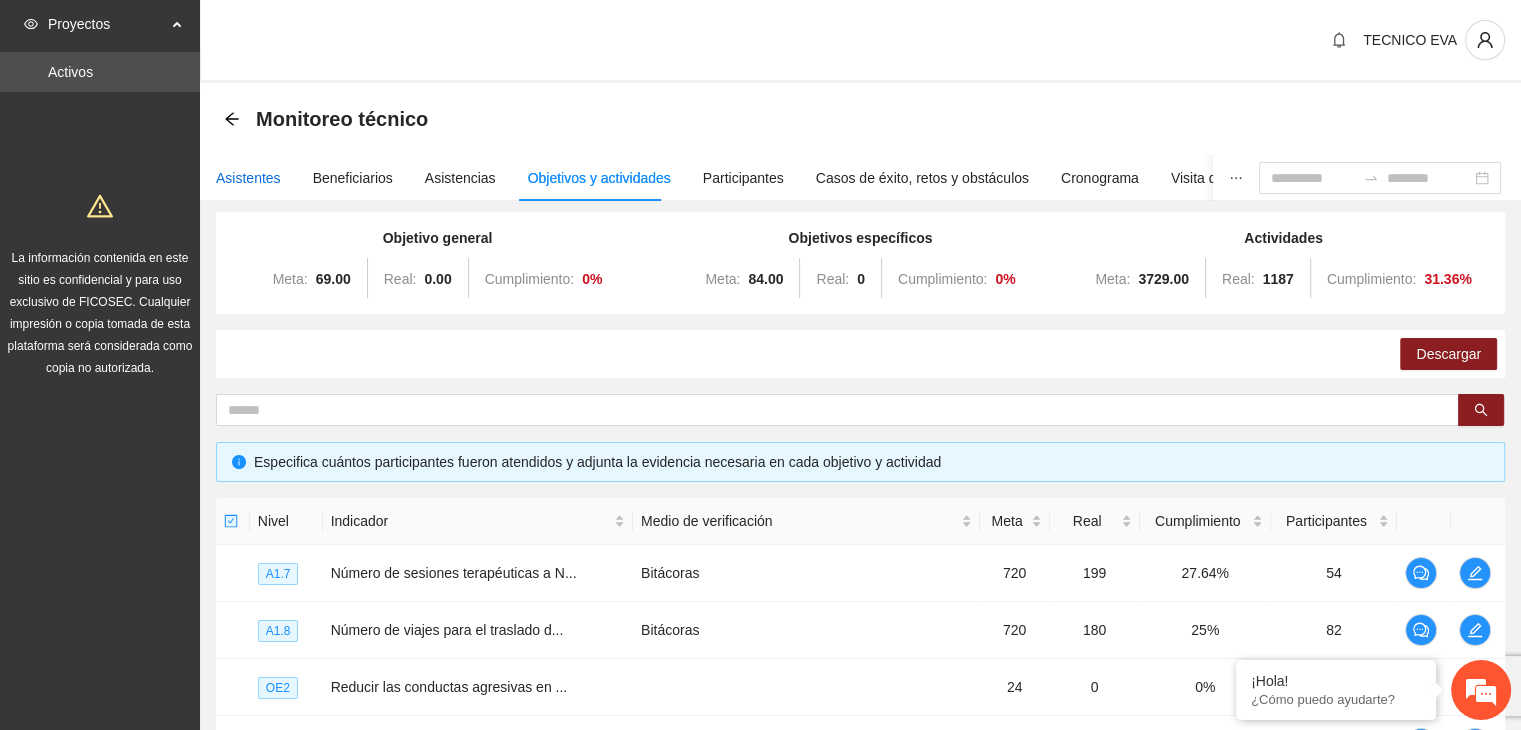 click on "Asistentes" at bounding box center [248, 178] 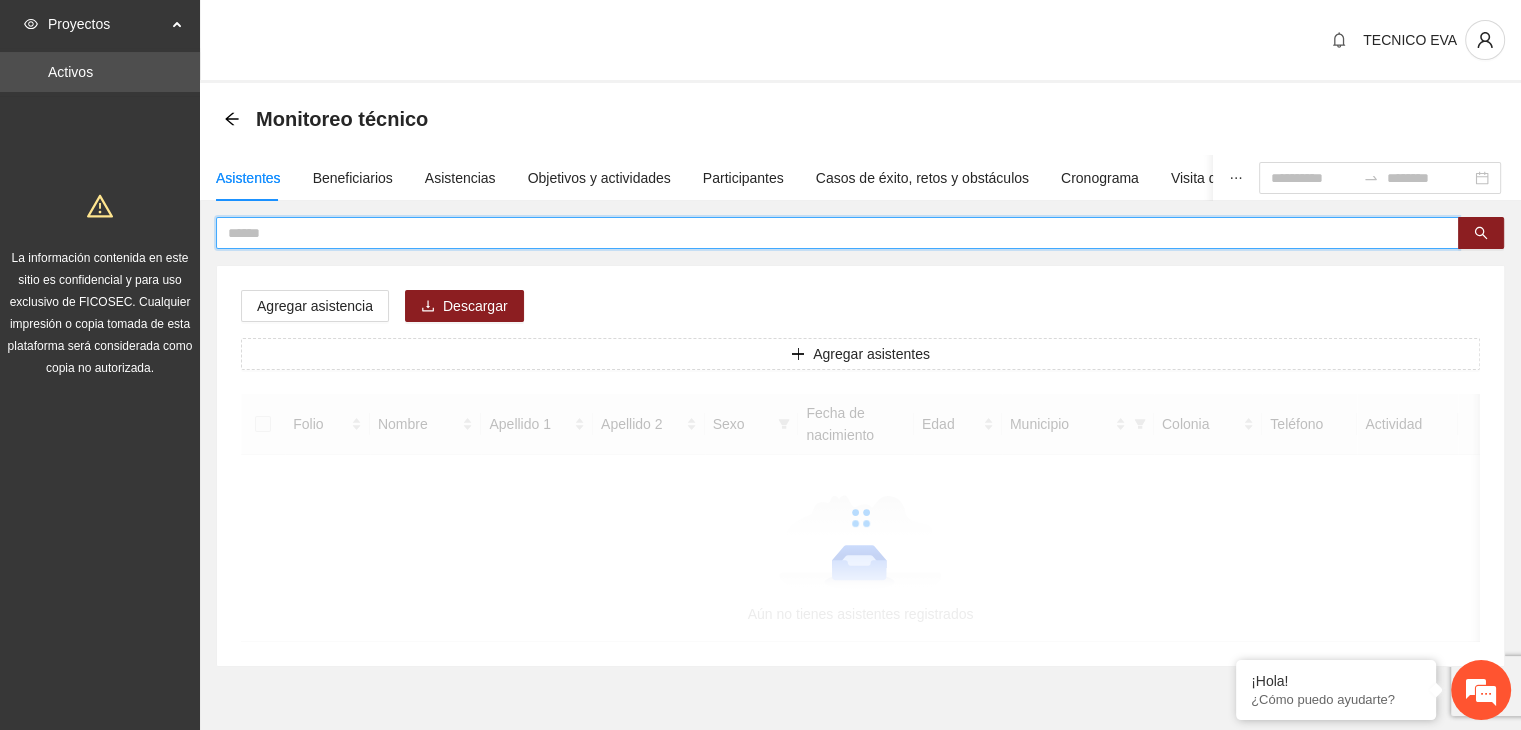 click at bounding box center (829, 233) 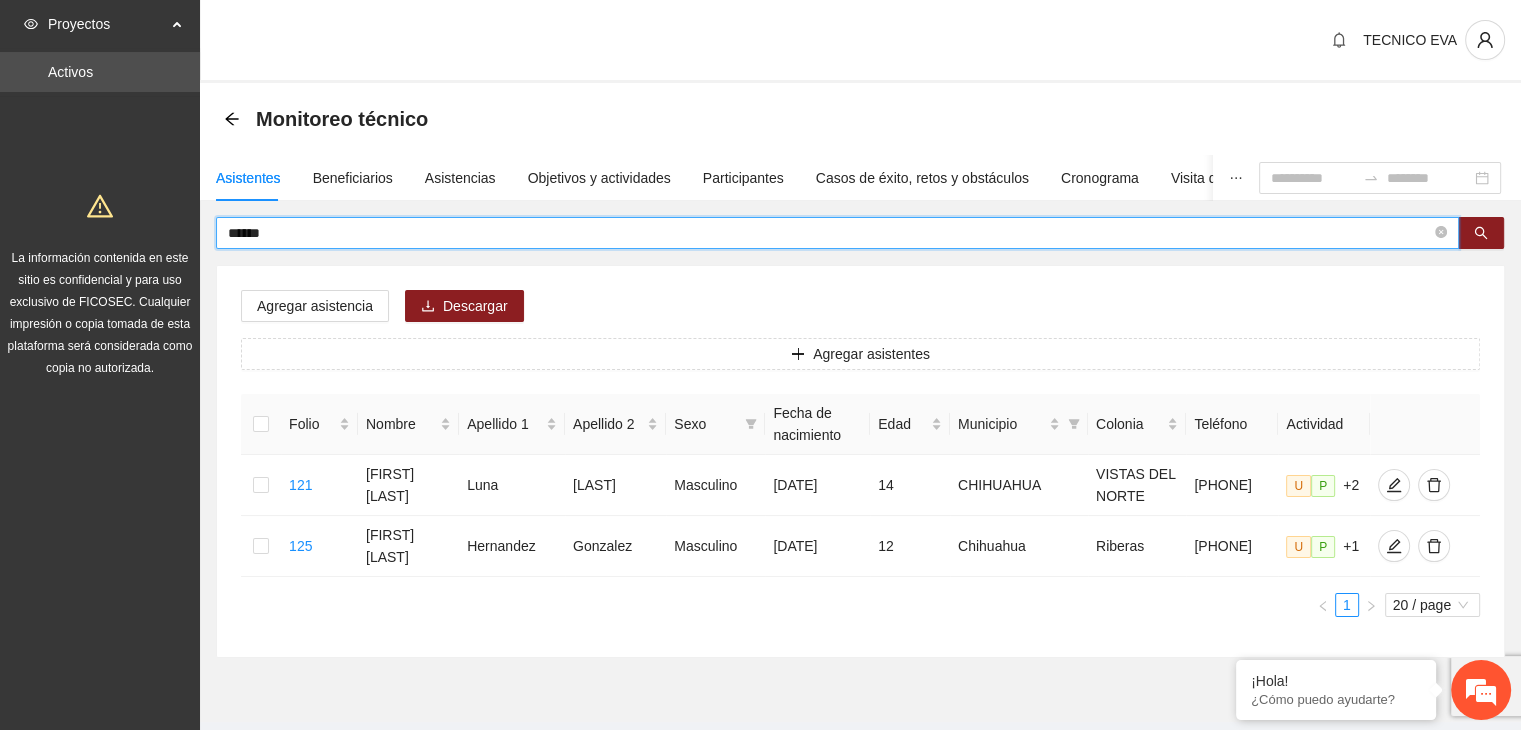 click on "Monitoreo técnico Asistentes Beneficiarios Asistencias Objetivos y actividades Participantes Casos de éxito, retos y obstáculos Cronograma Visita de campo y entregables ****** Agregar asistencia Descargar Agregar asistentes Folio Nombre Apellido 1 Apellido 2 Sexo Fecha de nacimiento Edad Municipio Colonia Teléfono Actividad                           121 [FIRST] [LAST]  Cerna  Masculino [DATE] [AGE] CHIHUAHUA VISTAS DEL NORTE [PHONE] U P +2 125 [FIRST] [LAST]  Gonzalez  Masculino [DATE] [AGE] Chihuahua Riberas [PHONE] U P +1 1 20 / page" at bounding box center (860, 402) 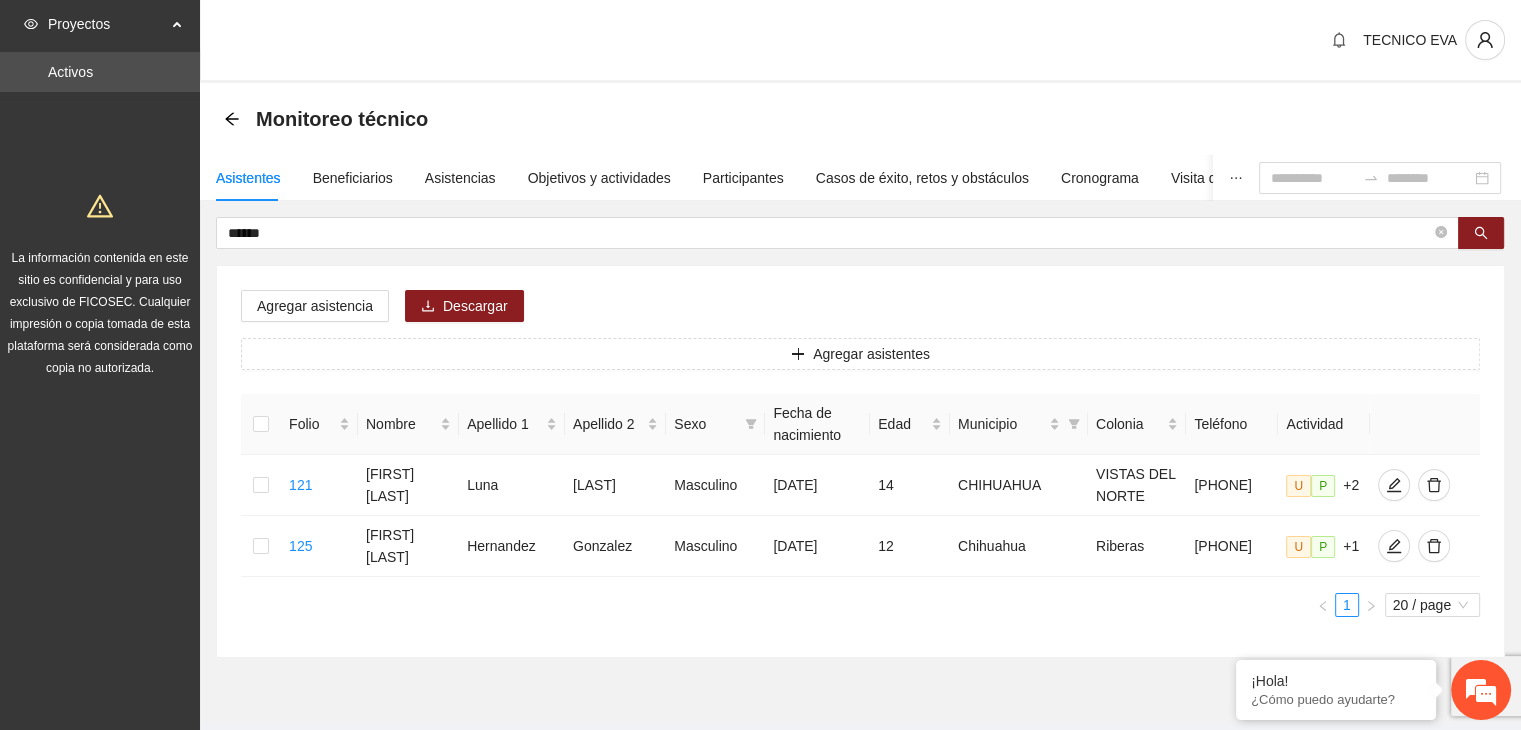 click on "****** Agregar asistencia Descargar Agregar asistentes Folio Nombre Apellido 1 Apellido 2 Sexo Fecha de nacimiento Edad Municipio Colonia Teléfono Actividad                           121 [FIRST] [LAST]  Cerna  Masculino [DATE] [AGE] CHIHUAHUA VISTAS DEL NORTE [PHONE] U P +2 125 [FIRST] [LAST]  Gonzalez  Masculino [DATE] [AGE] Chihuahua Riberas [PHONE] U P +1 1 20 / page" at bounding box center [860, 437] 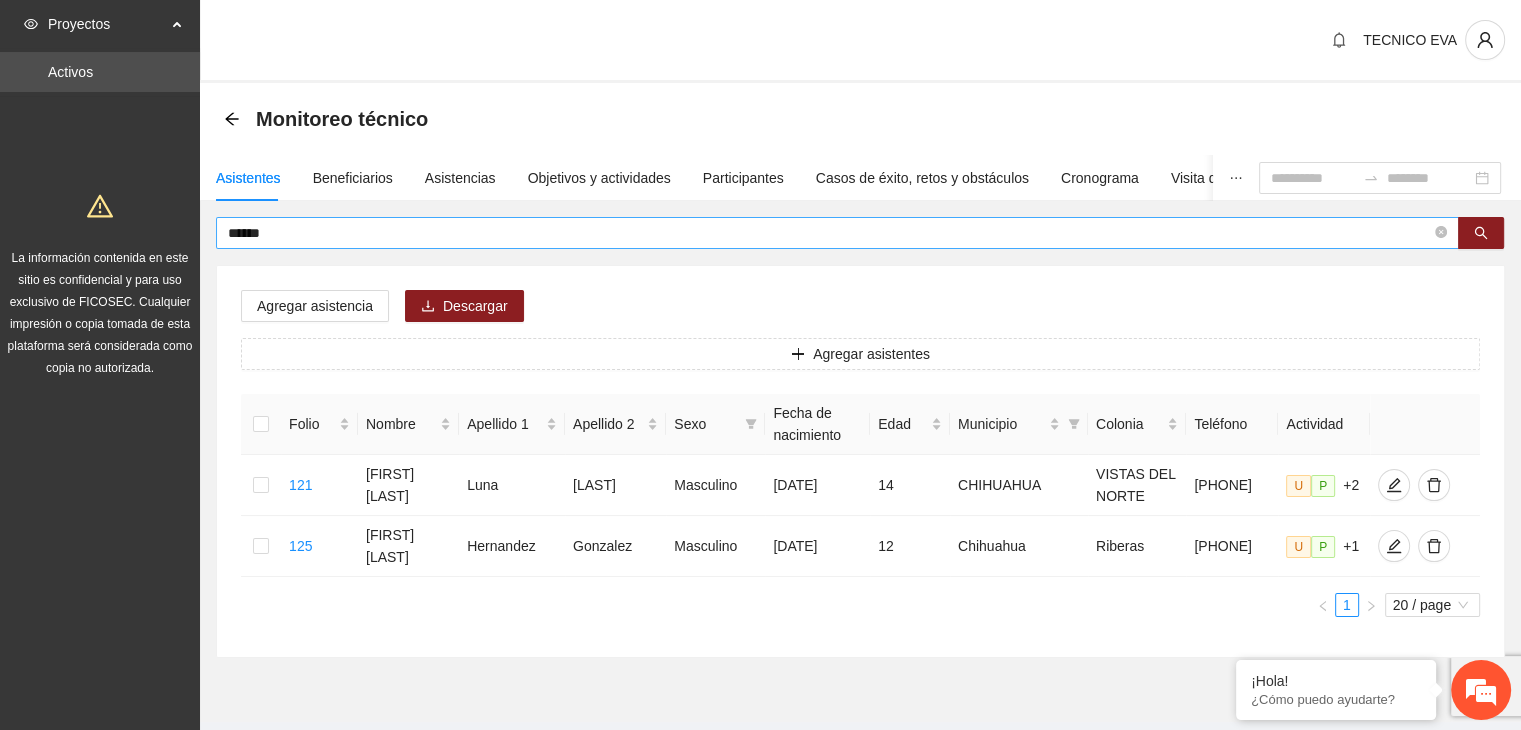 click on "******" at bounding box center (837, 233) 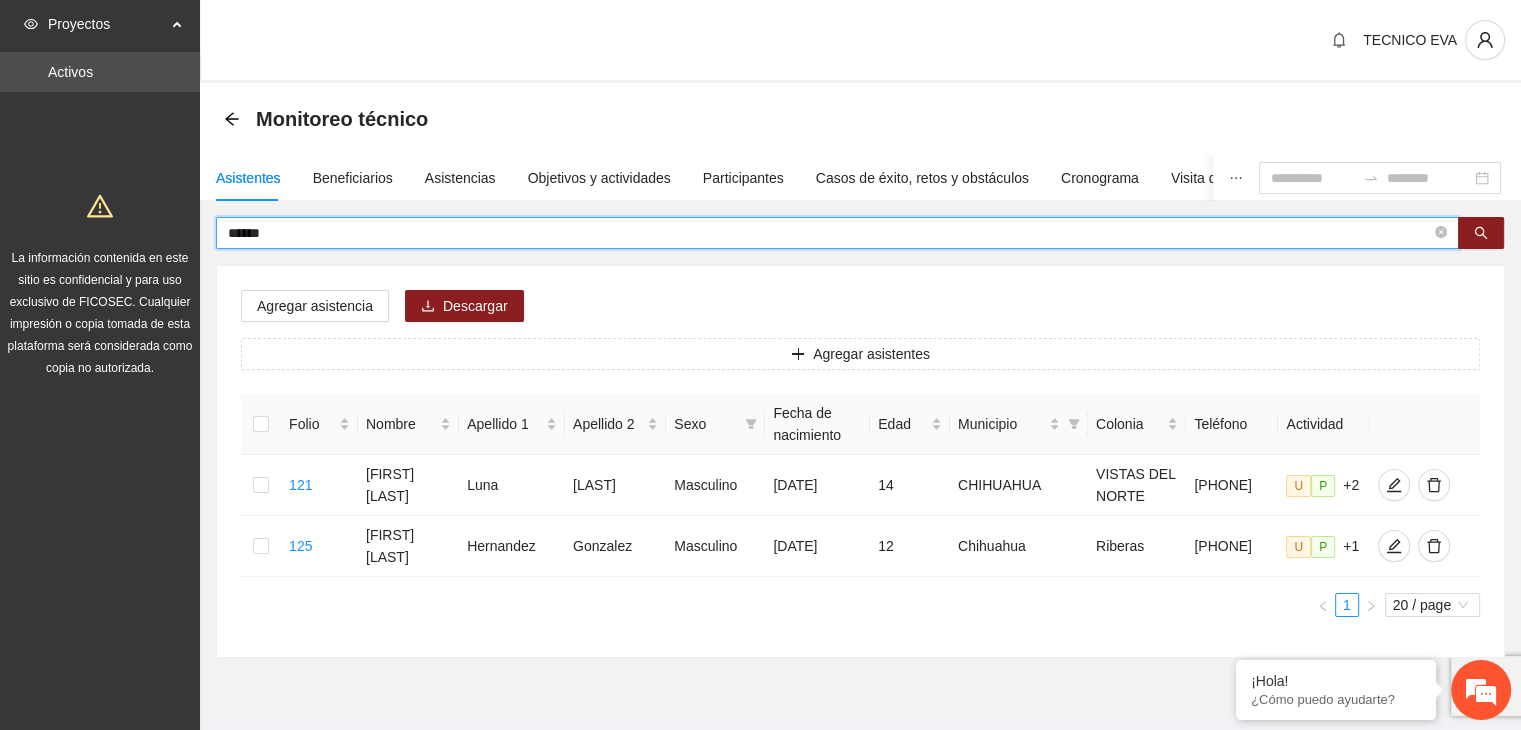 click on "******" at bounding box center (829, 233) 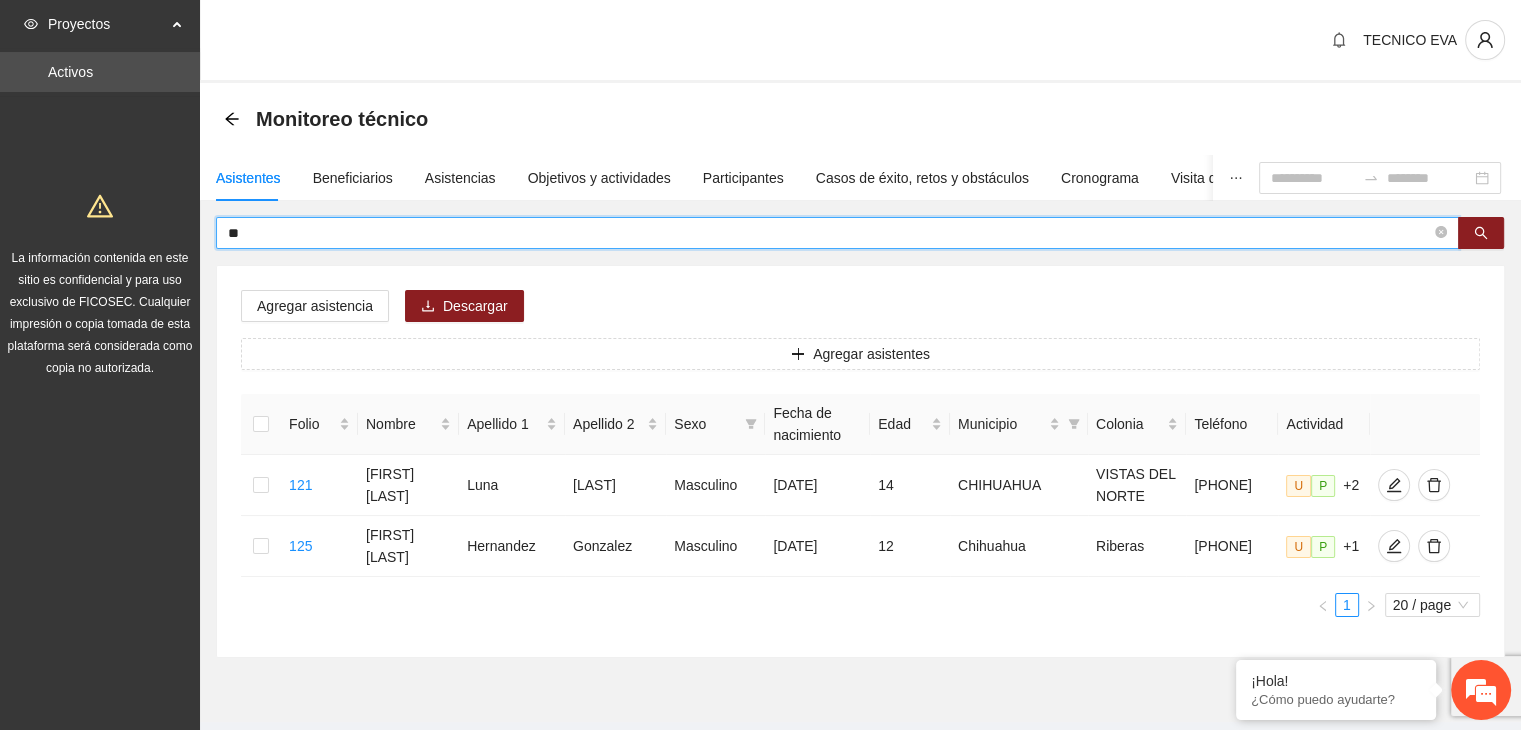 type on "*" 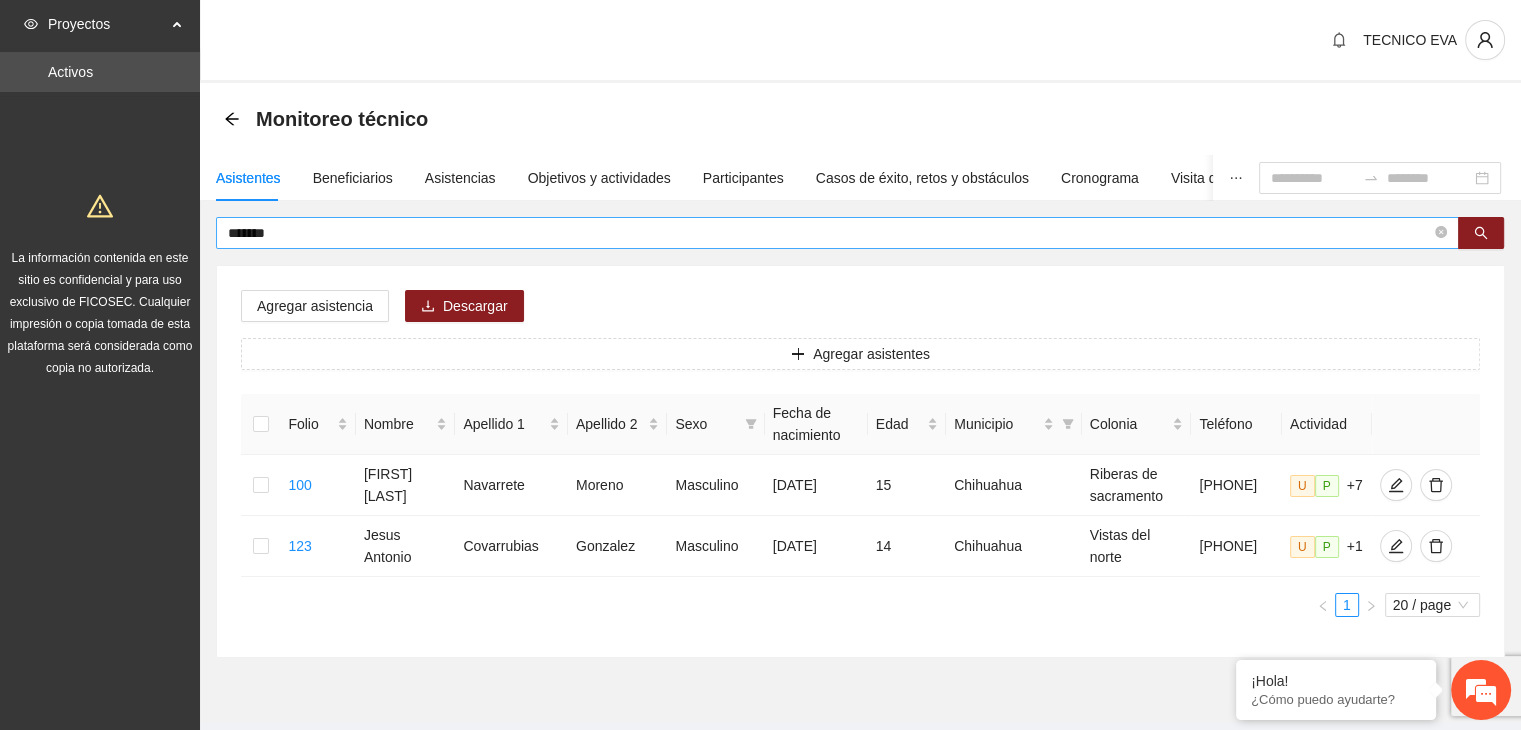 drag, startPoint x: 280, startPoint y: 243, endPoint x: 233, endPoint y: 237, distance: 47.38143 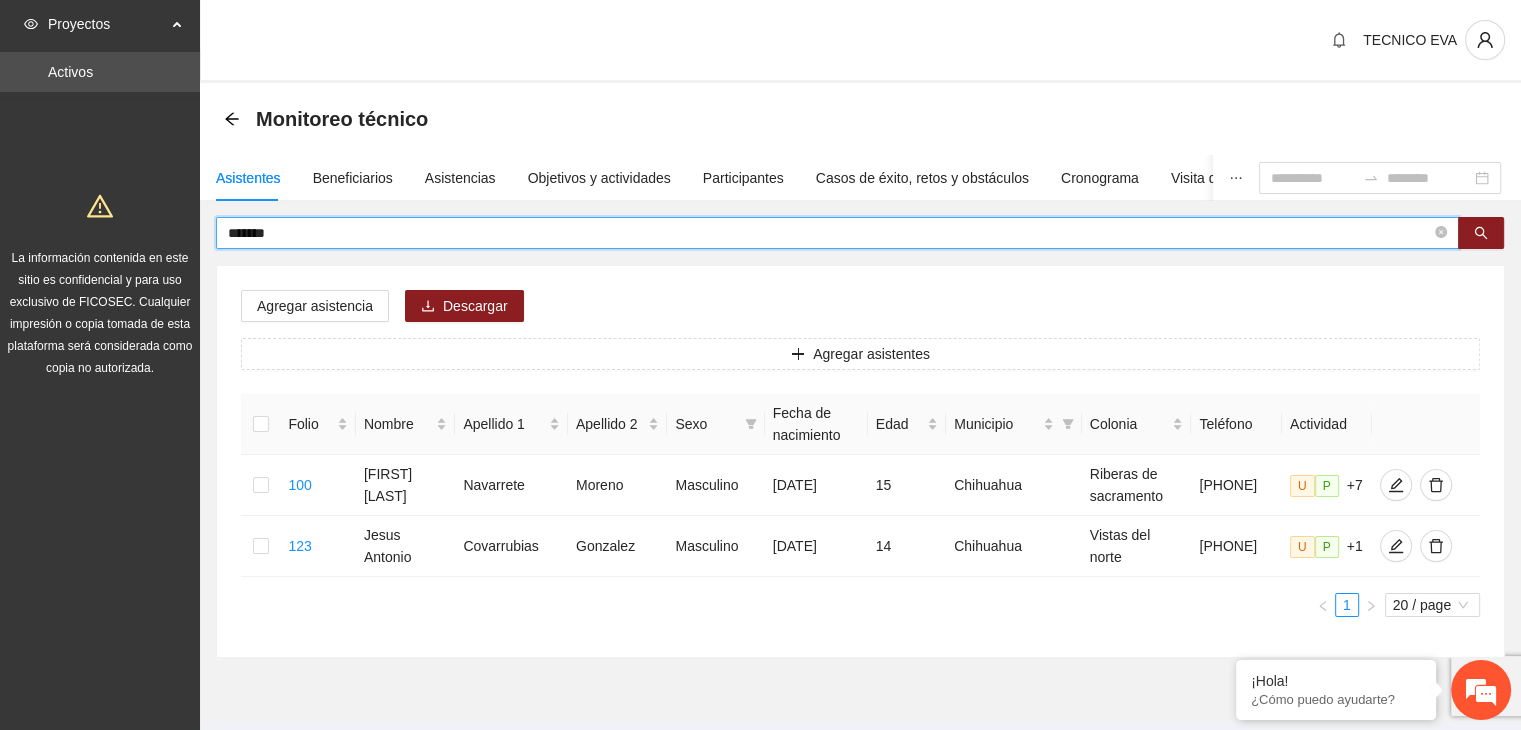 drag, startPoint x: 322, startPoint y: 235, endPoint x: 217, endPoint y: 233, distance: 105.01904 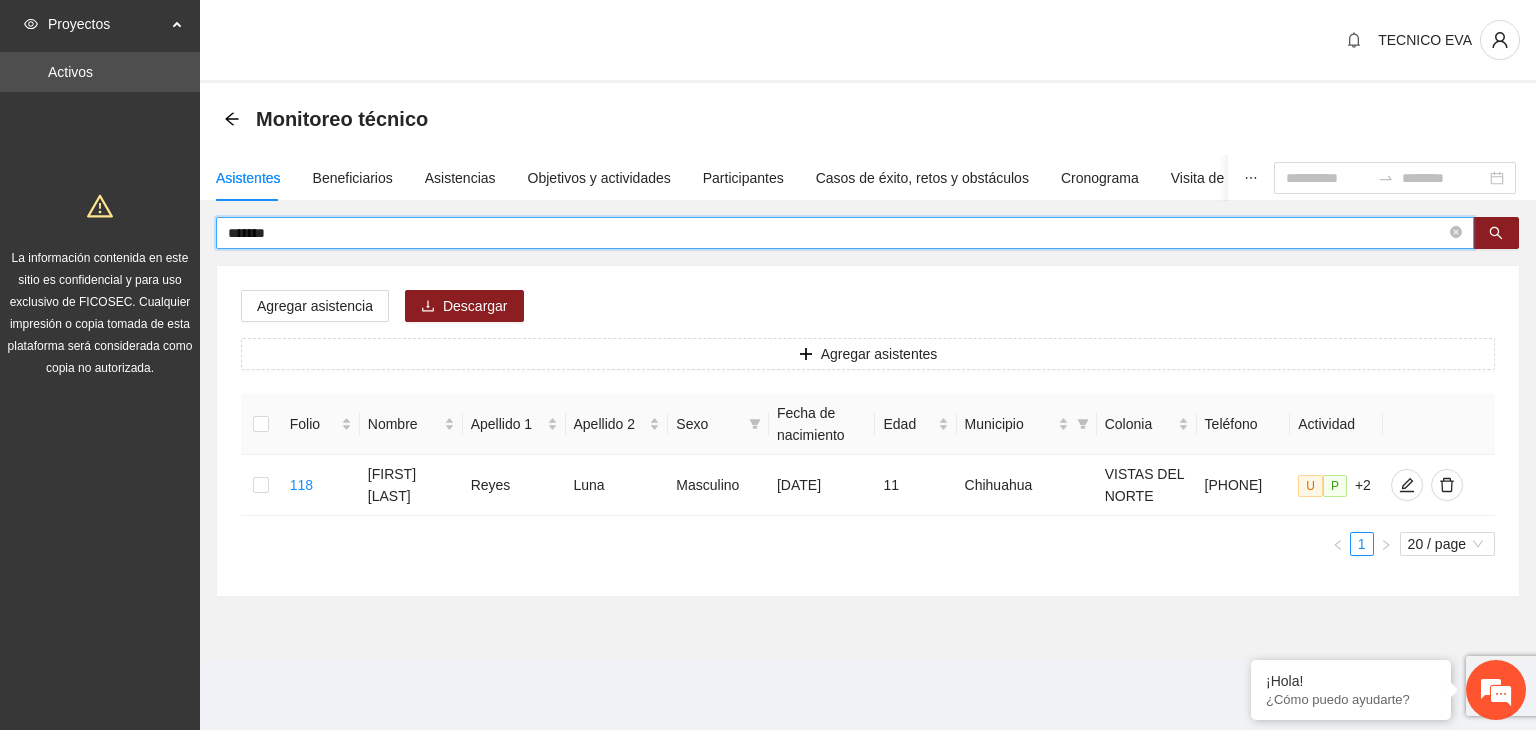 drag, startPoint x: 424, startPoint y: 233, endPoint x: 161, endPoint y: 241, distance: 263.12164 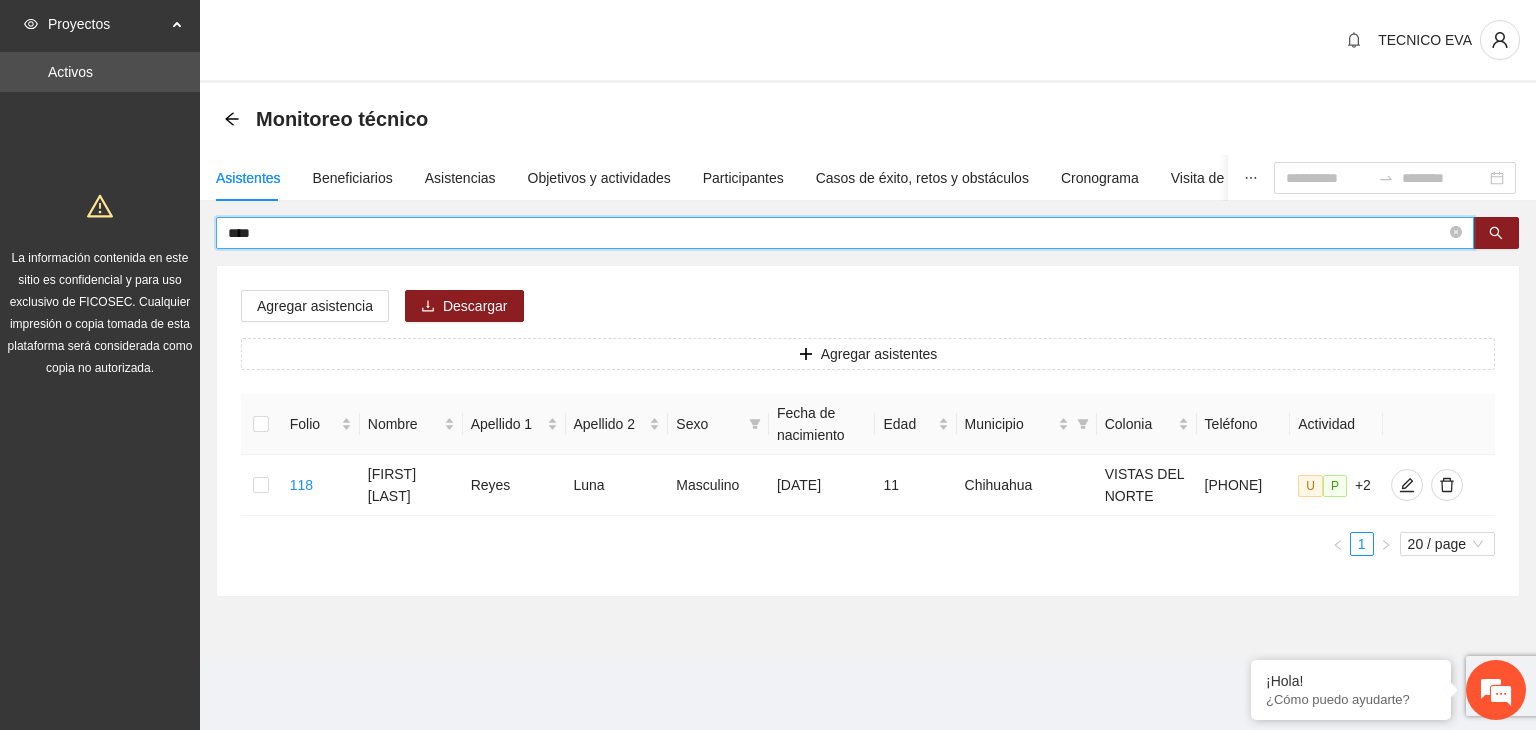 type on "****" 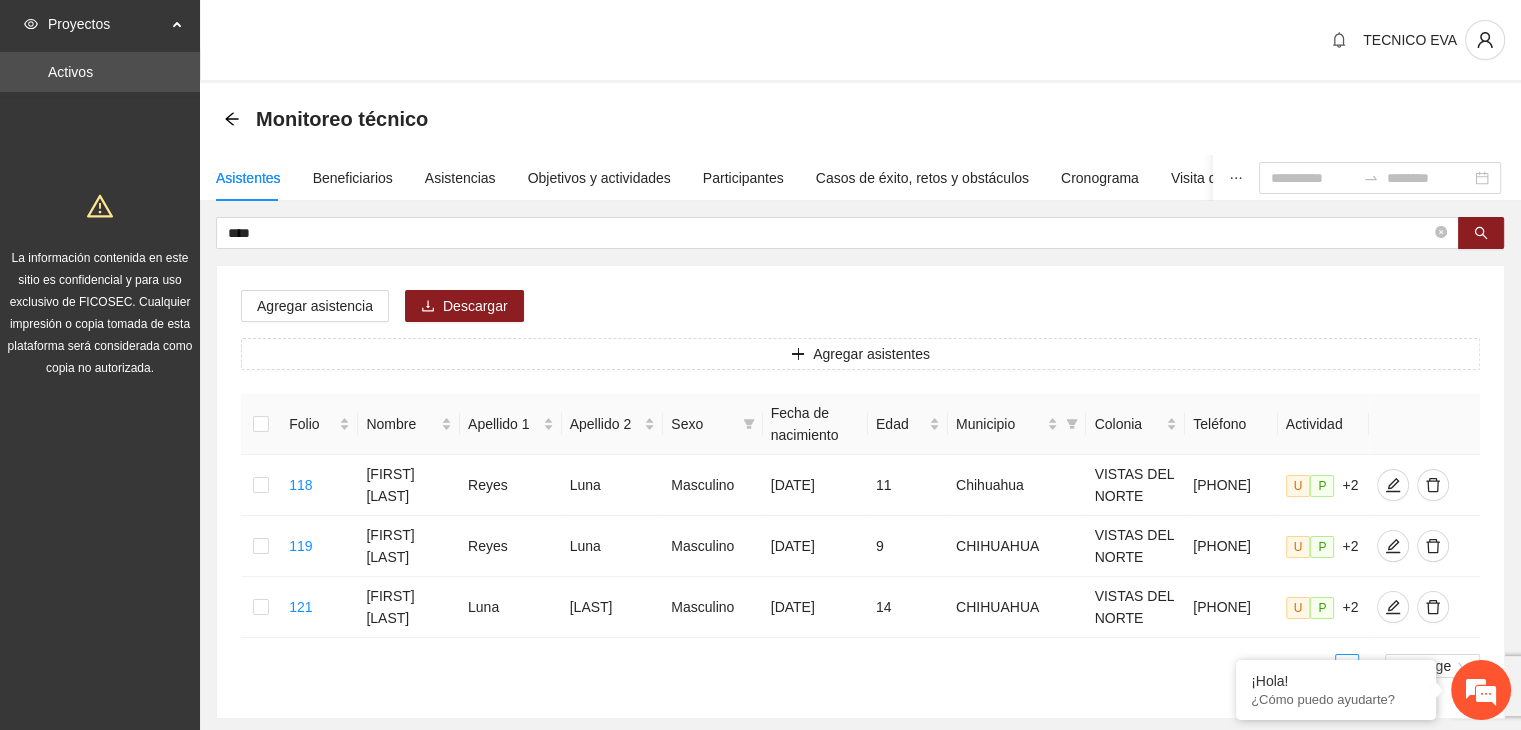 drag, startPoint x: 215, startPoint y: 269, endPoint x: 810, endPoint y: 300, distance: 595.807 